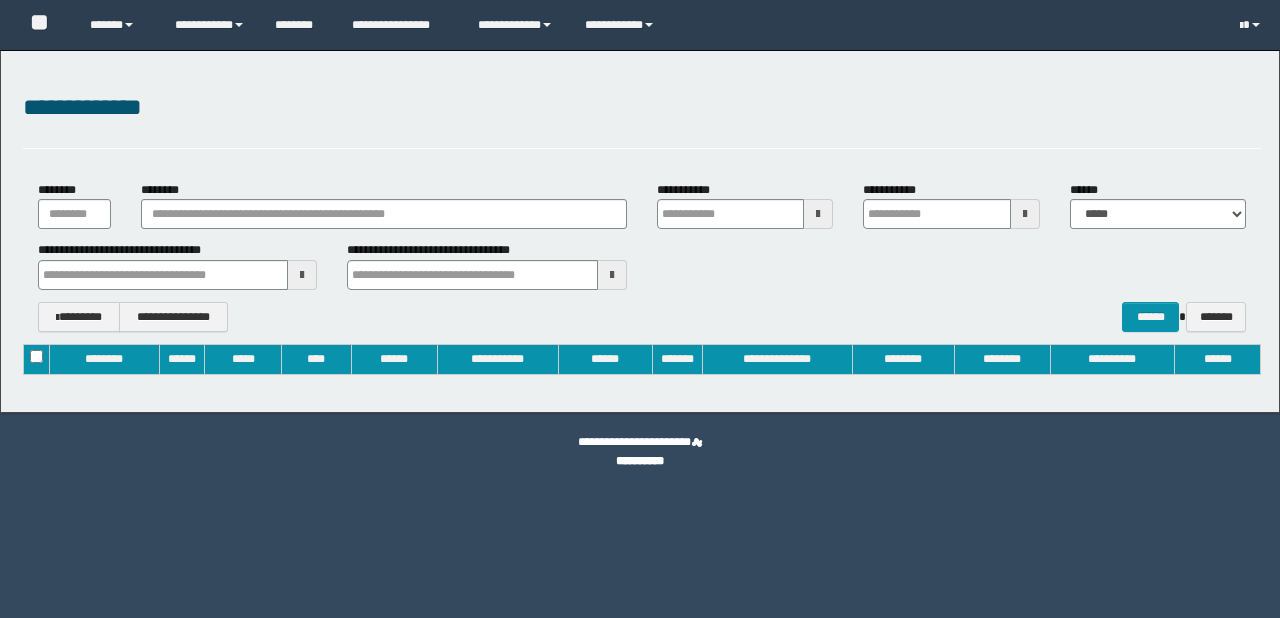 type on "**********" 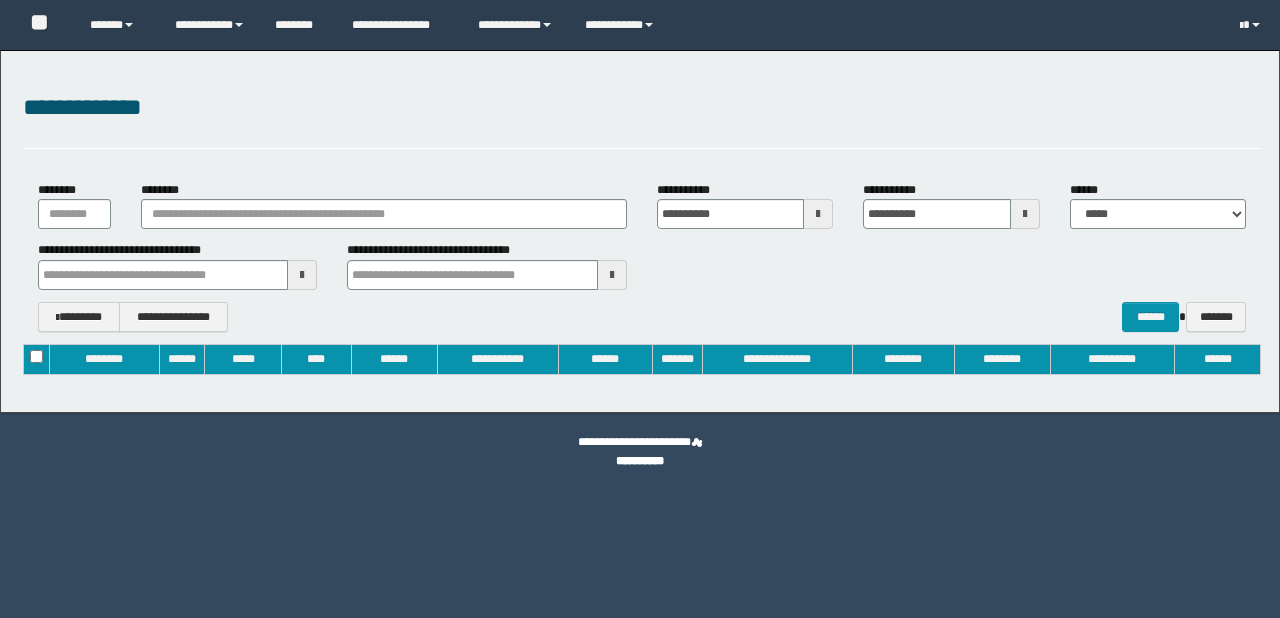 scroll, scrollTop: 0, scrollLeft: 0, axis: both 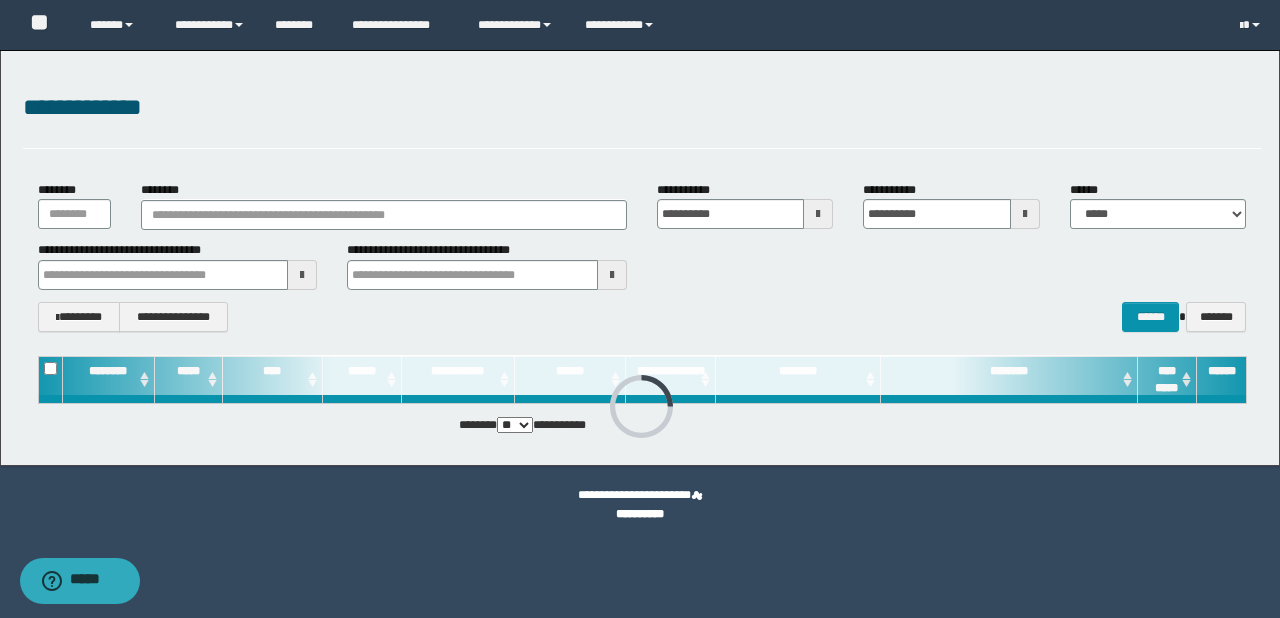 type 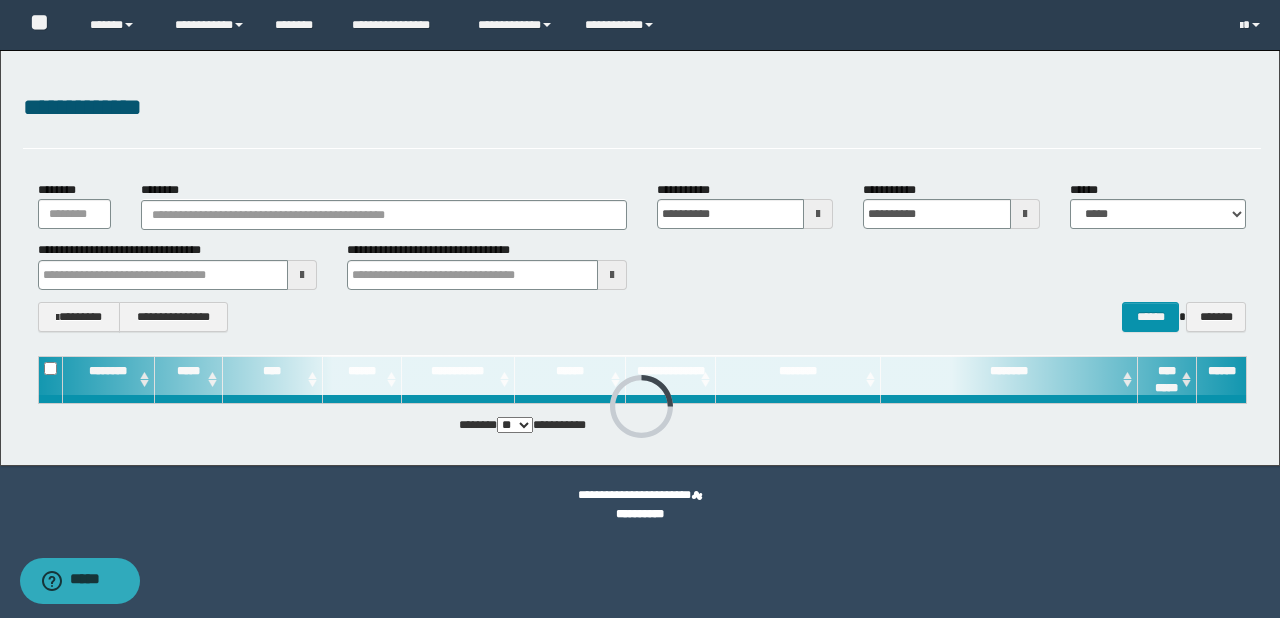 type 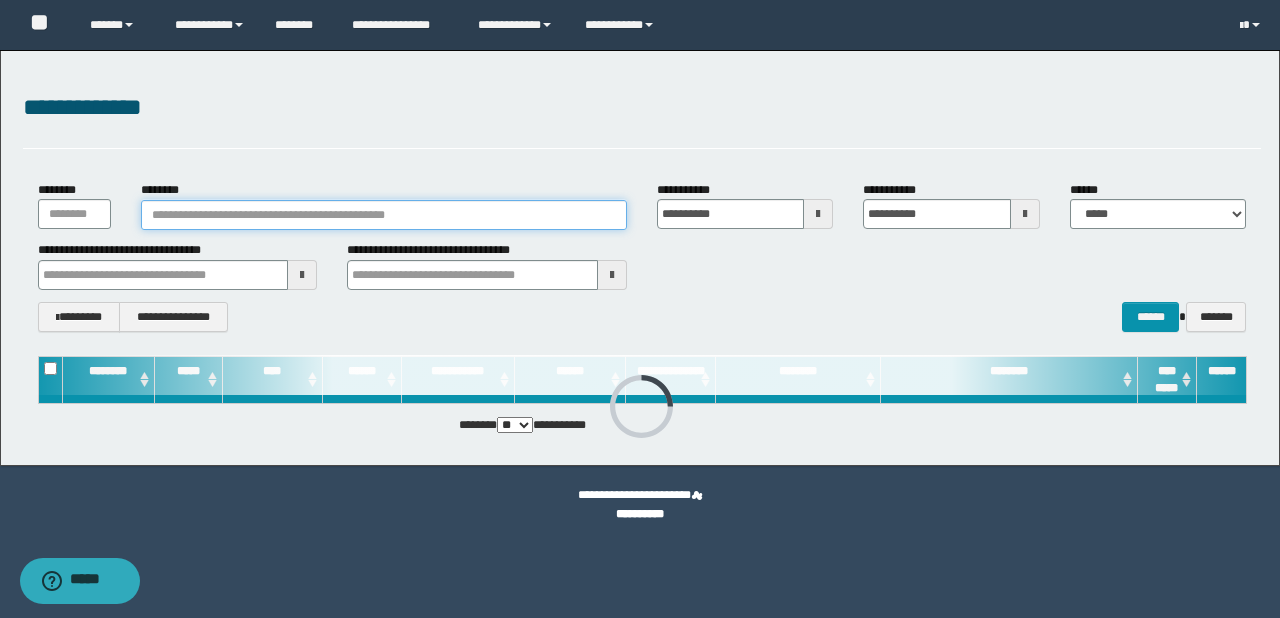 click on "********" at bounding box center (384, 215) 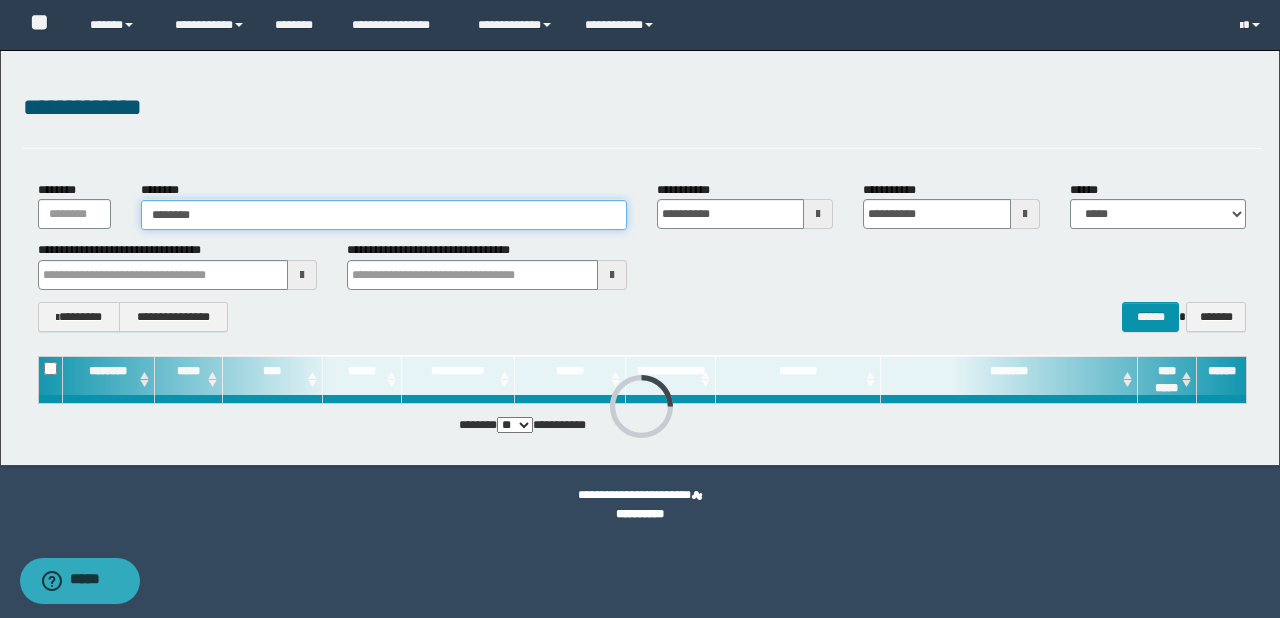 type on "********" 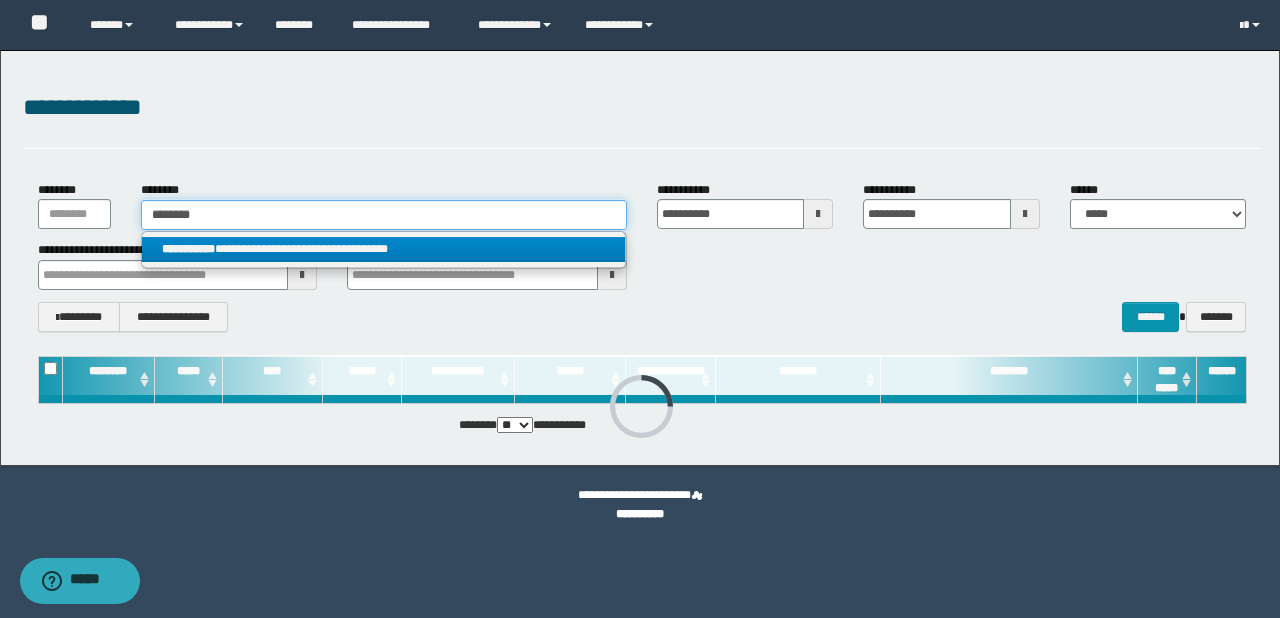 type on "********" 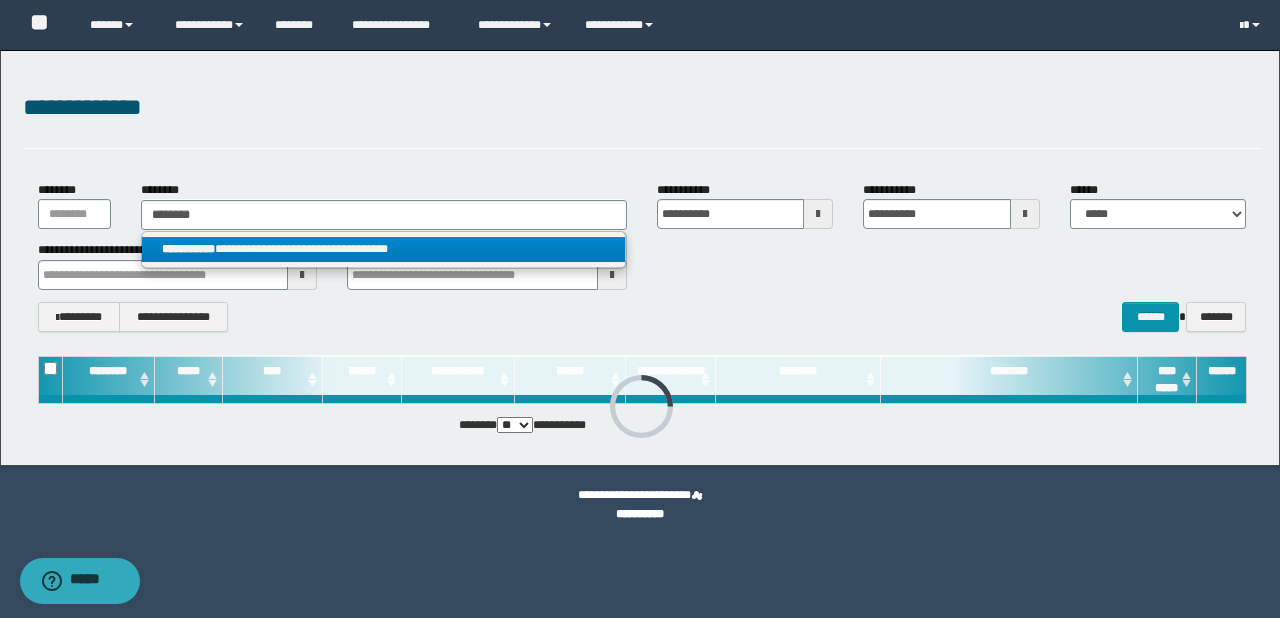 click on "**********" at bounding box center (384, 249) 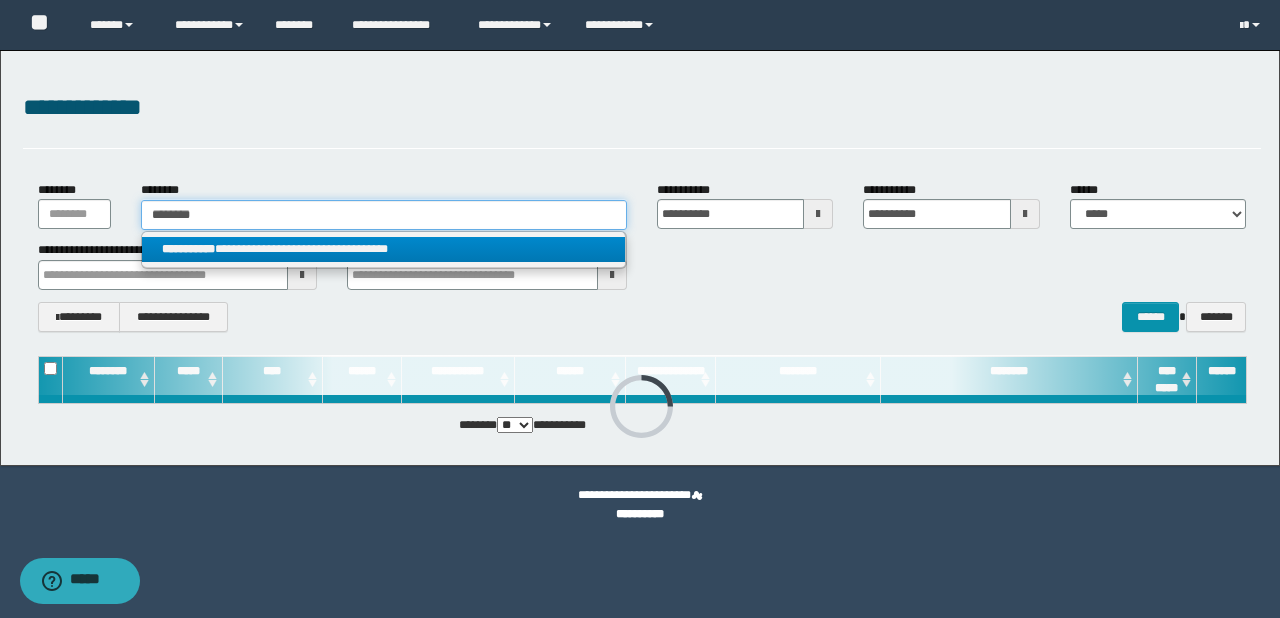 type 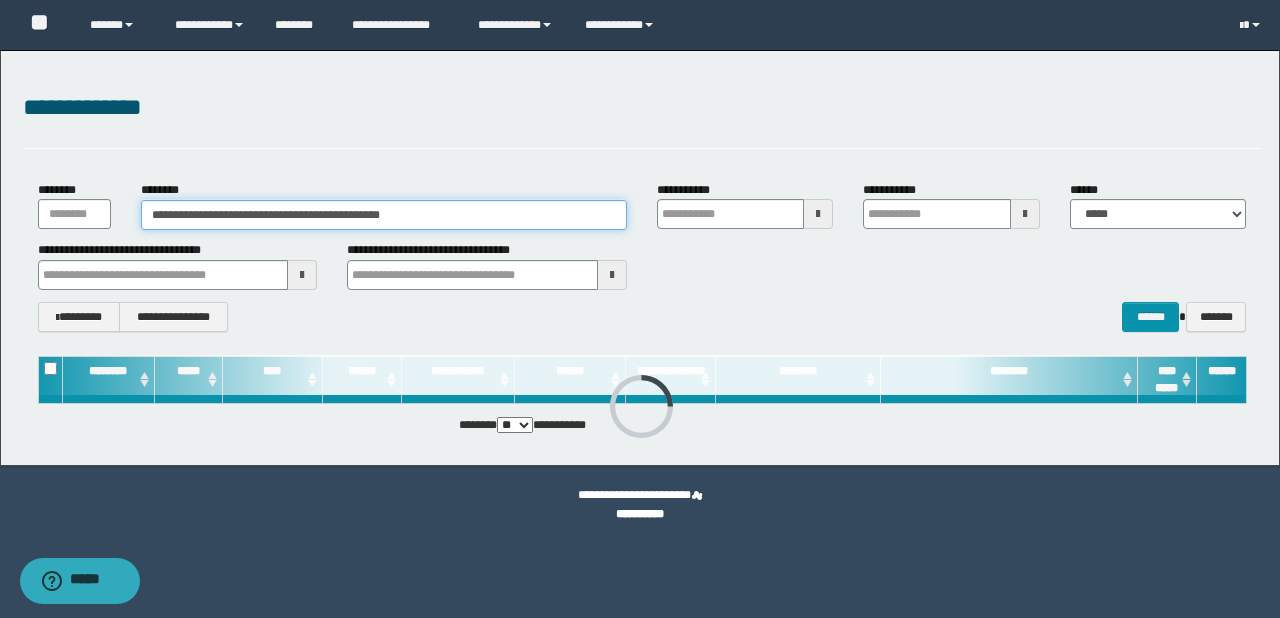 type 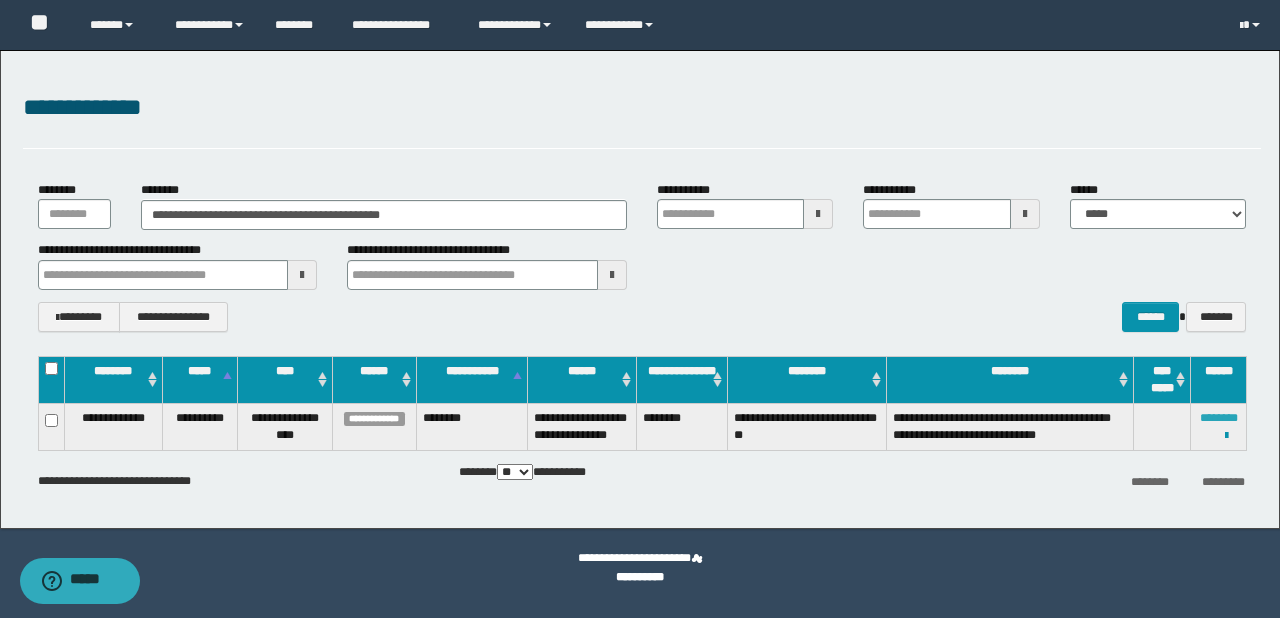 click on "********" at bounding box center [1219, 418] 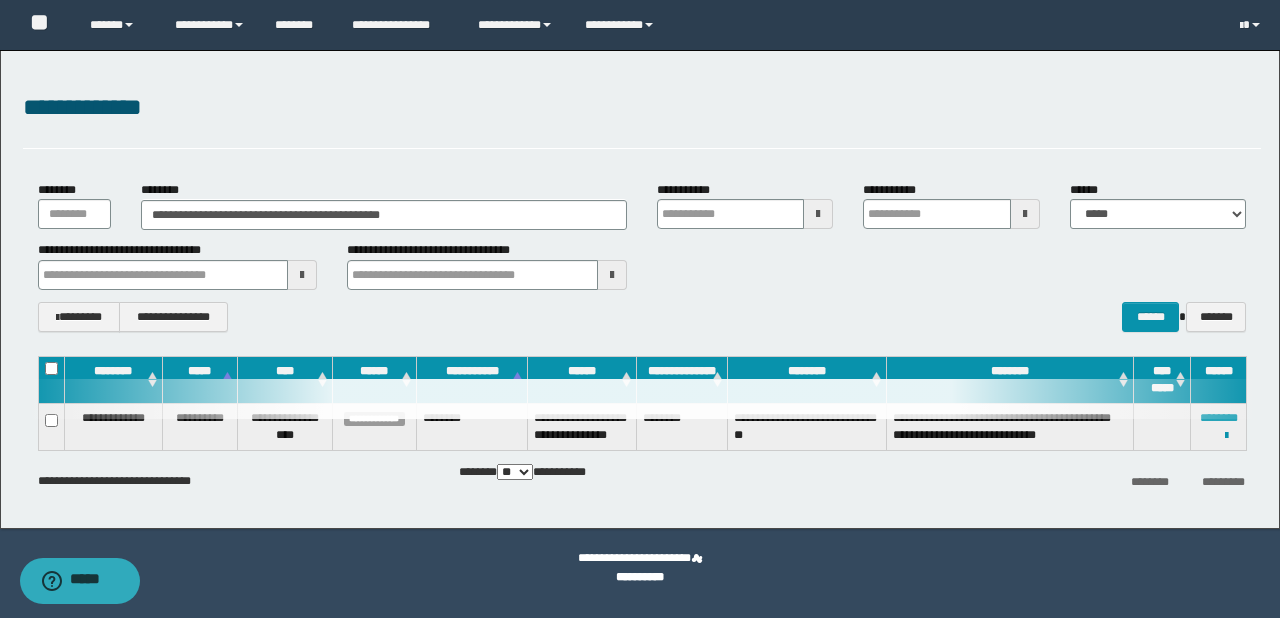 type 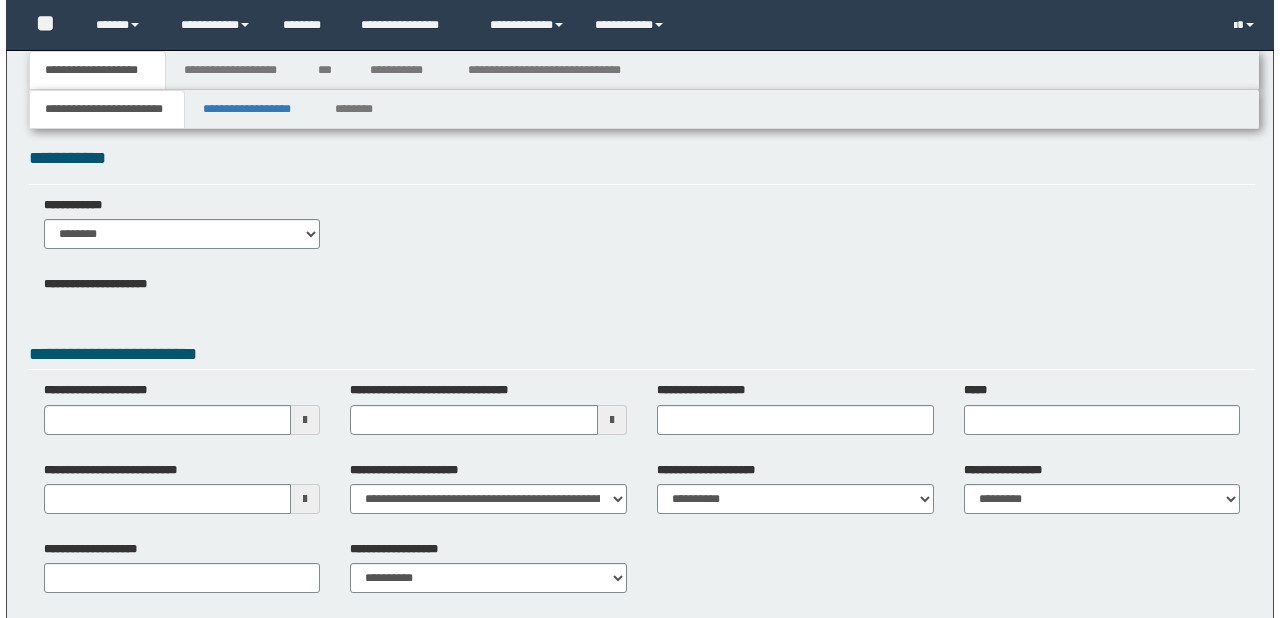 scroll, scrollTop: 0, scrollLeft: 0, axis: both 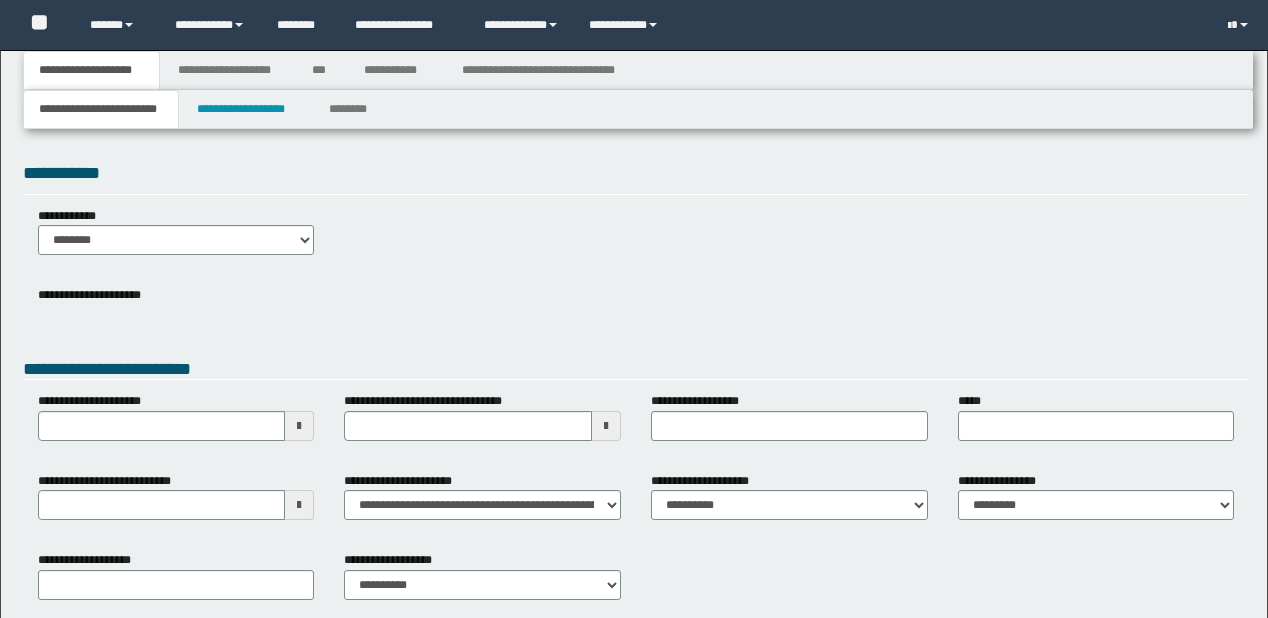 type 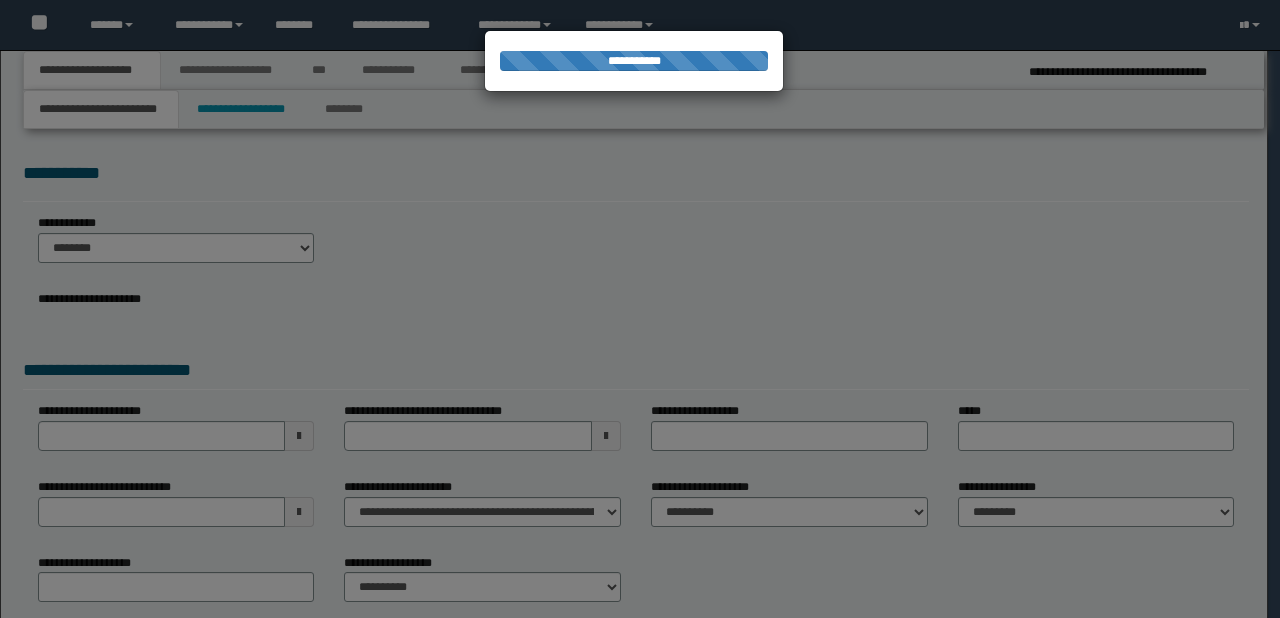 type on "**********" 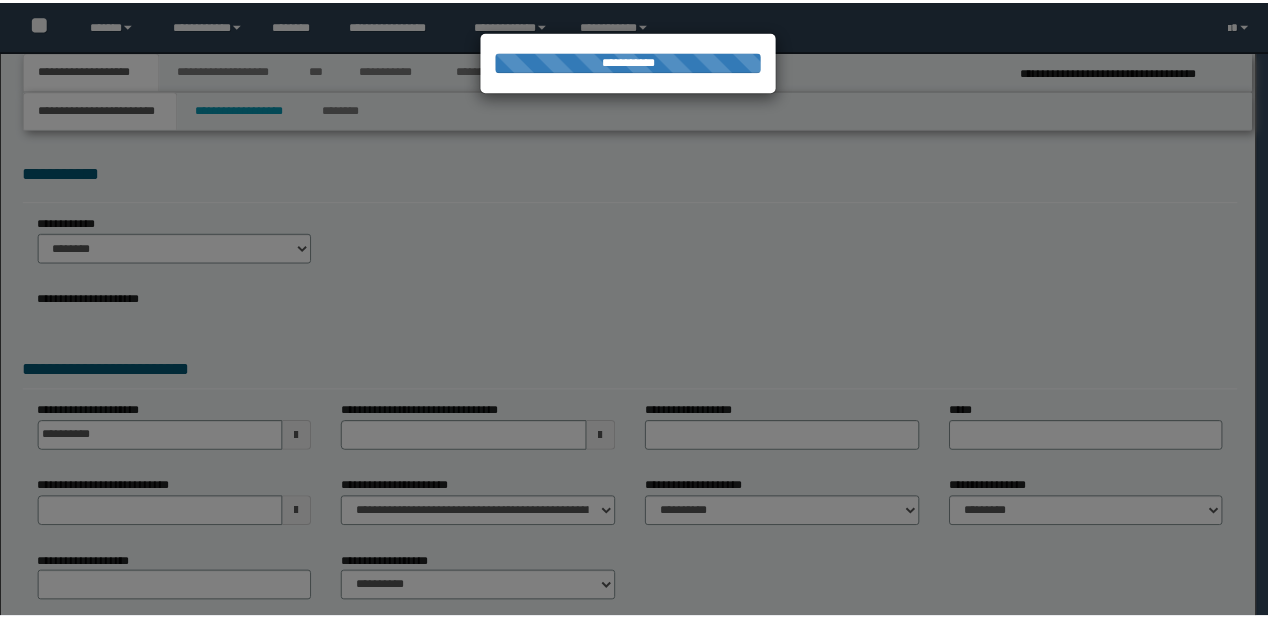 scroll, scrollTop: 0, scrollLeft: 0, axis: both 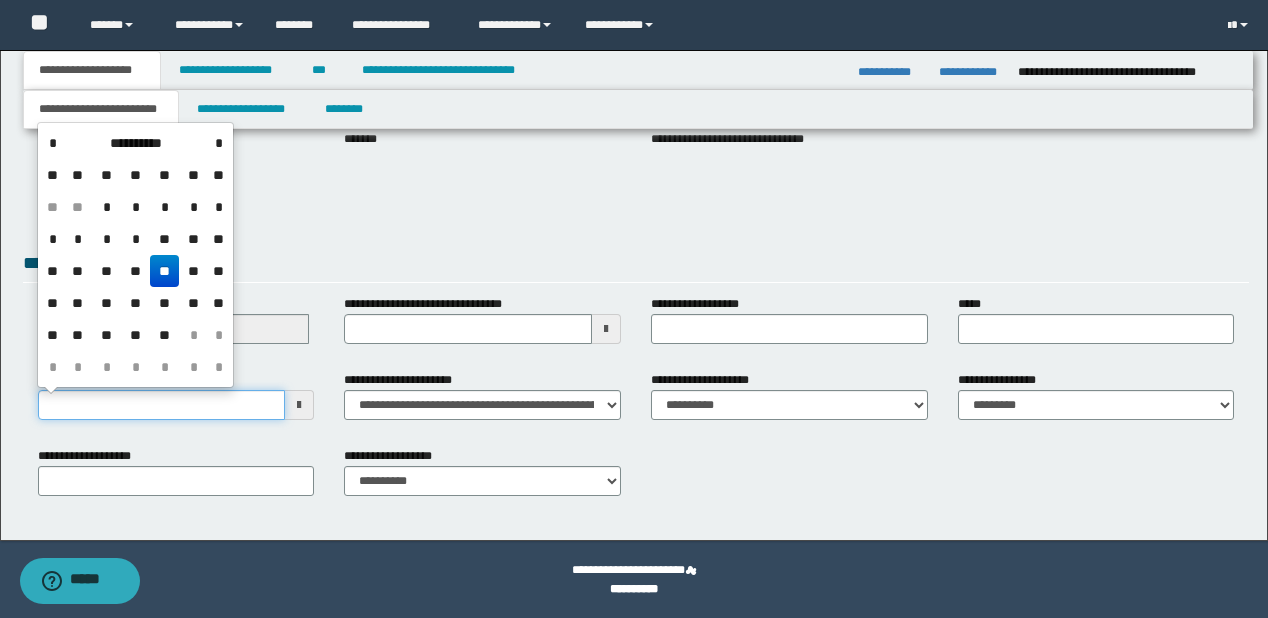 click on "**********" at bounding box center [162, 405] 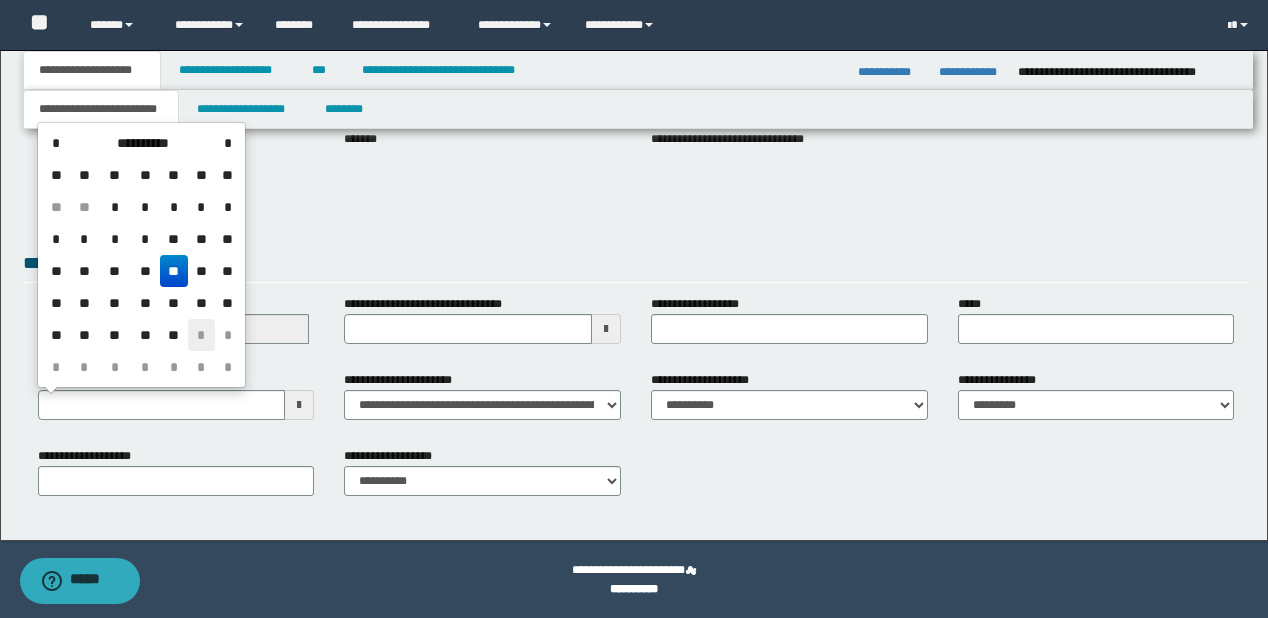 click on "*" at bounding box center [202, 335] 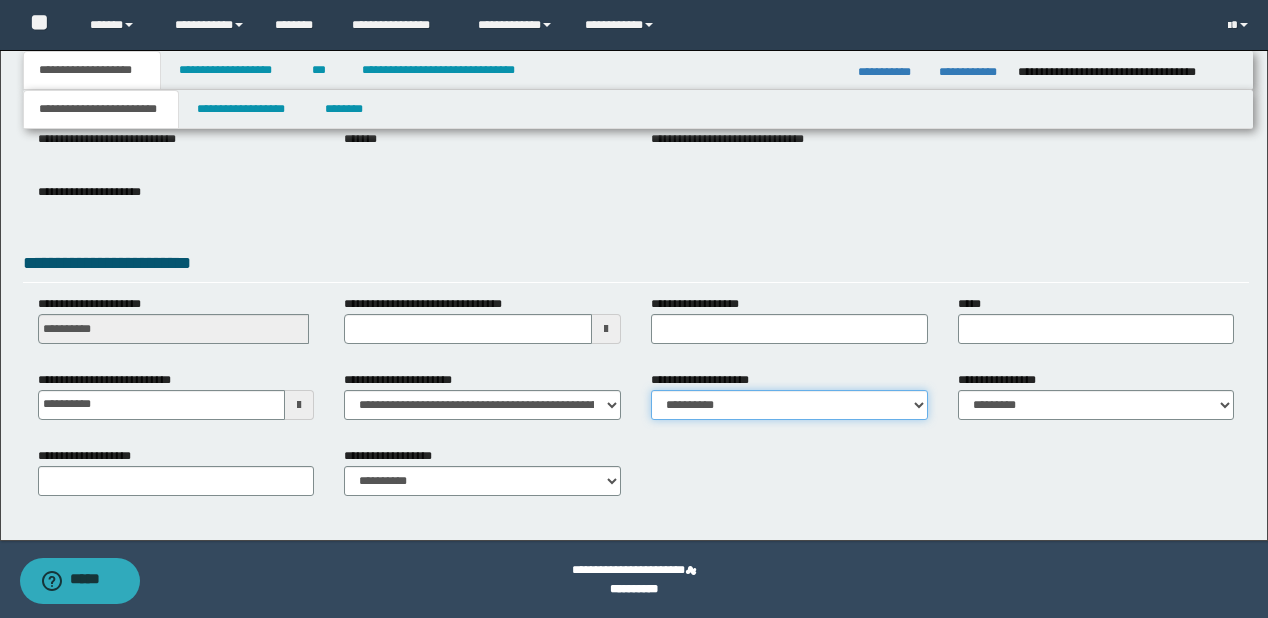 click on "**********" at bounding box center [789, 405] 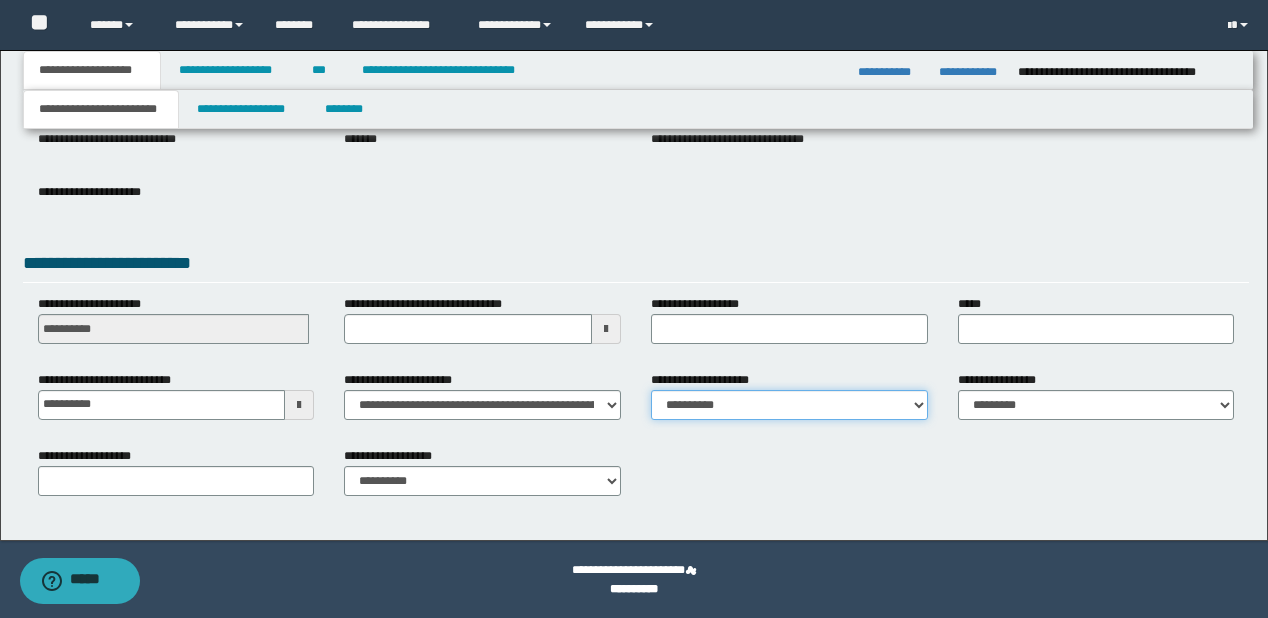 select on "*" 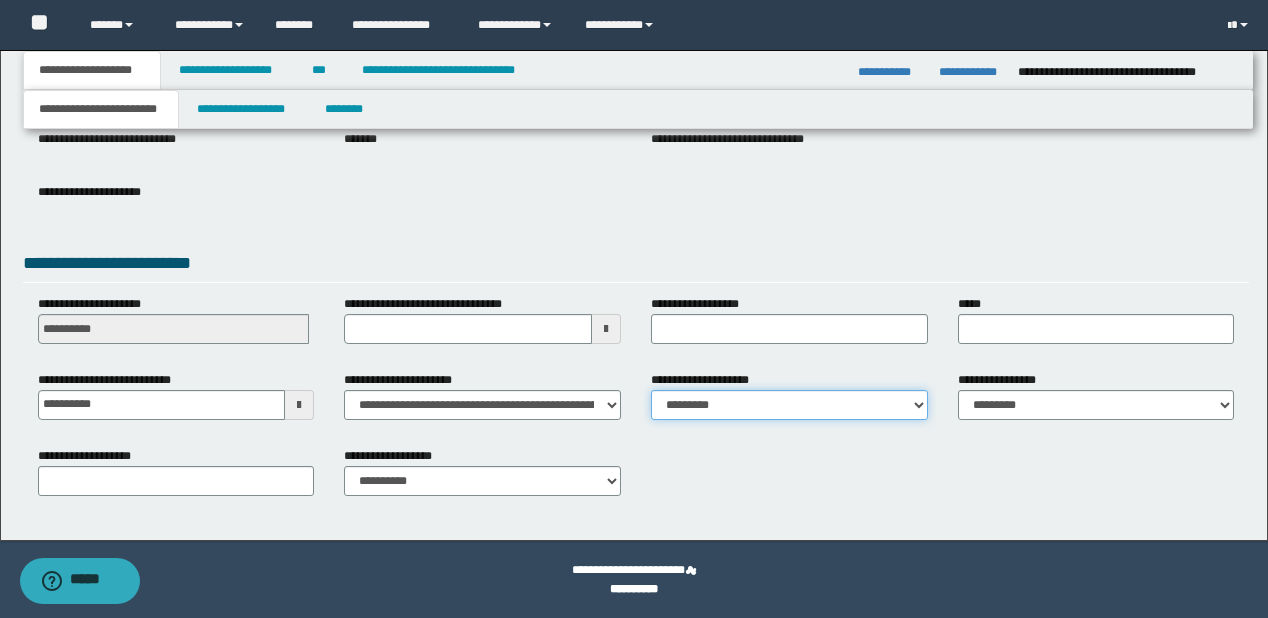 click on "**********" at bounding box center (789, 405) 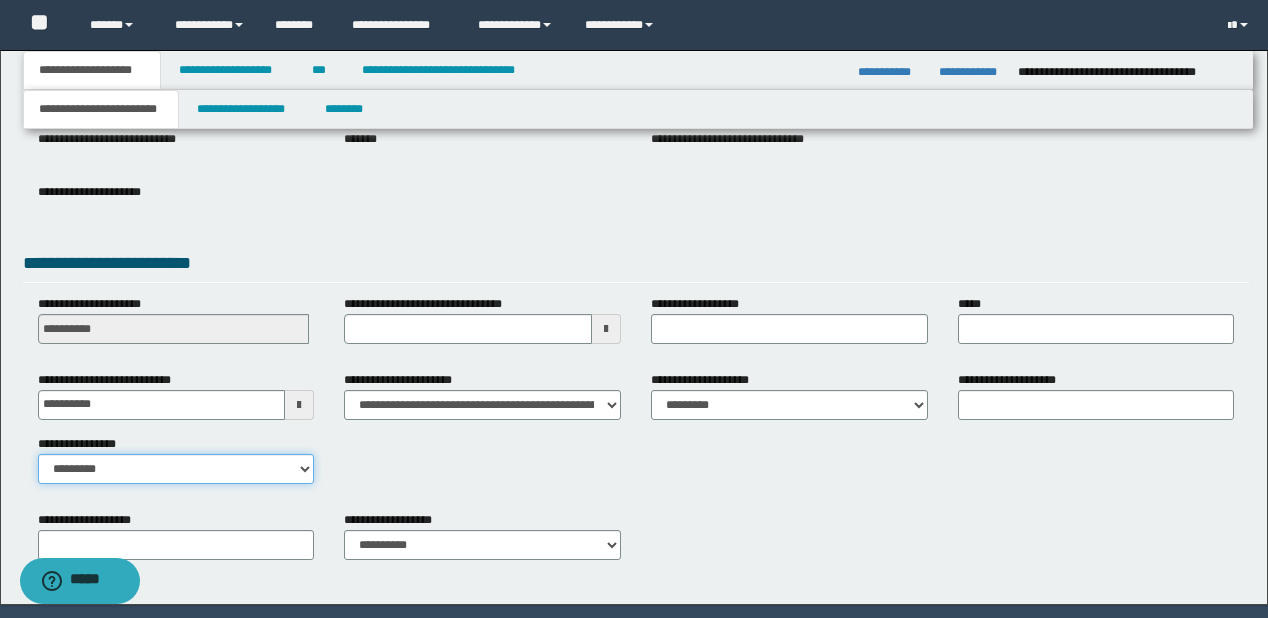 click on "**********" at bounding box center [176, 469] 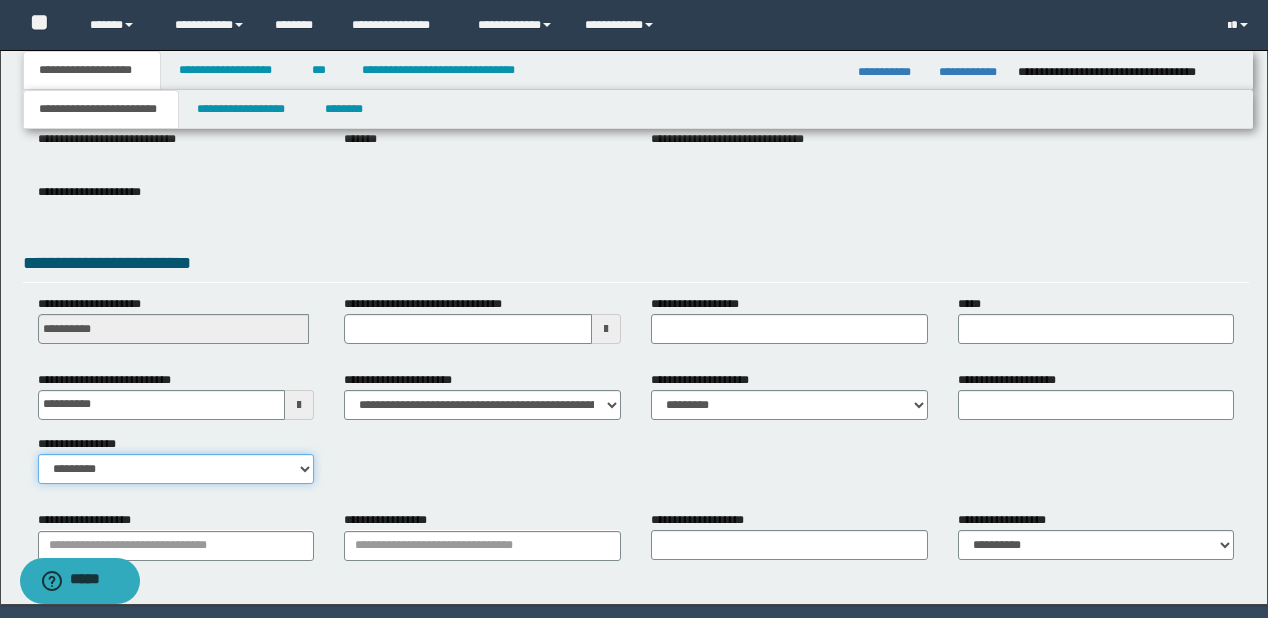 scroll, scrollTop: 328, scrollLeft: 0, axis: vertical 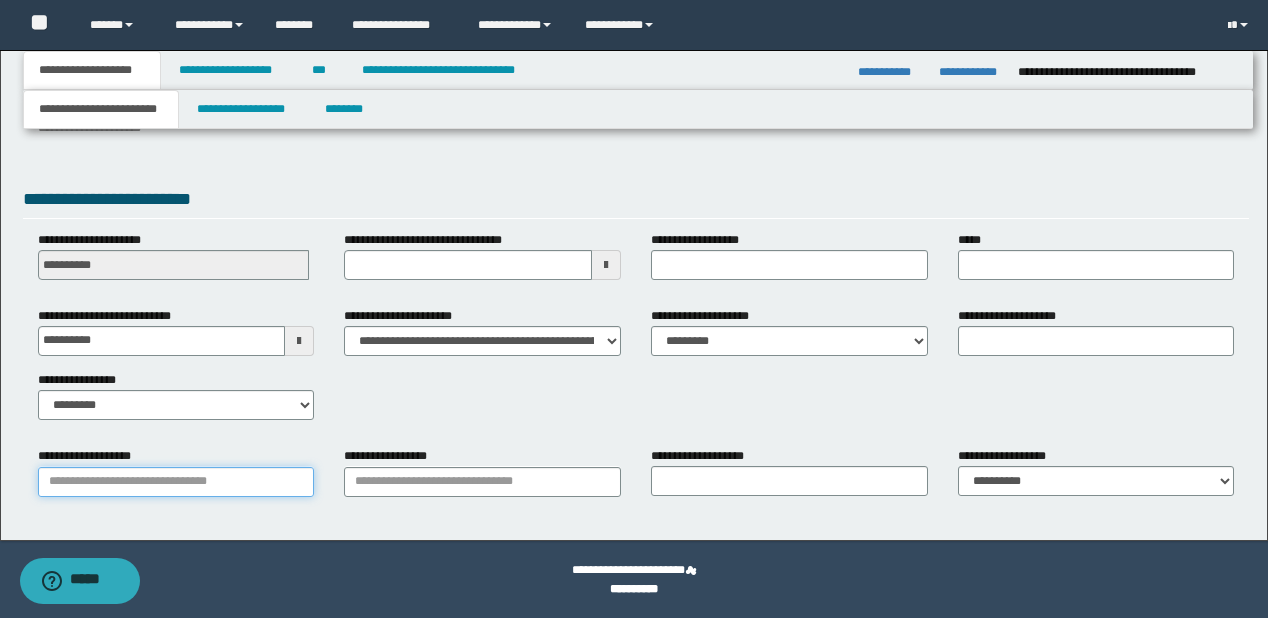 click on "**********" at bounding box center (176, 482) 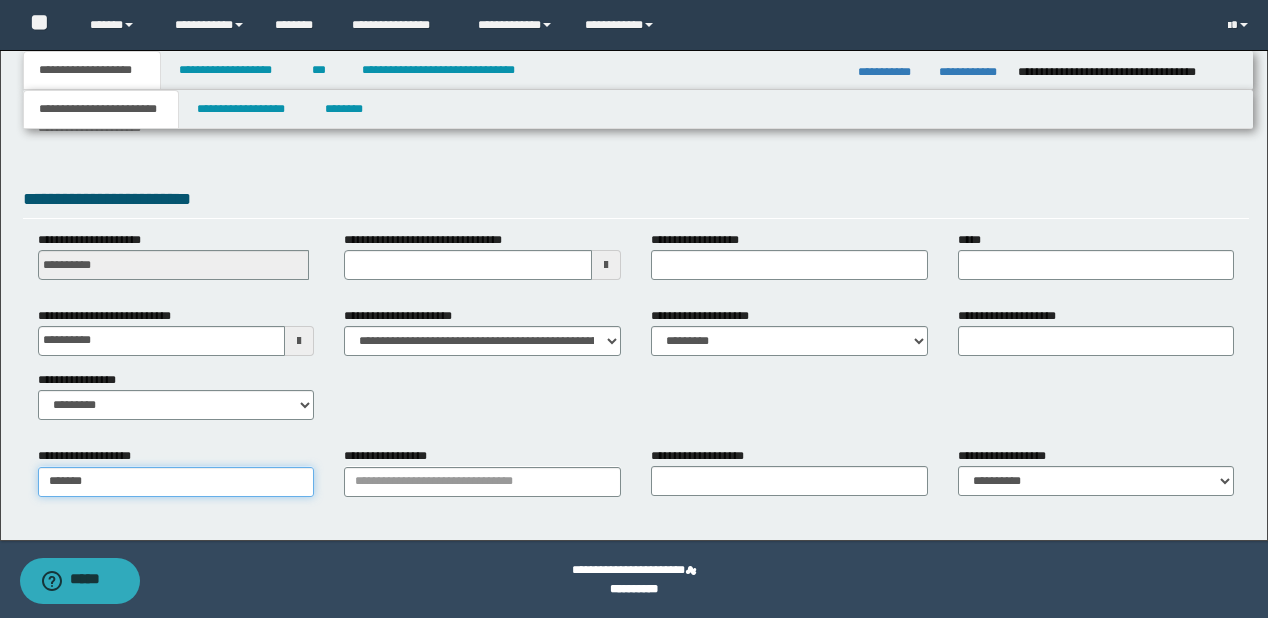 type on "********" 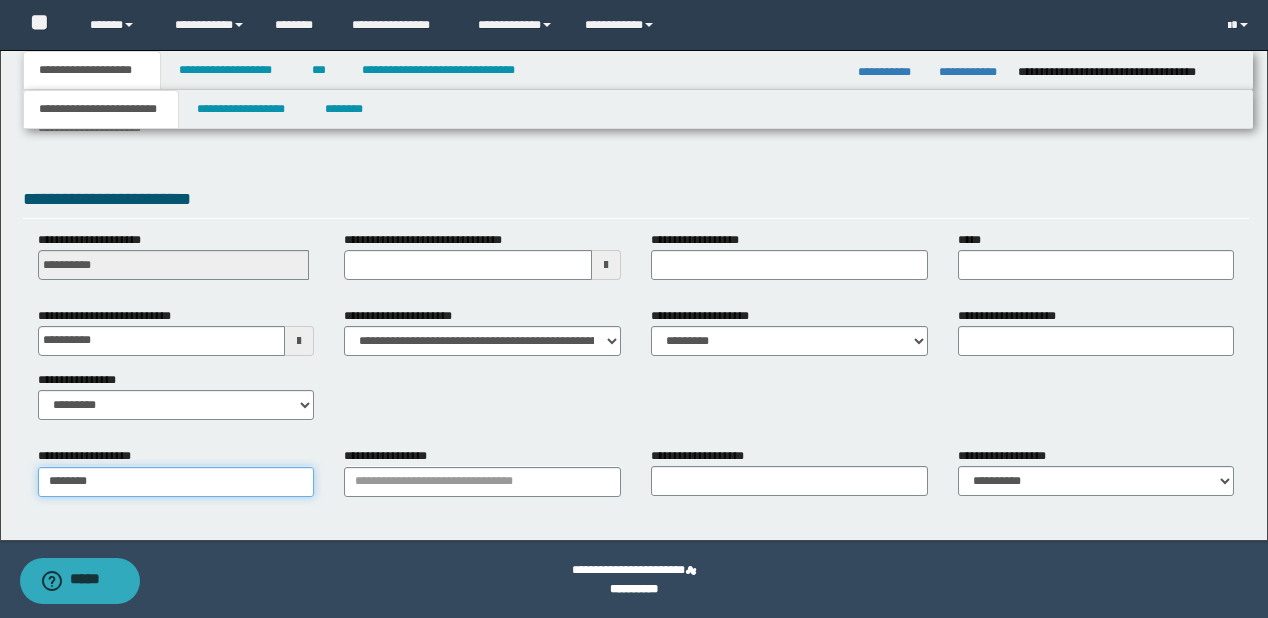 type on "********" 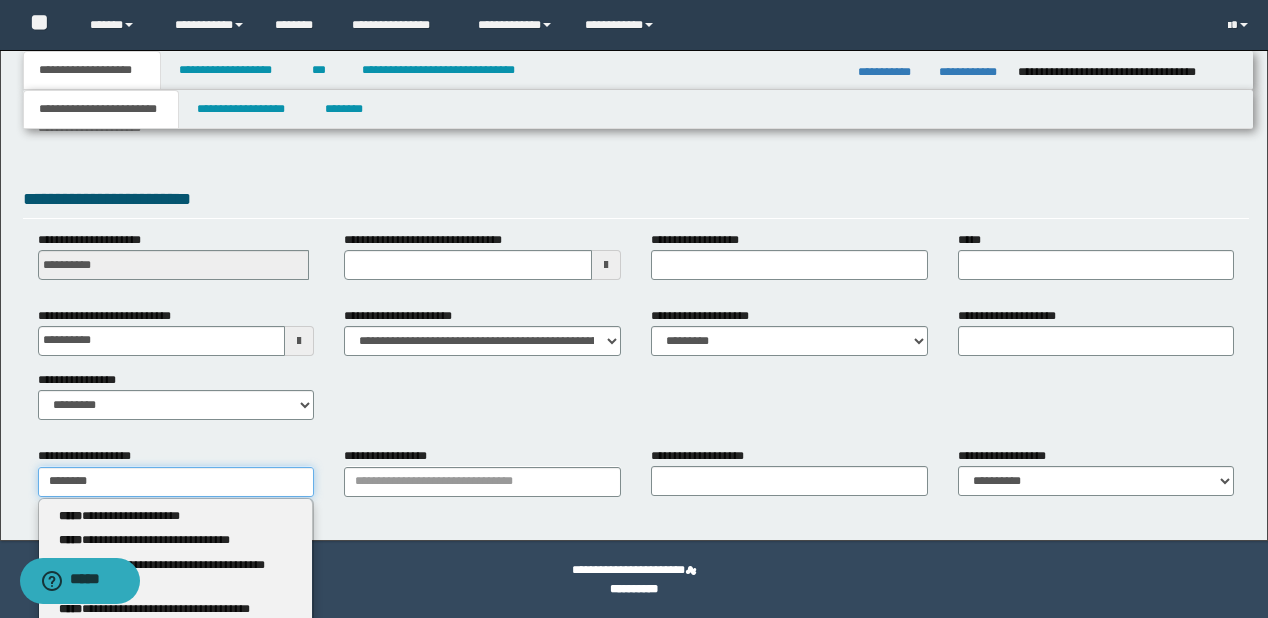 type on "********" 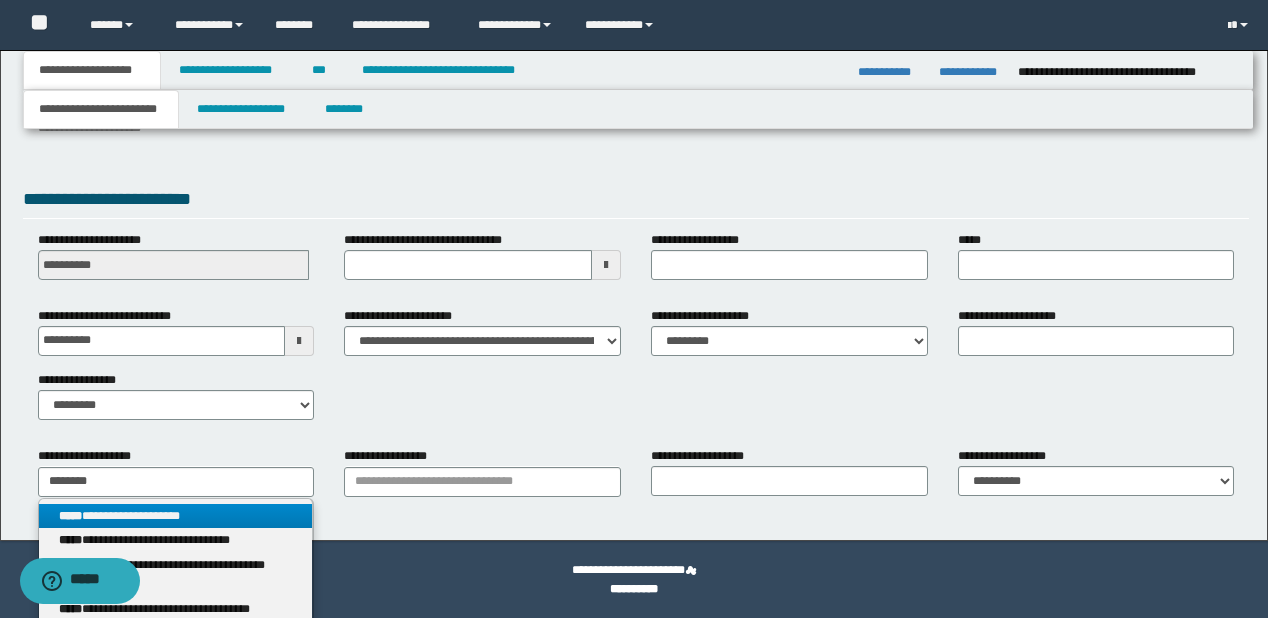 click on "**********" at bounding box center (176, 516) 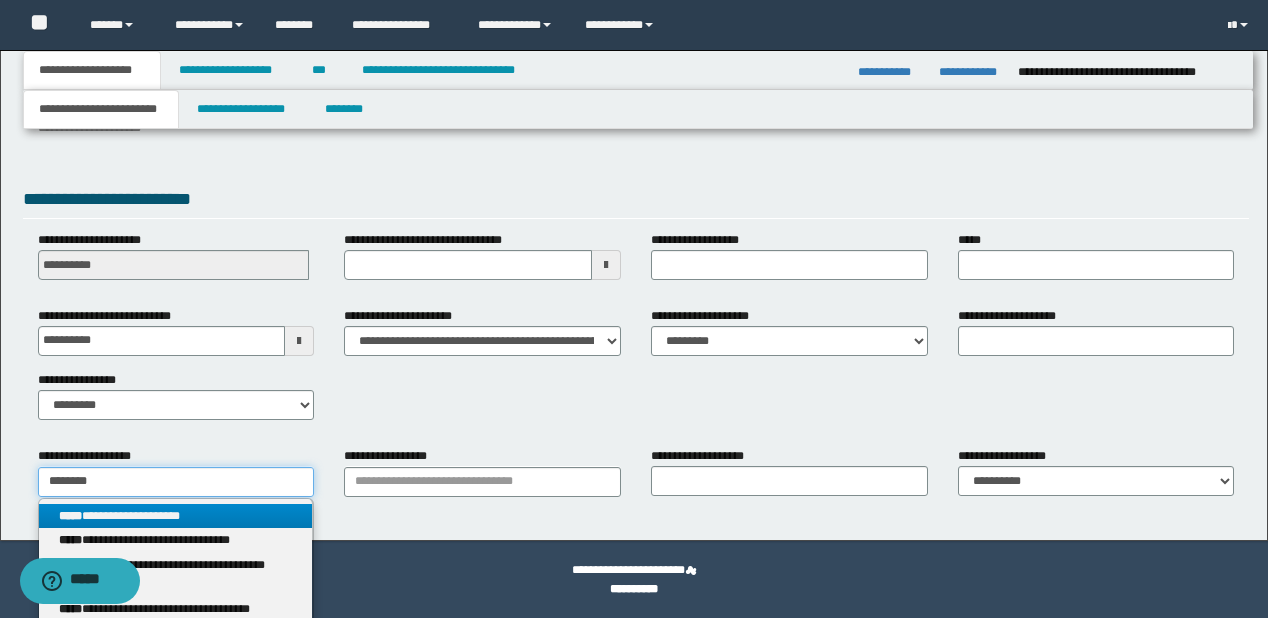 type 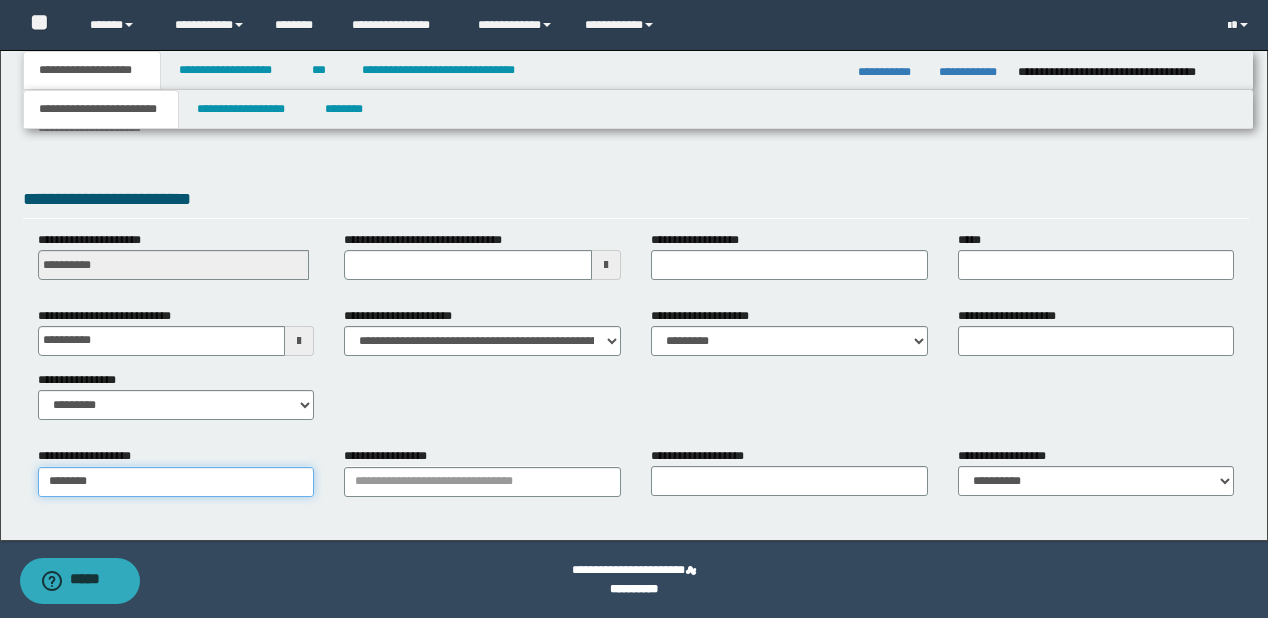 type on "********" 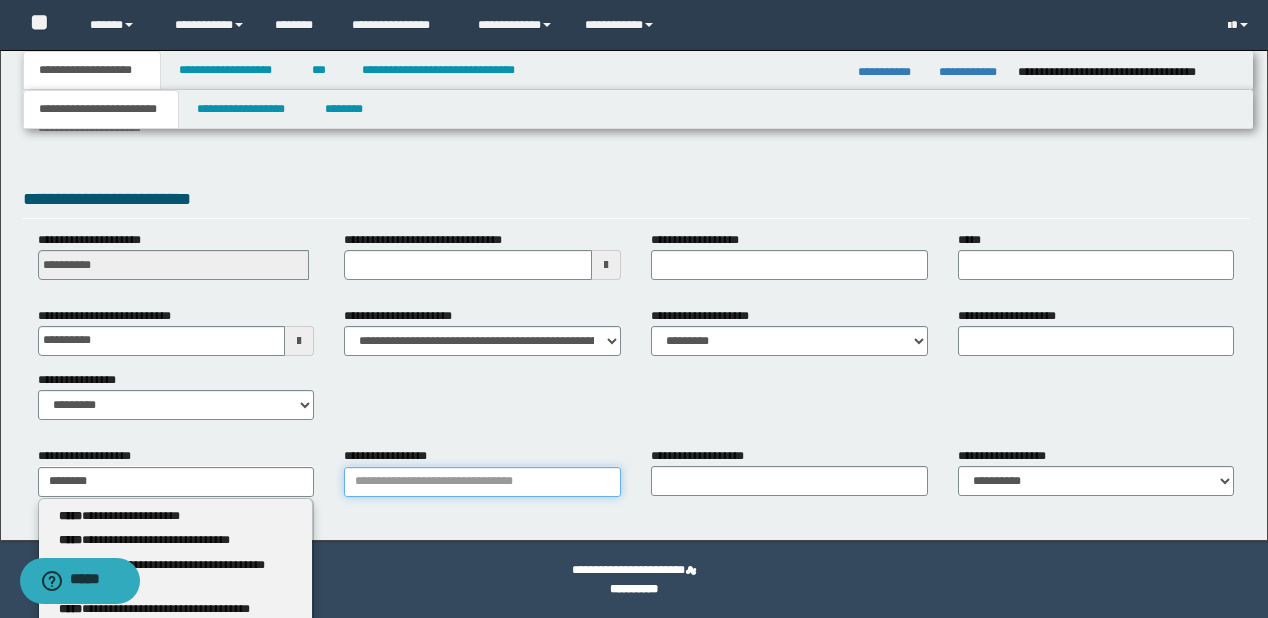 type 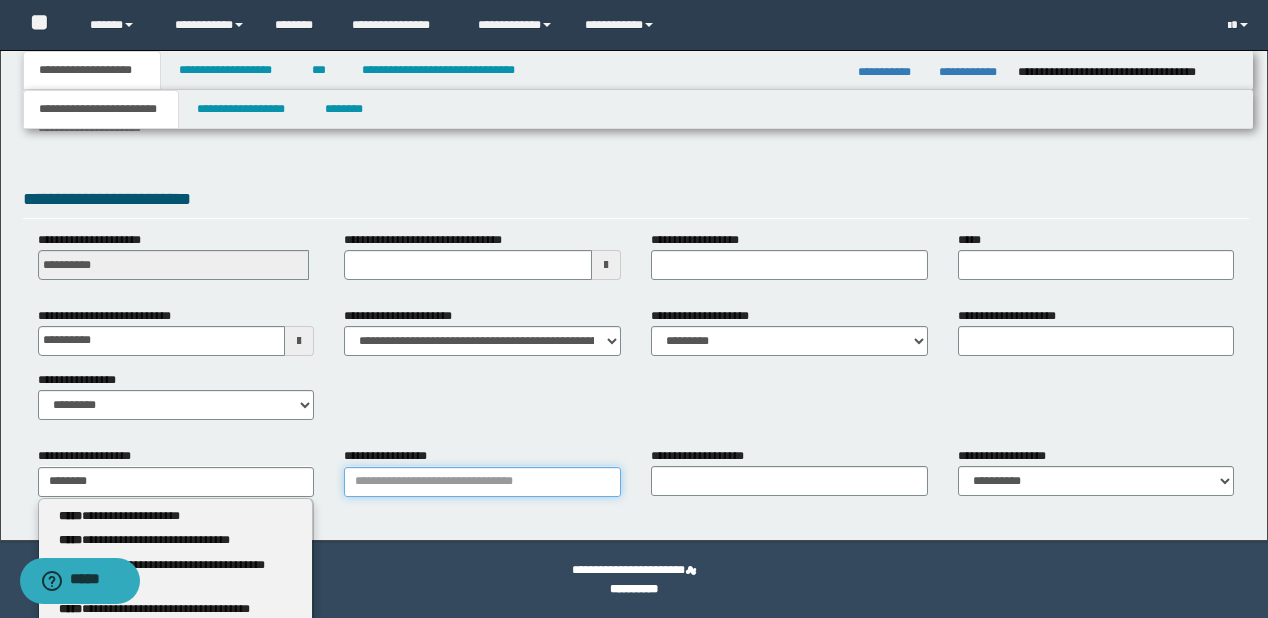 click on "**********" at bounding box center [482, 482] 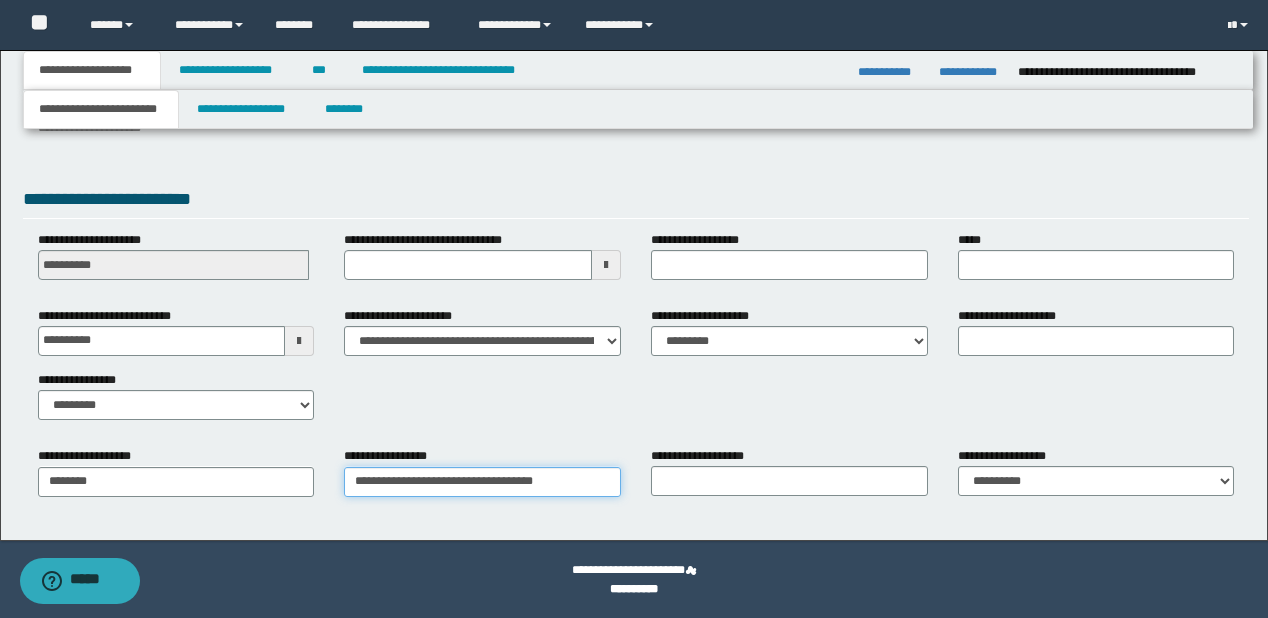 click on "**********" at bounding box center [482, 482] 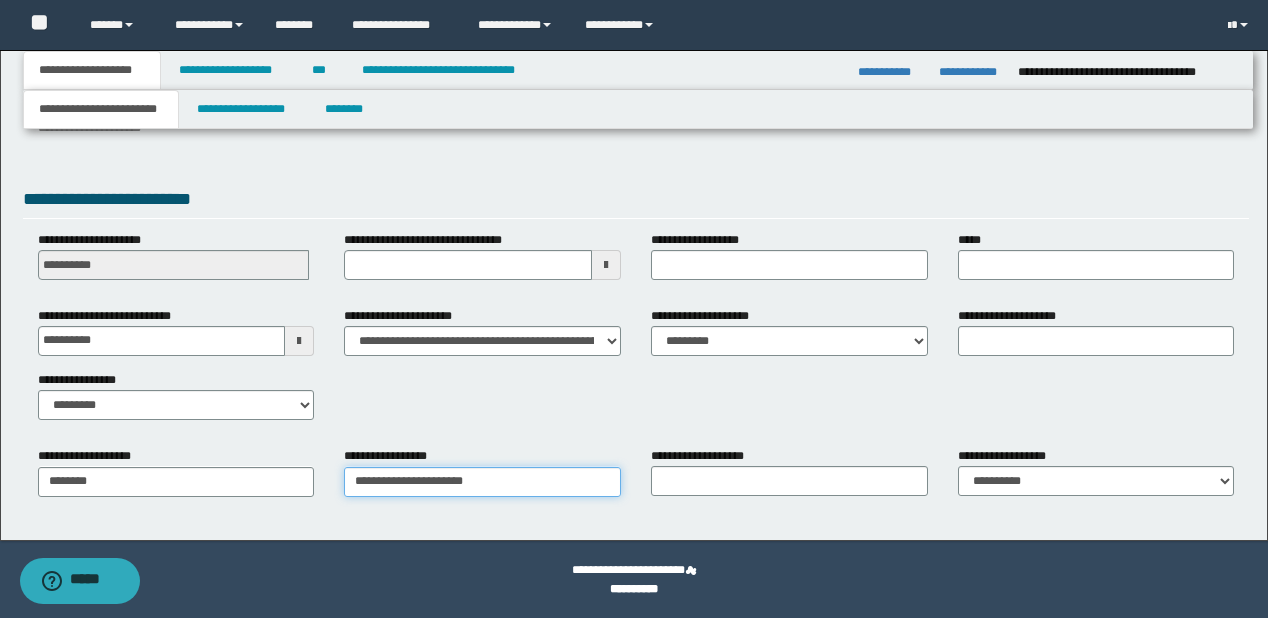 type on "**********" 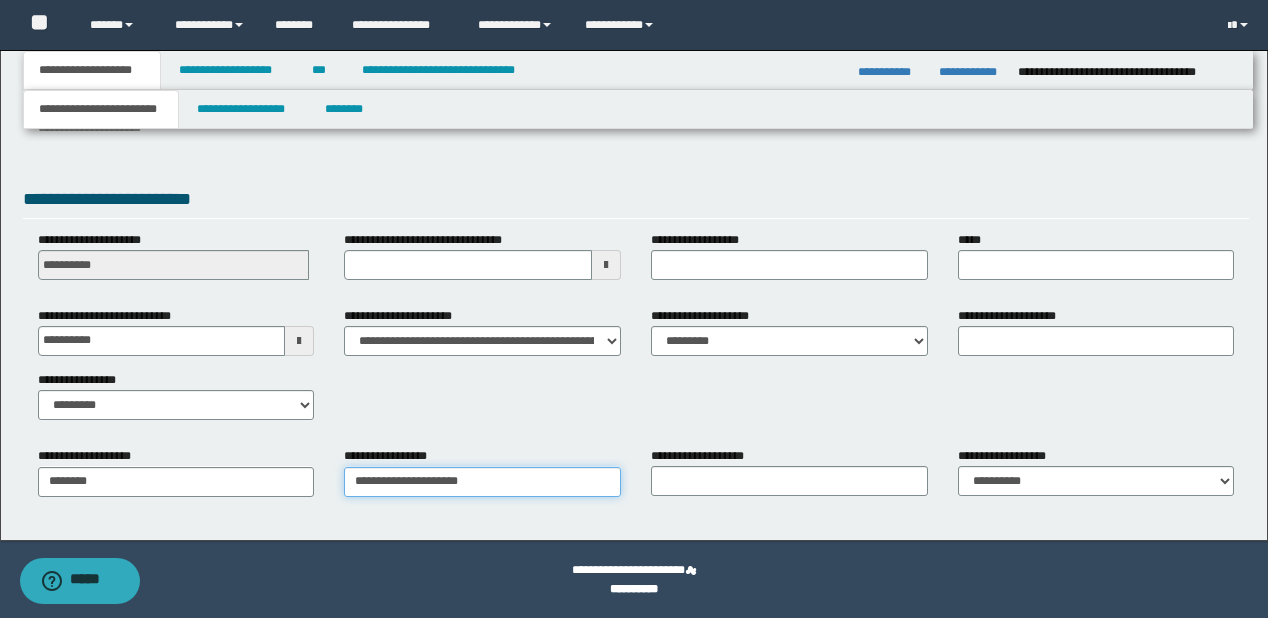 type on "**********" 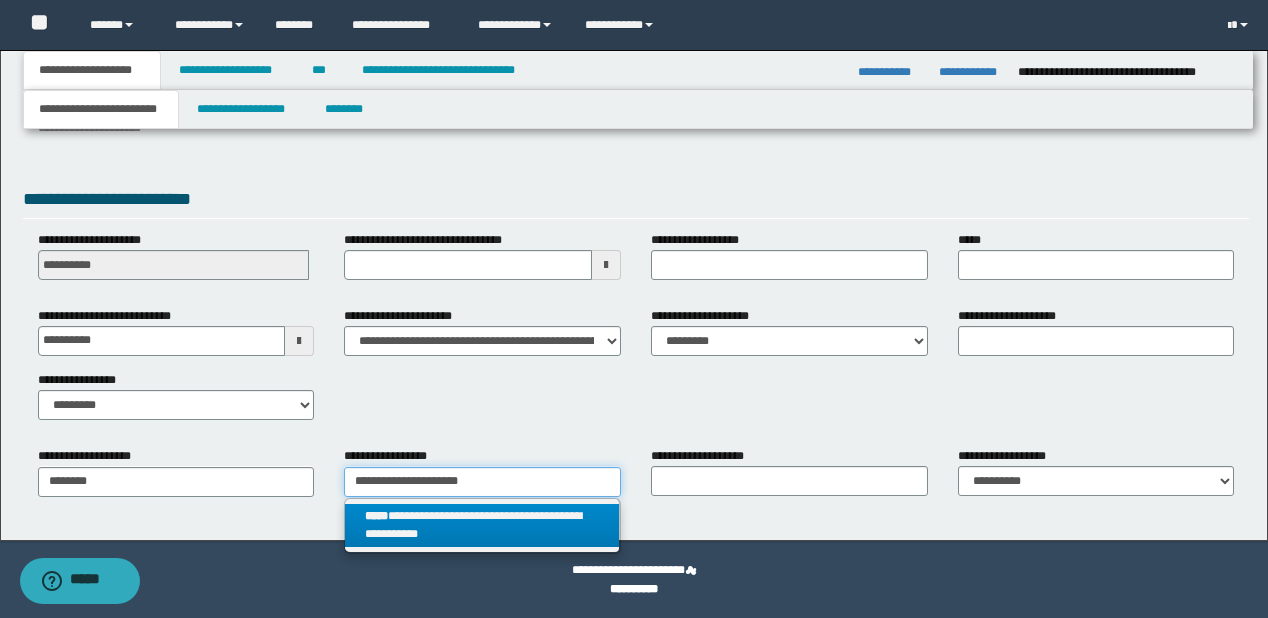 type on "**********" 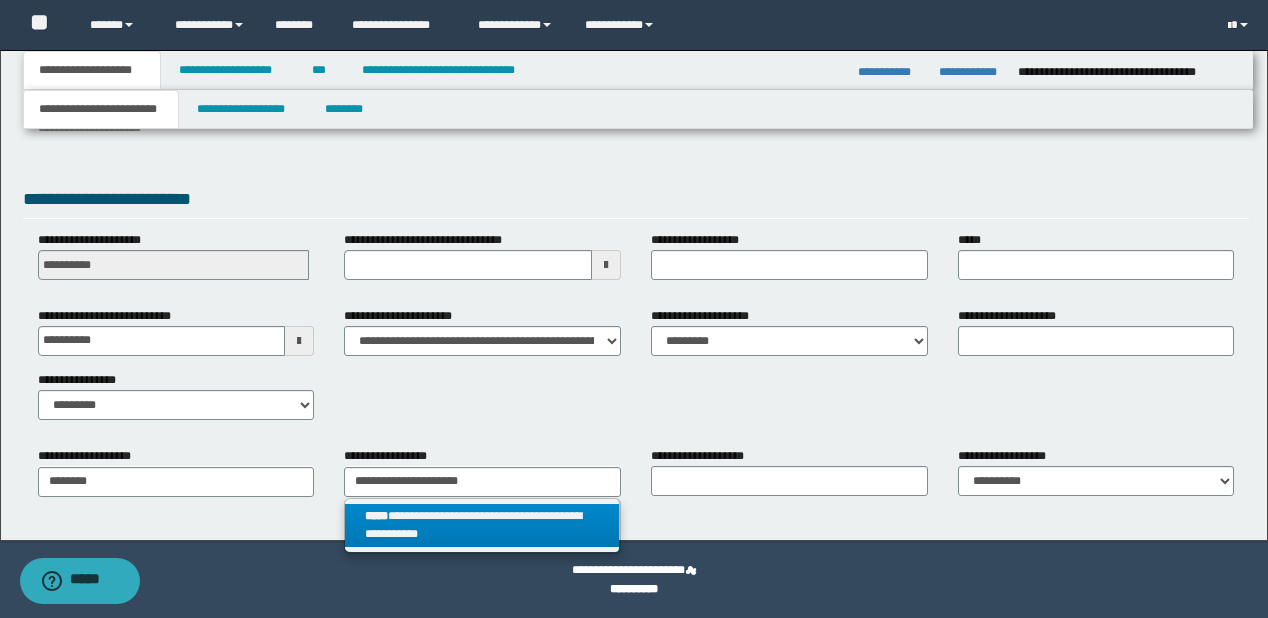 click on "**********" at bounding box center [482, 526] 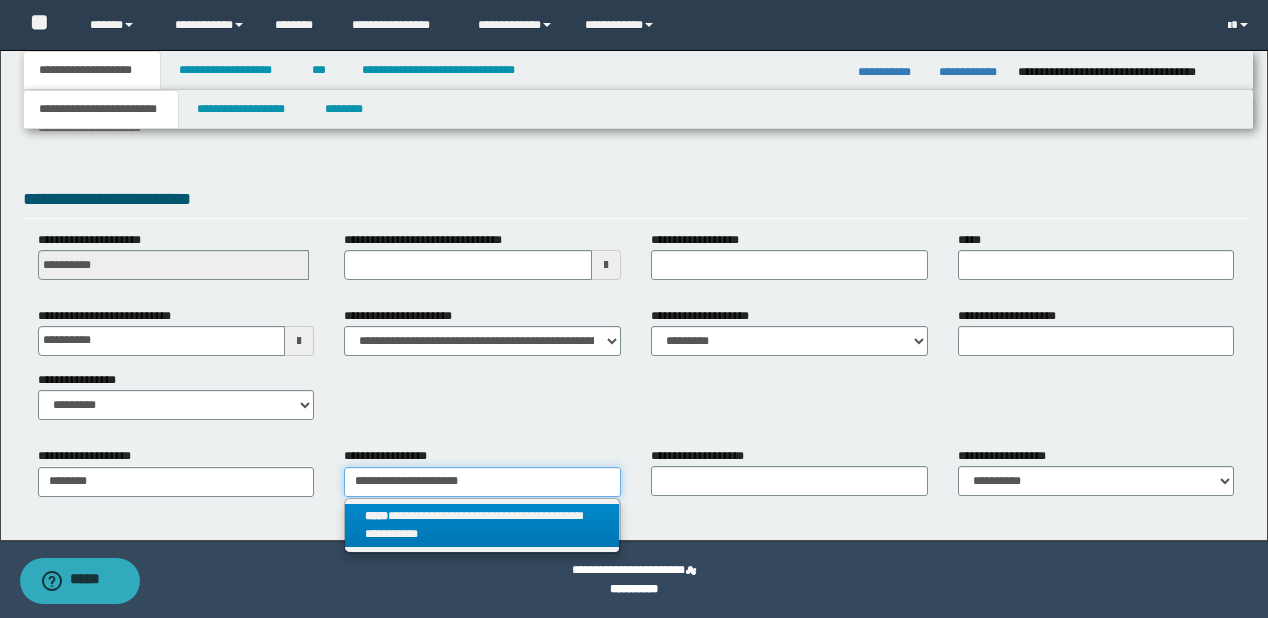 type 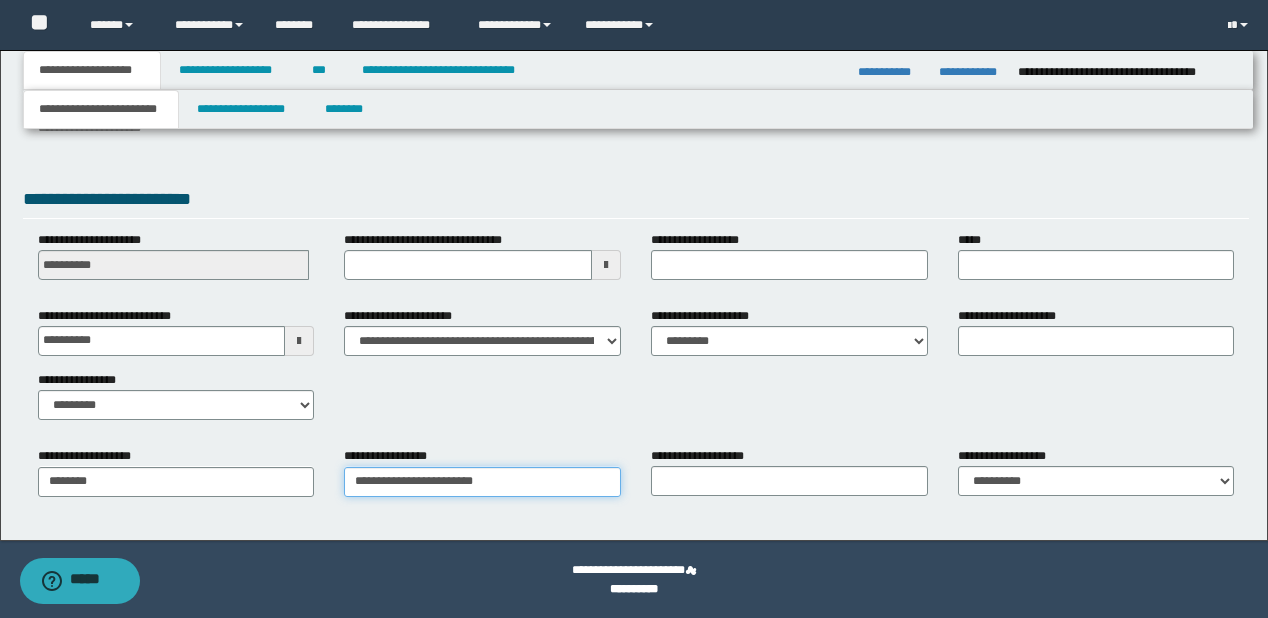 type 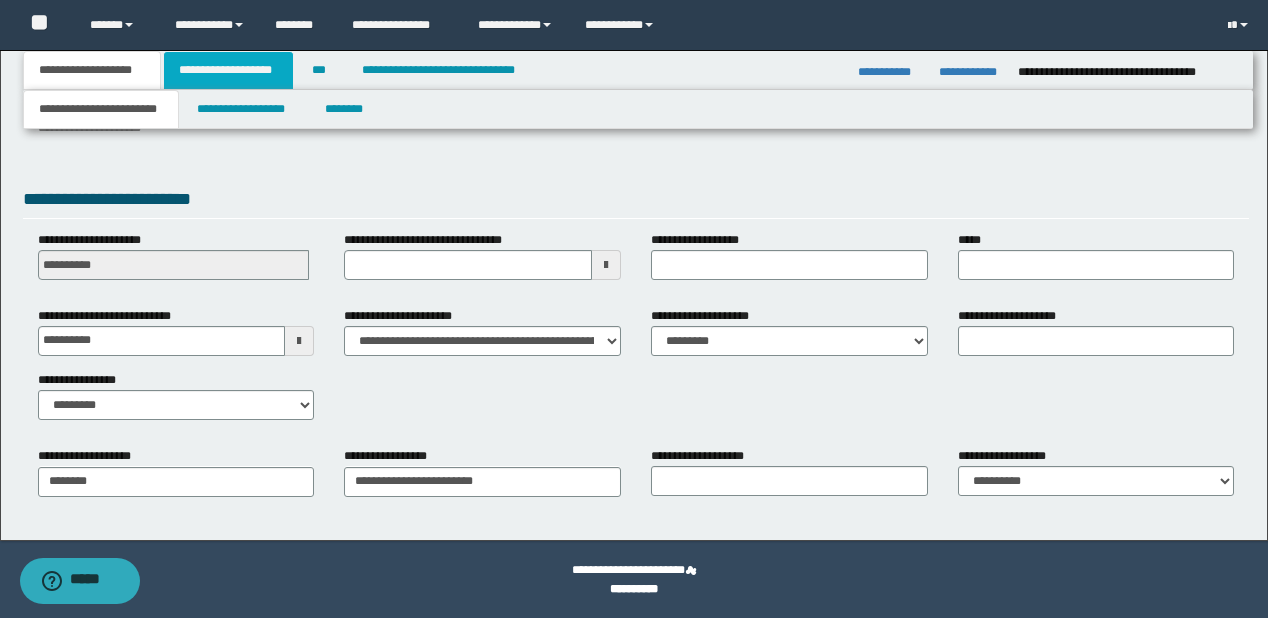 click on "**********" at bounding box center [228, 70] 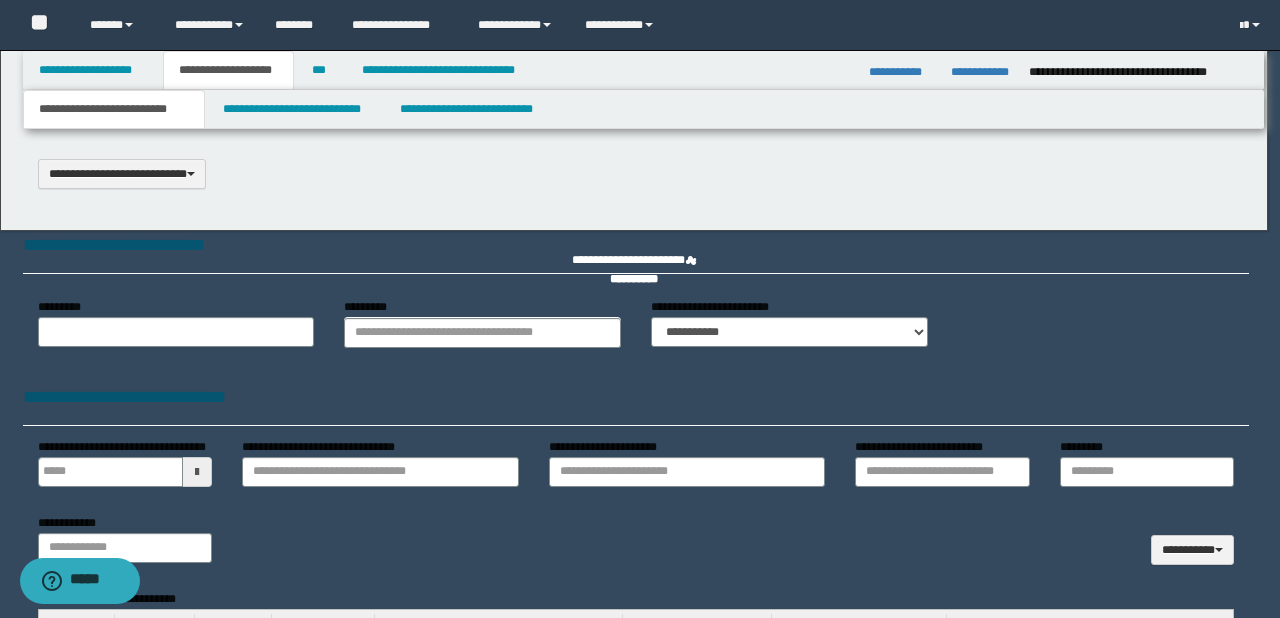type 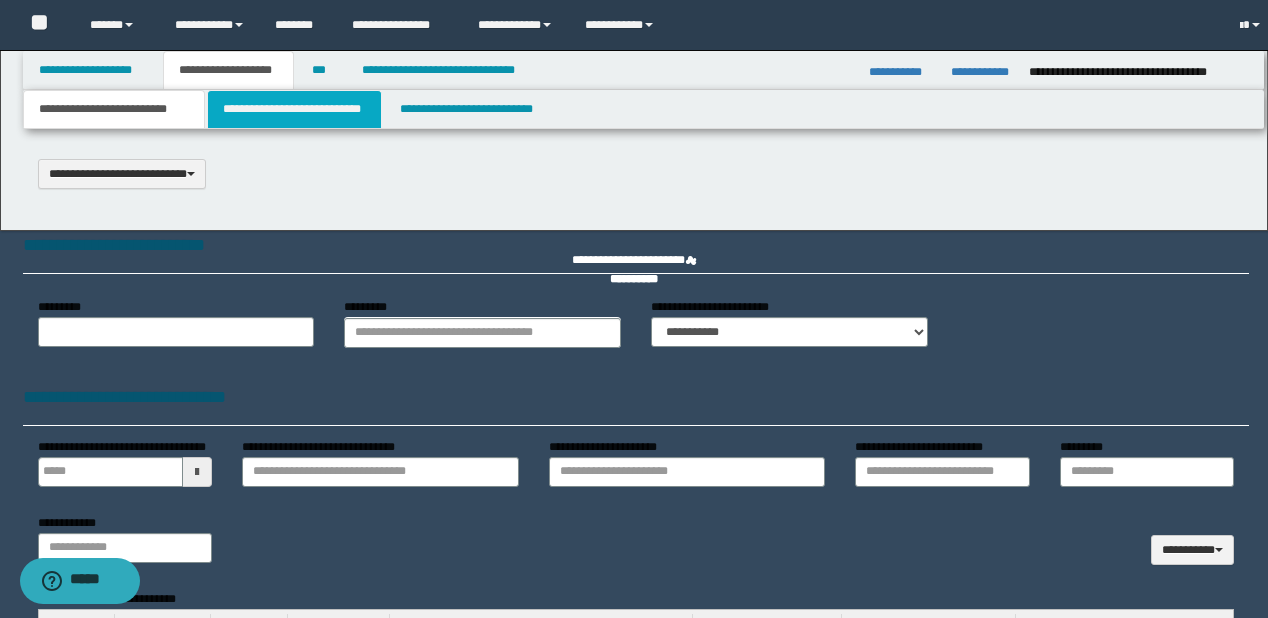 select on "*" 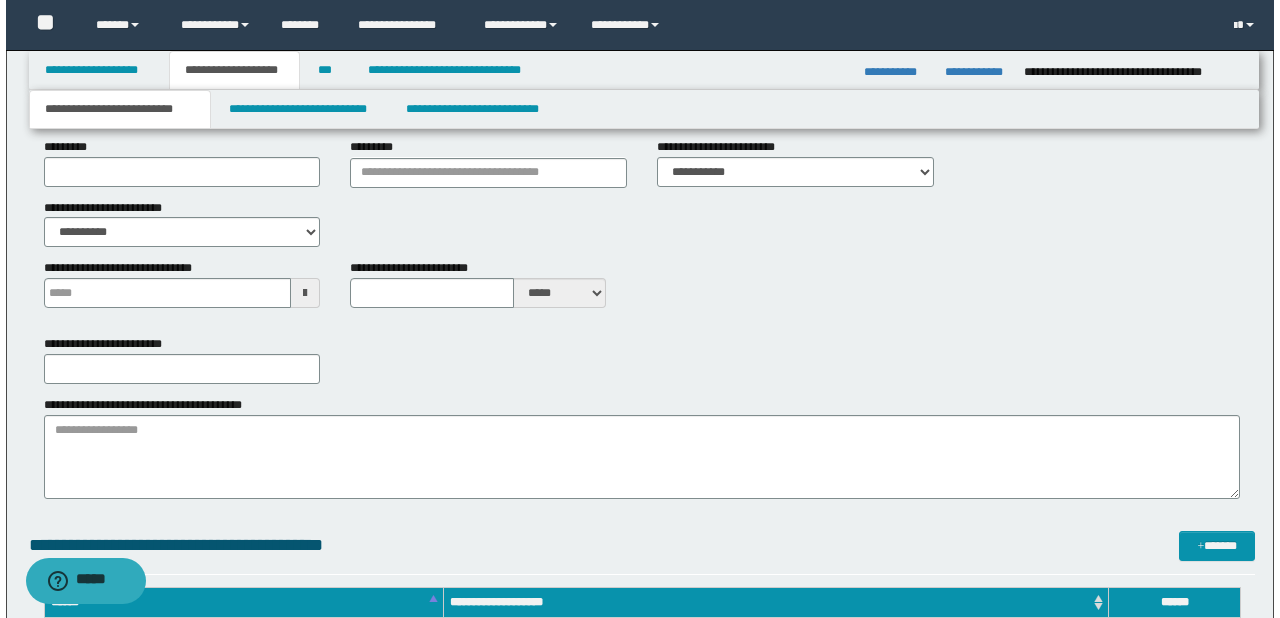 scroll, scrollTop: 0, scrollLeft: 0, axis: both 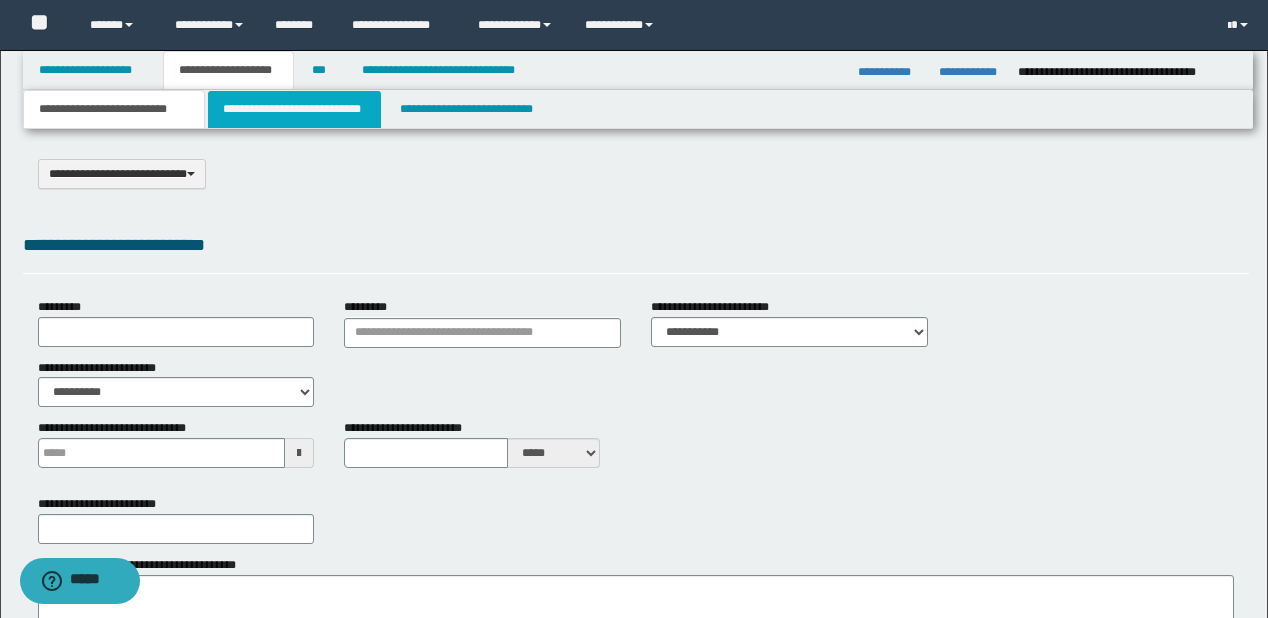 click on "**********" at bounding box center (294, 109) 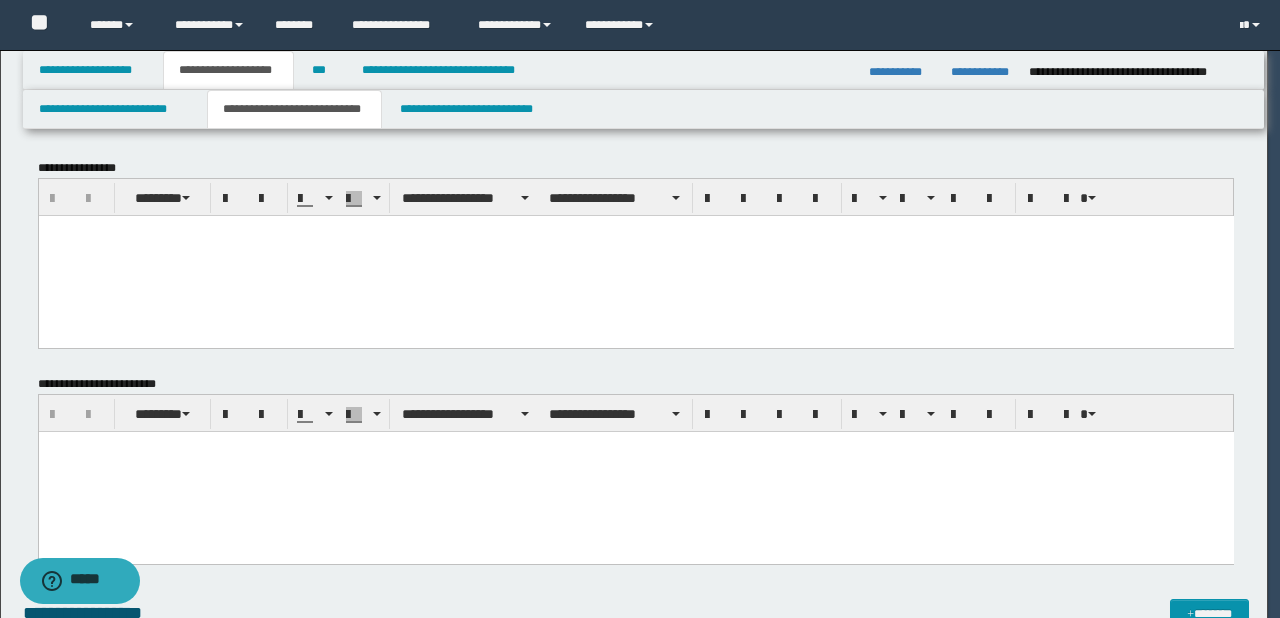 scroll, scrollTop: 0, scrollLeft: 0, axis: both 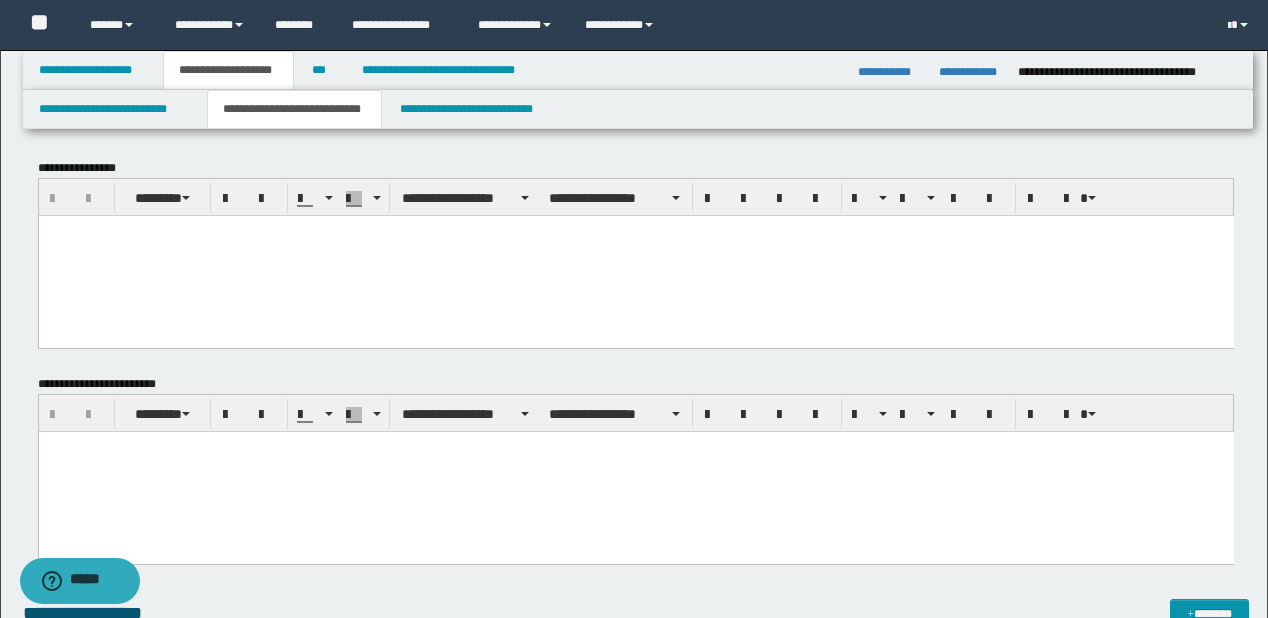 click at bounding box center (635, 255) 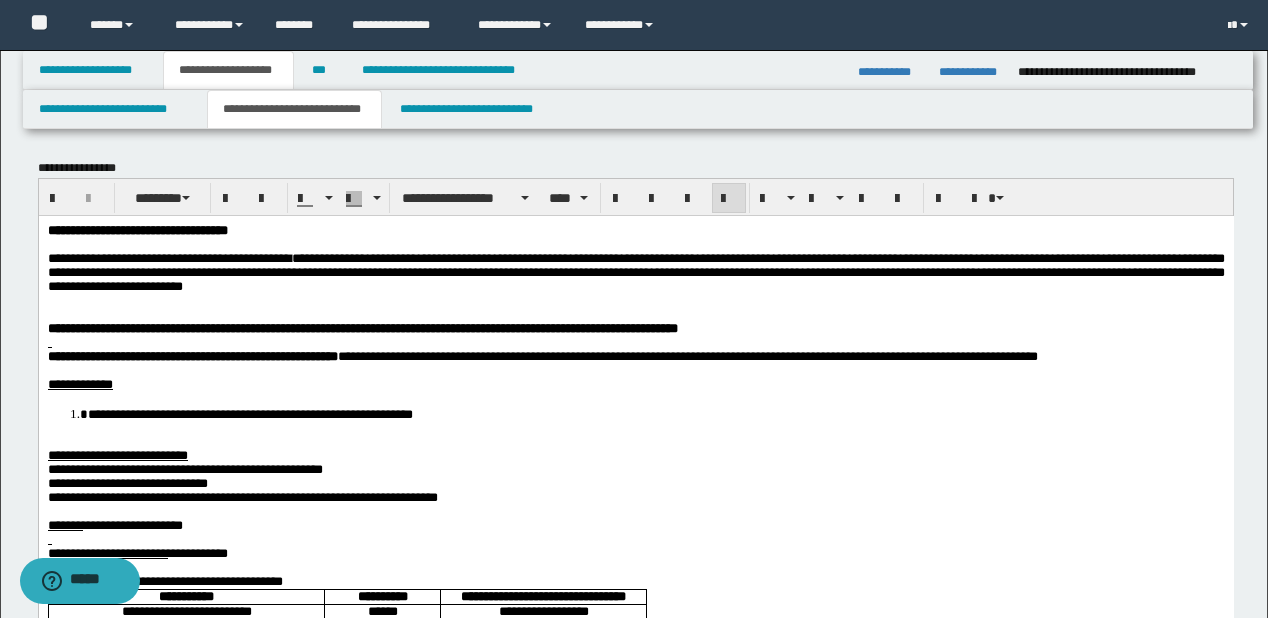 click on "**********" at bounding box center [137, 229] 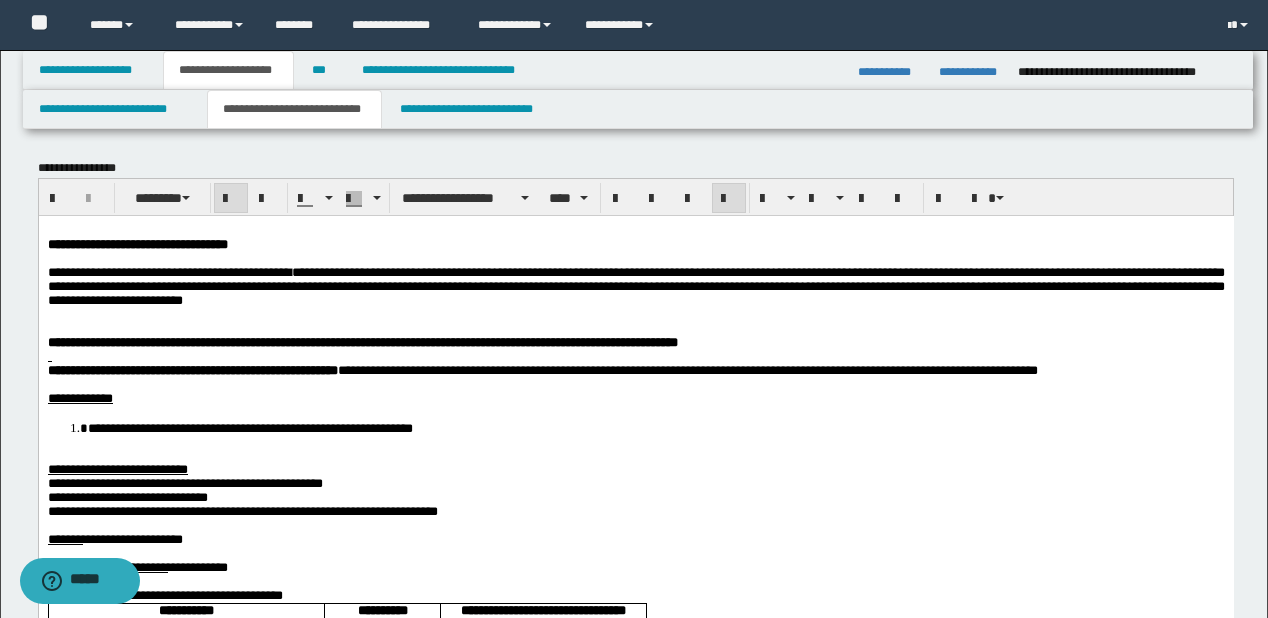 click on "**********" at bounding box center (635, 286) 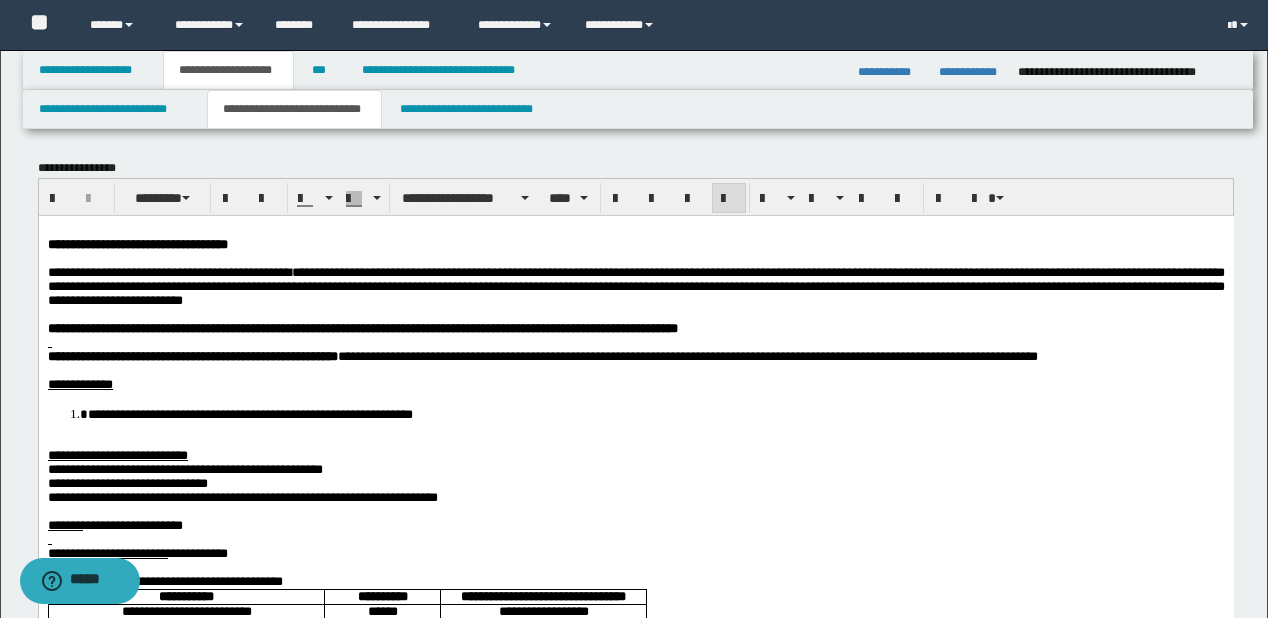 click at bounding box center (635, 342) 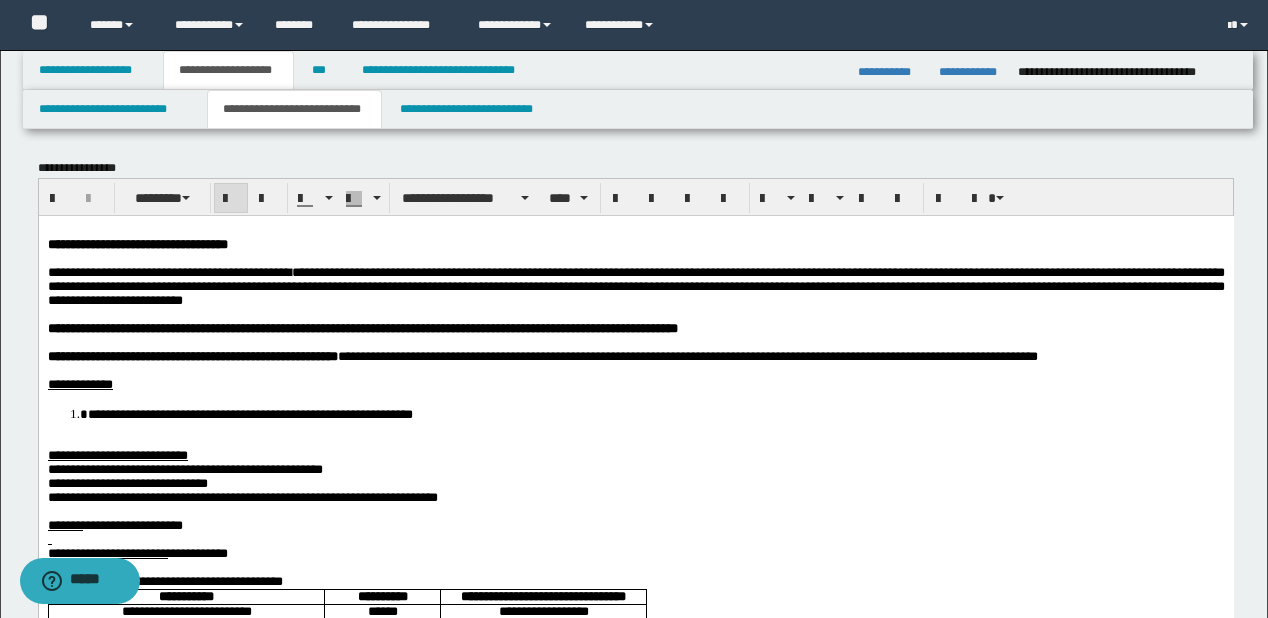 click on "**********" at bounding box center (655, 413) 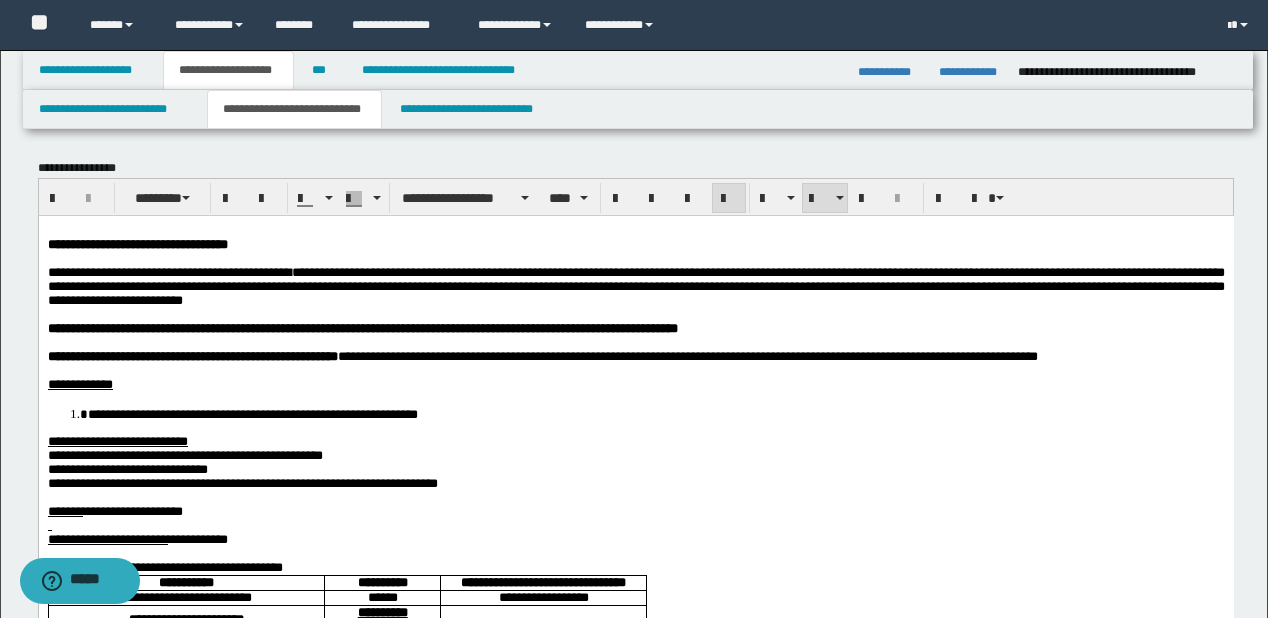 click on "**********" at bounding box center (184, 454) 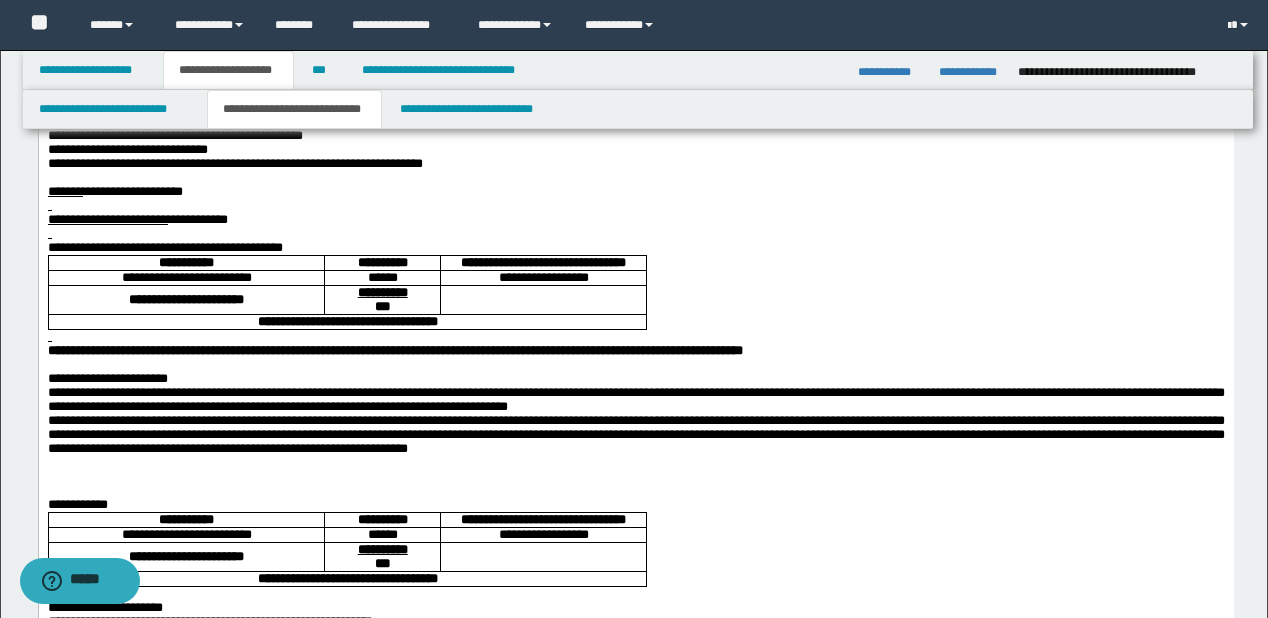 scroll, scrollTop: 400, scrollLeft: 0, axis: vertical 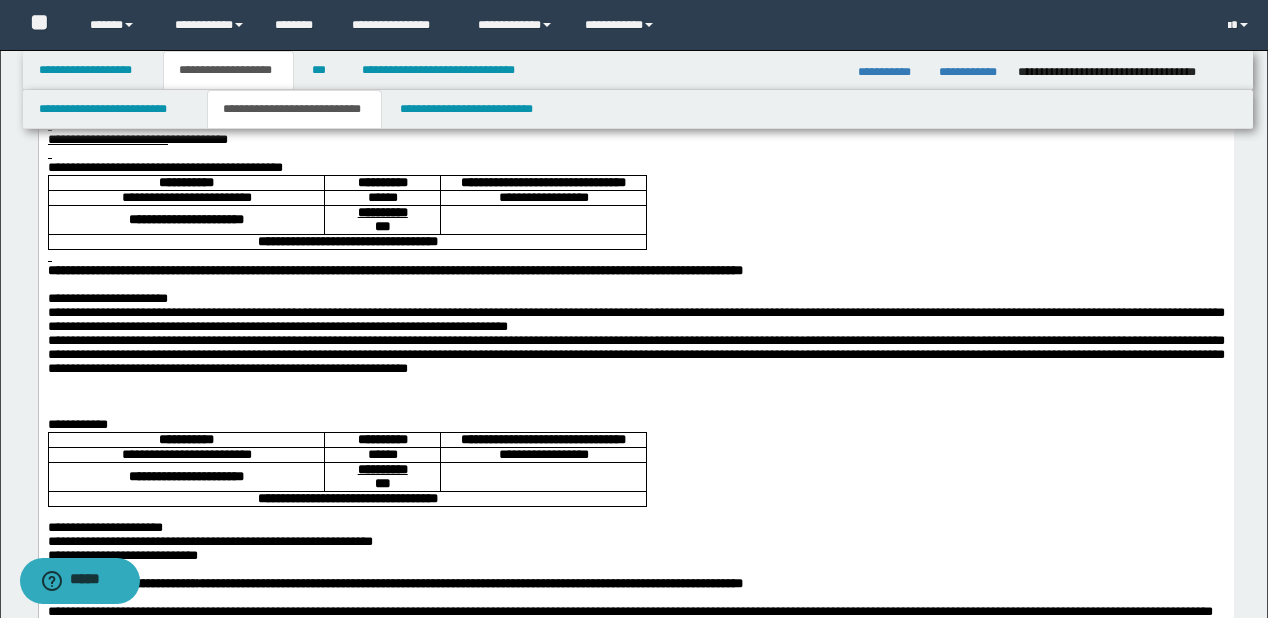 click at bounding box center [635, 154] 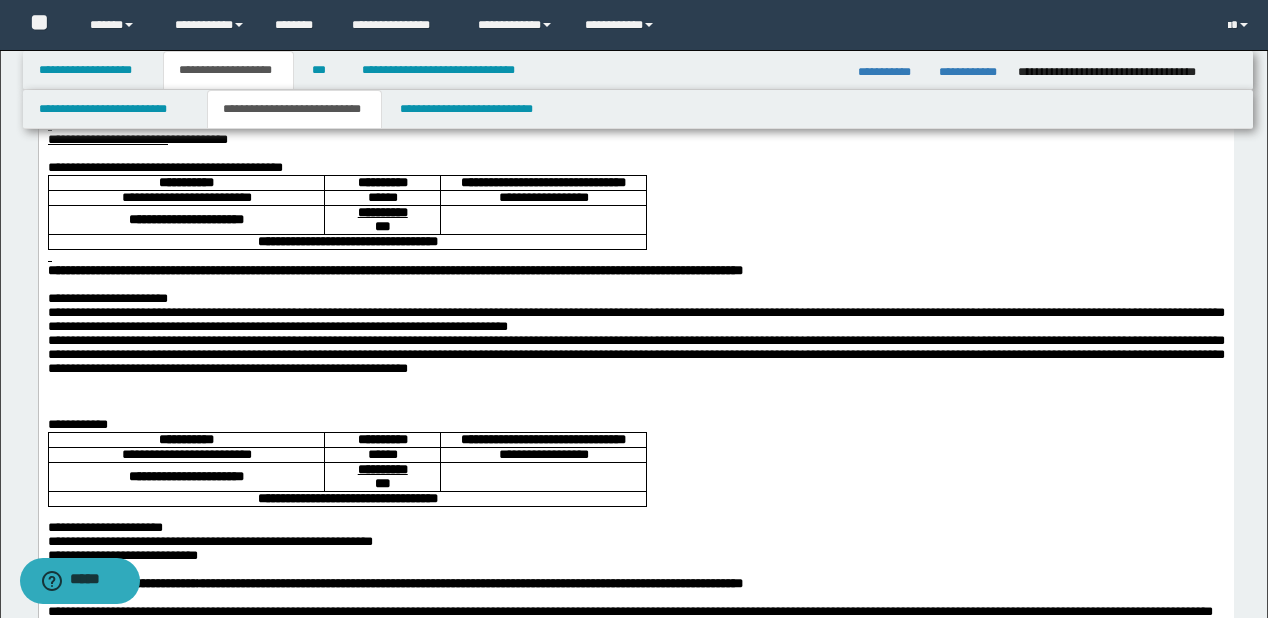 click at bounding box center (635, 126) 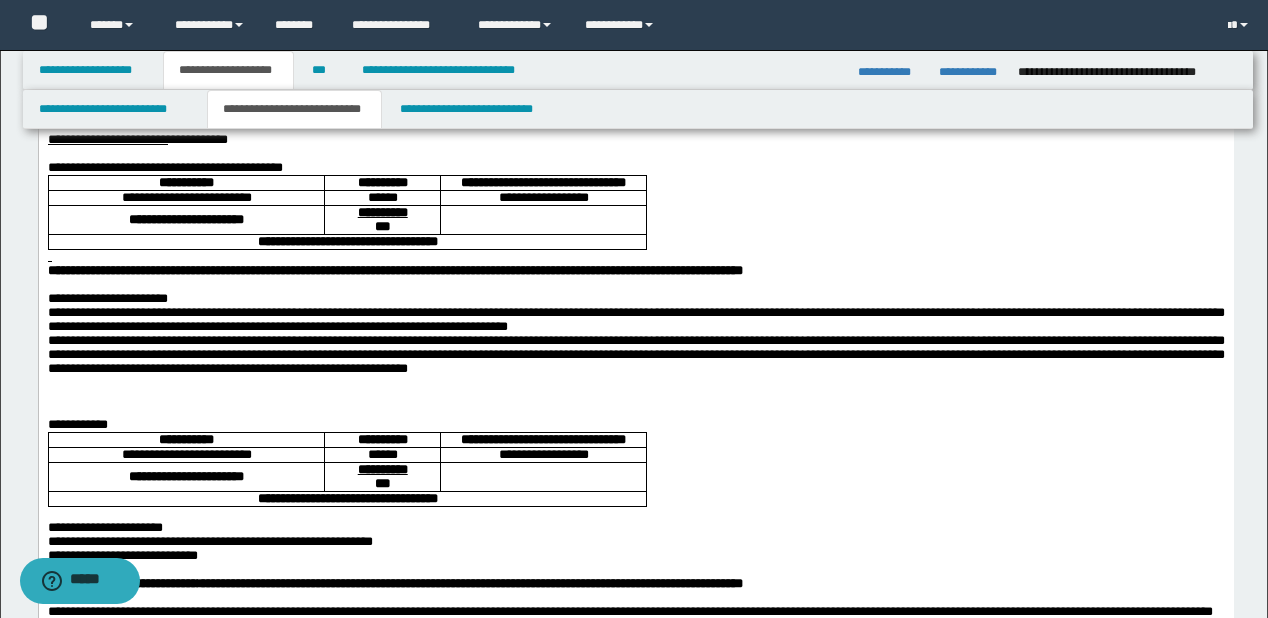 click on "**********" at bounding box center (635, 299) 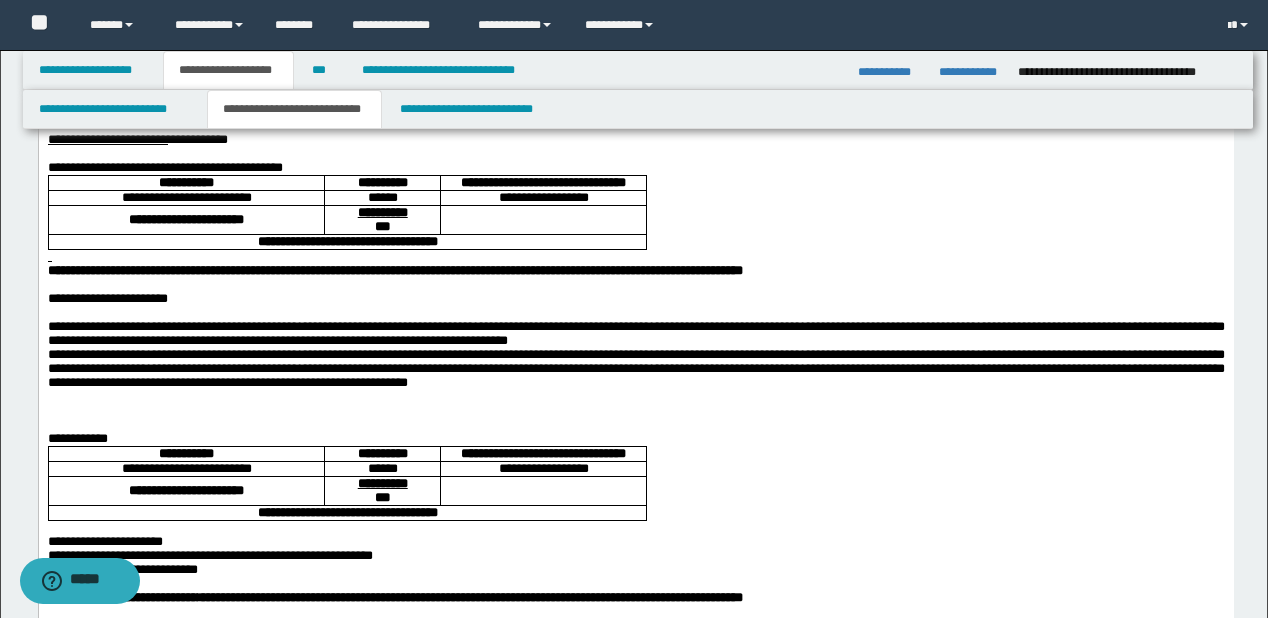 click on "**********" at bounding box center (635, 334) 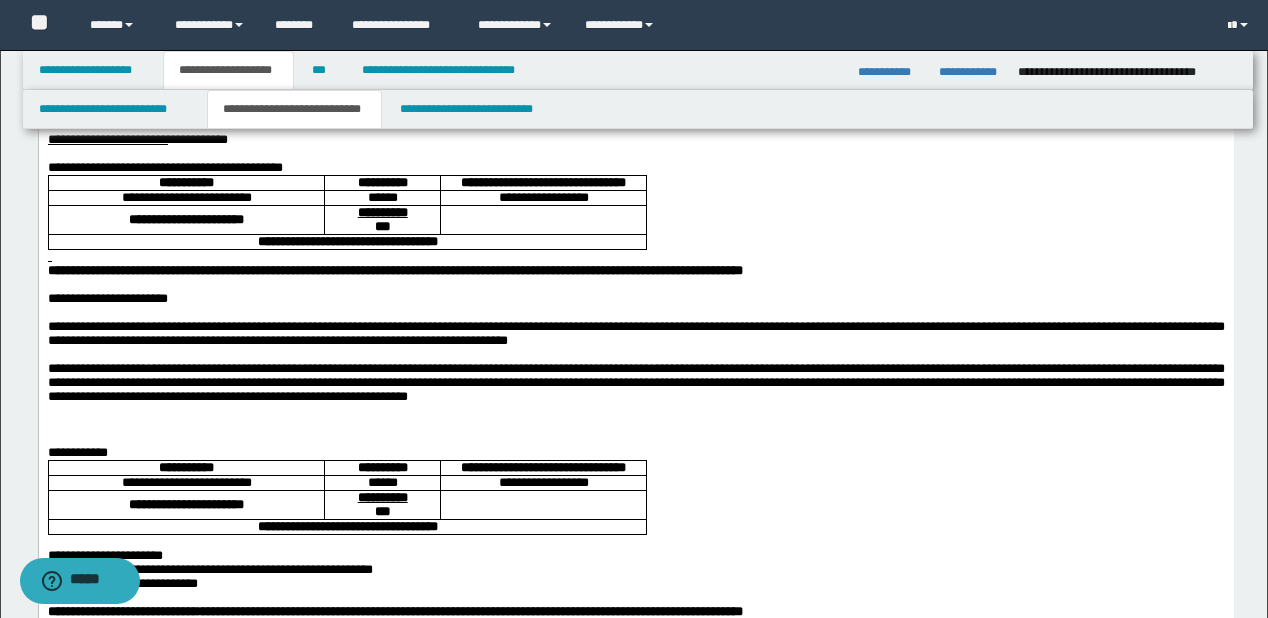 click on "**********" at bounding box center (635, 383) 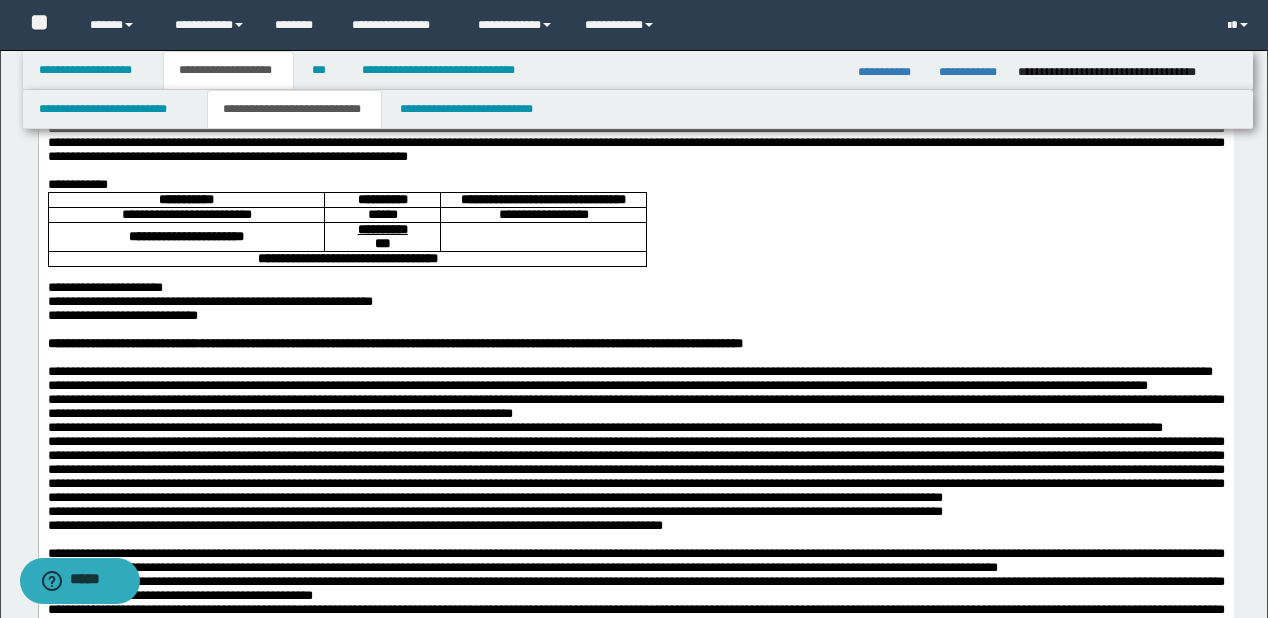 scroll, scrollTop: 720, scrollLeft: 0, axis: vertical 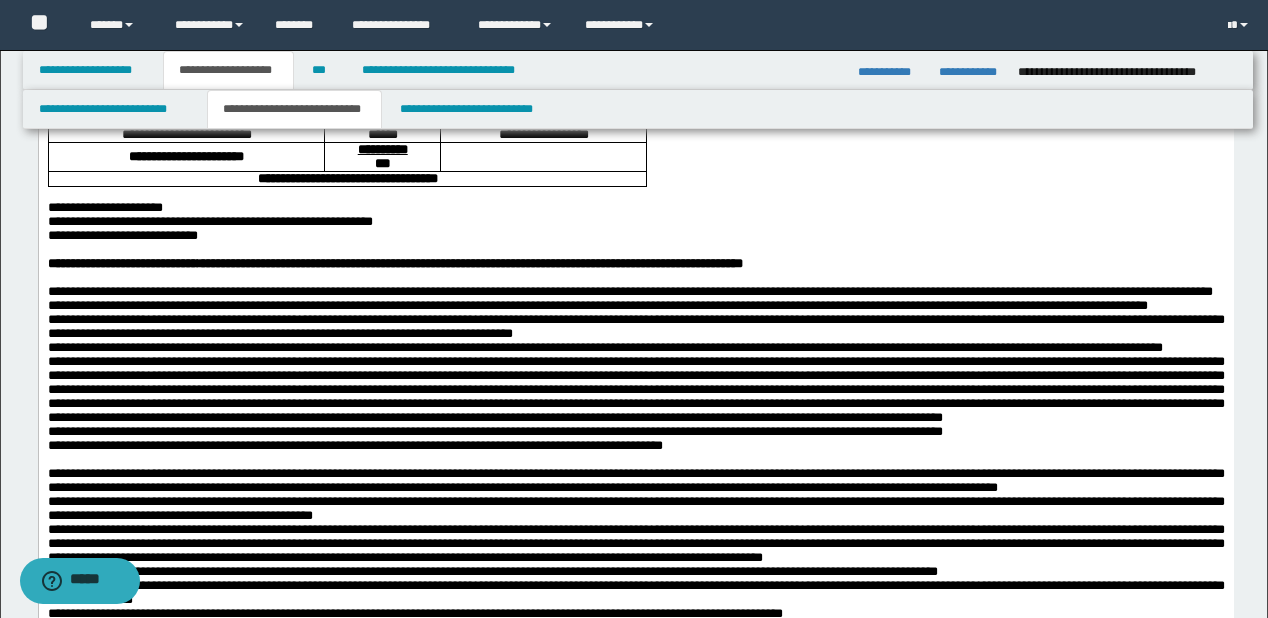 click on "**********" at bounding box center [635, 208] 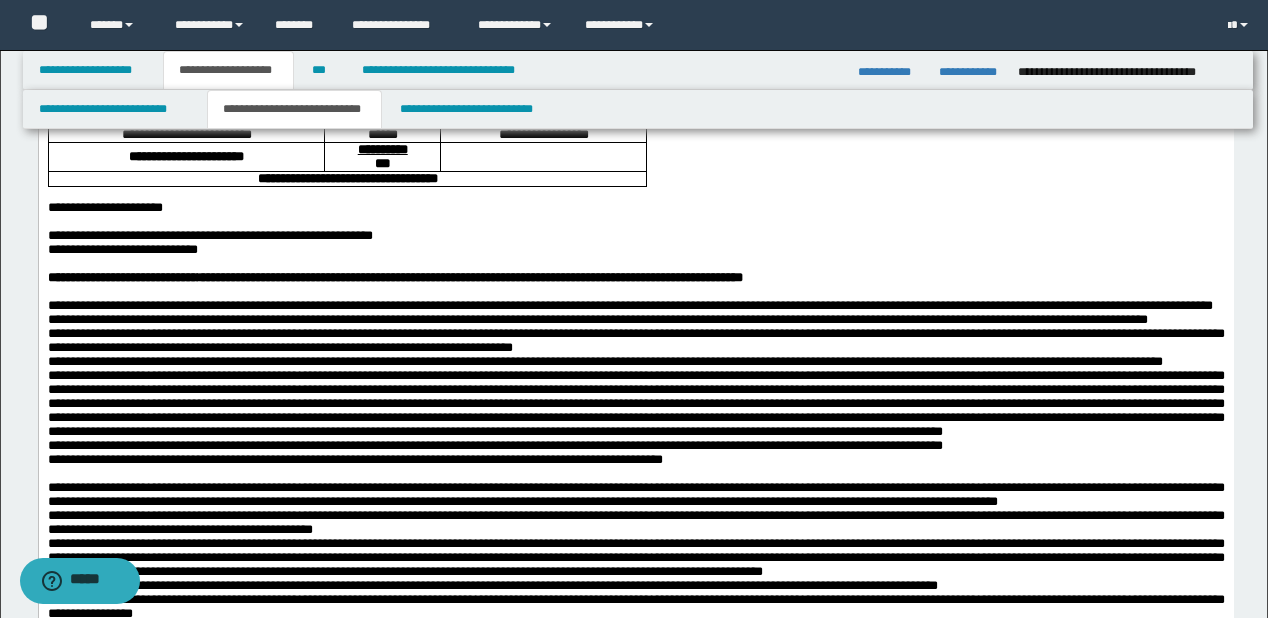 click on "**********" at bounding box center (635, 236) 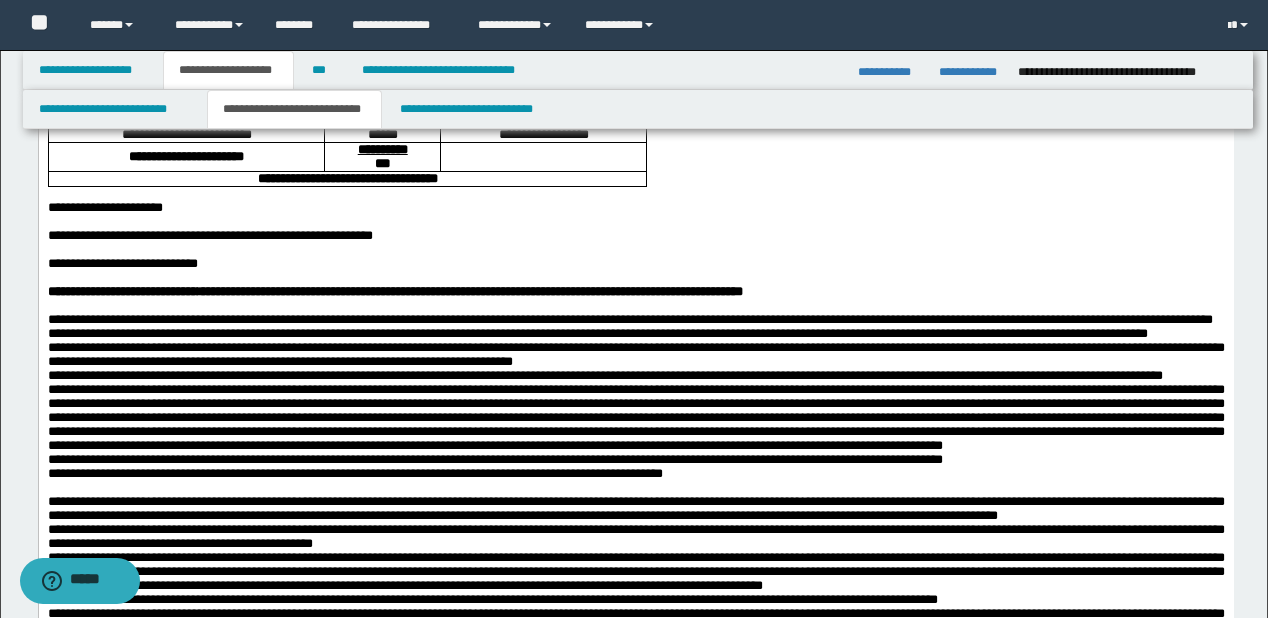 click on "**********" at bounding box center (635, 236) 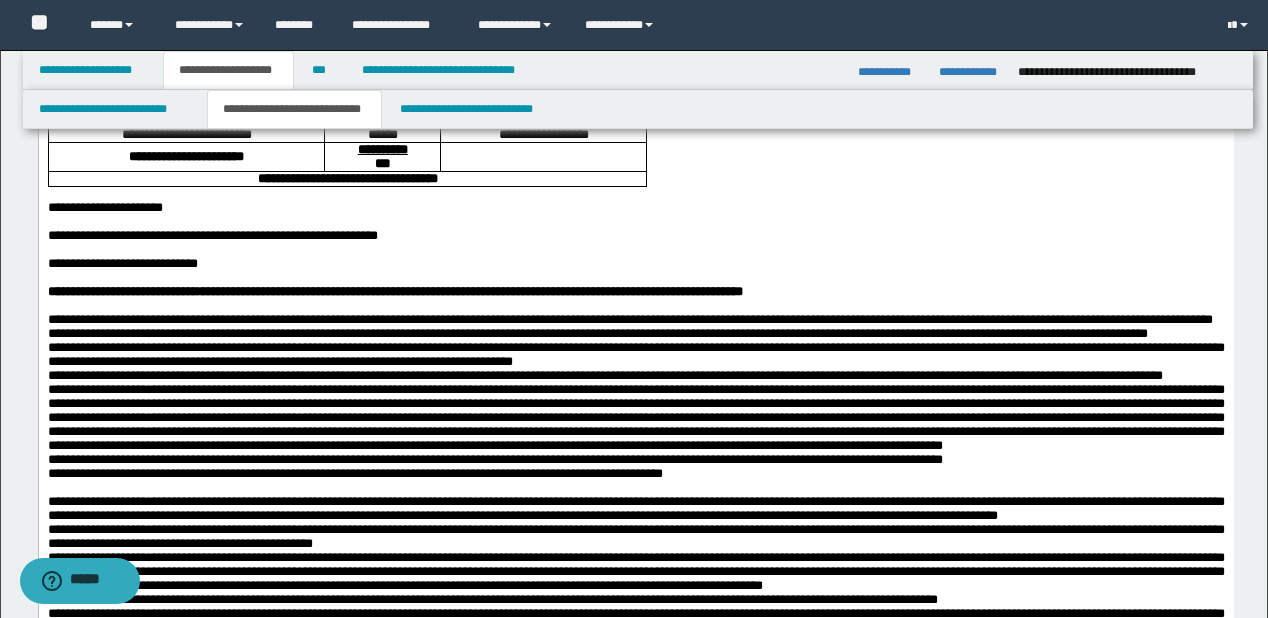 scroll, scrollTop: 800, scrollLeft: 0, axis: vertical 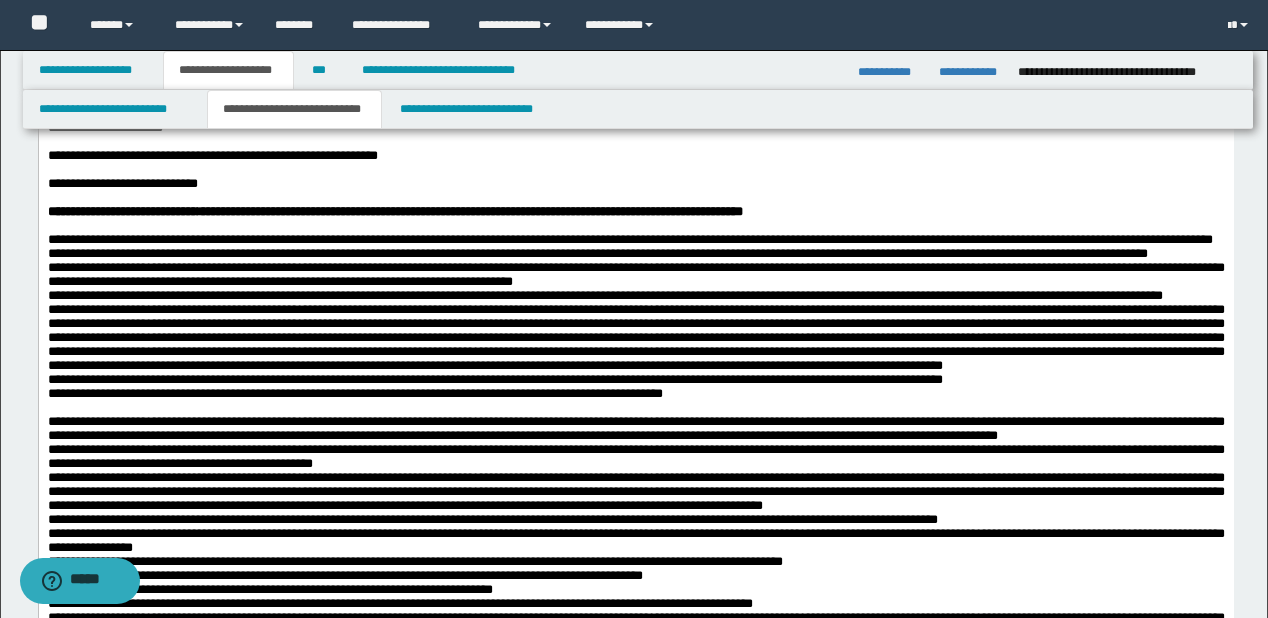 click on "**********" at bounding box center [635, 240] 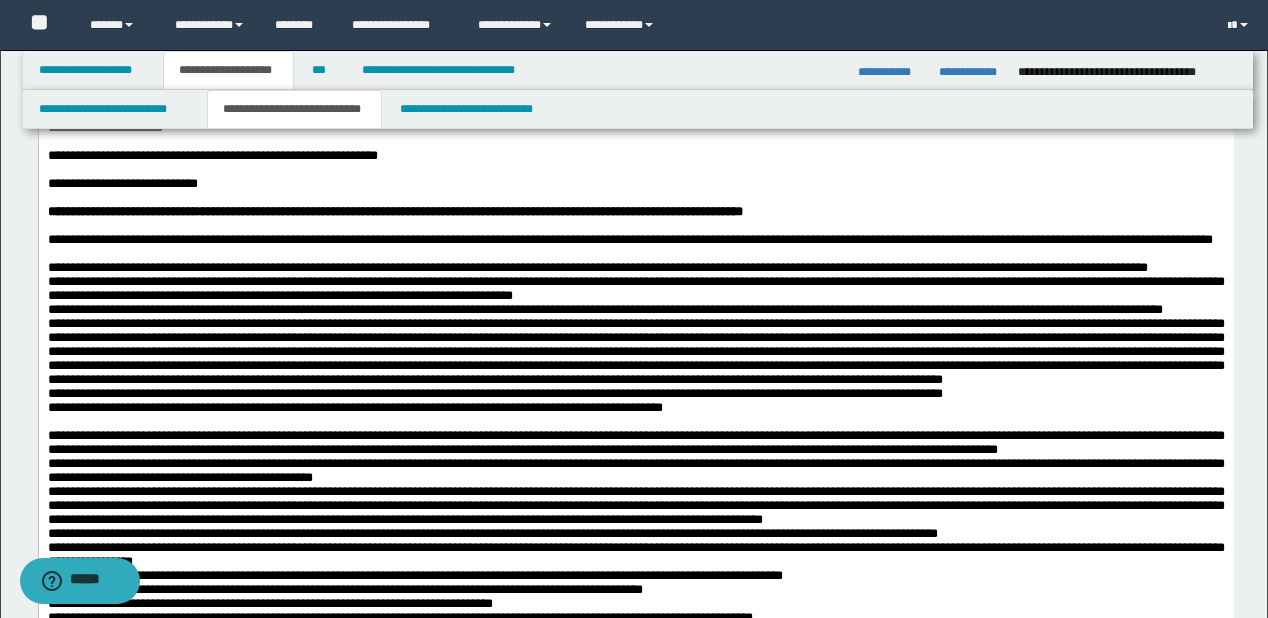 click on "**********" at bounding box center (635, 268) 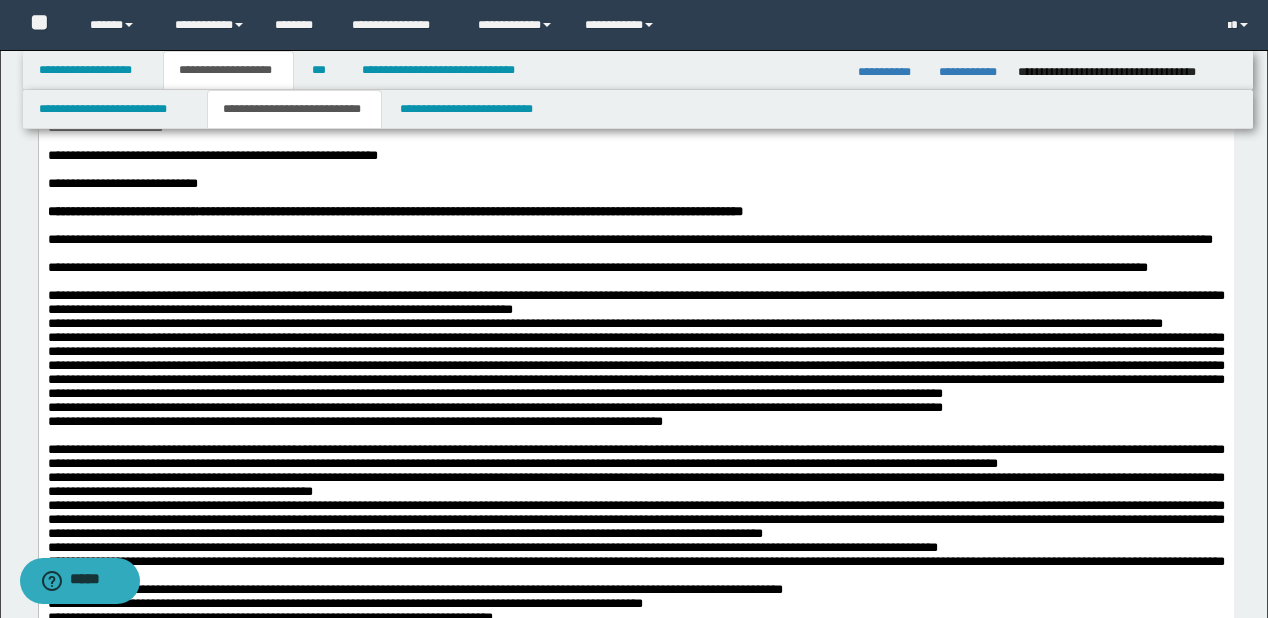 click on "**********" at bounding box center [635, 324] 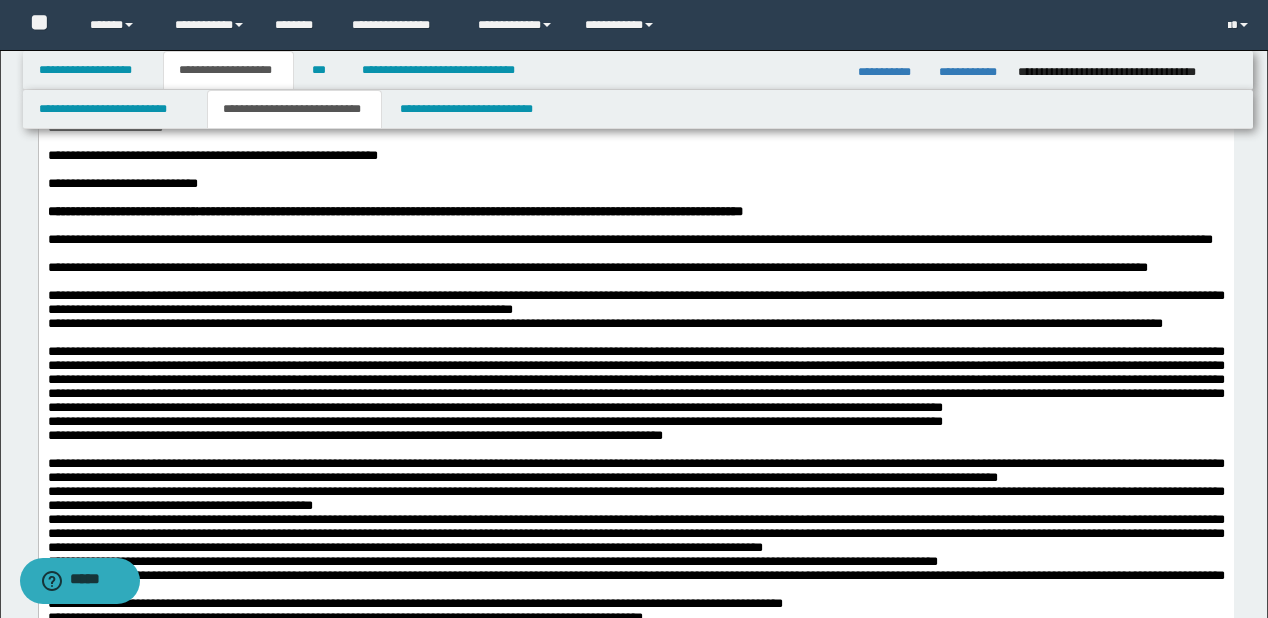click on "**********" at bounding box center [604, 323] 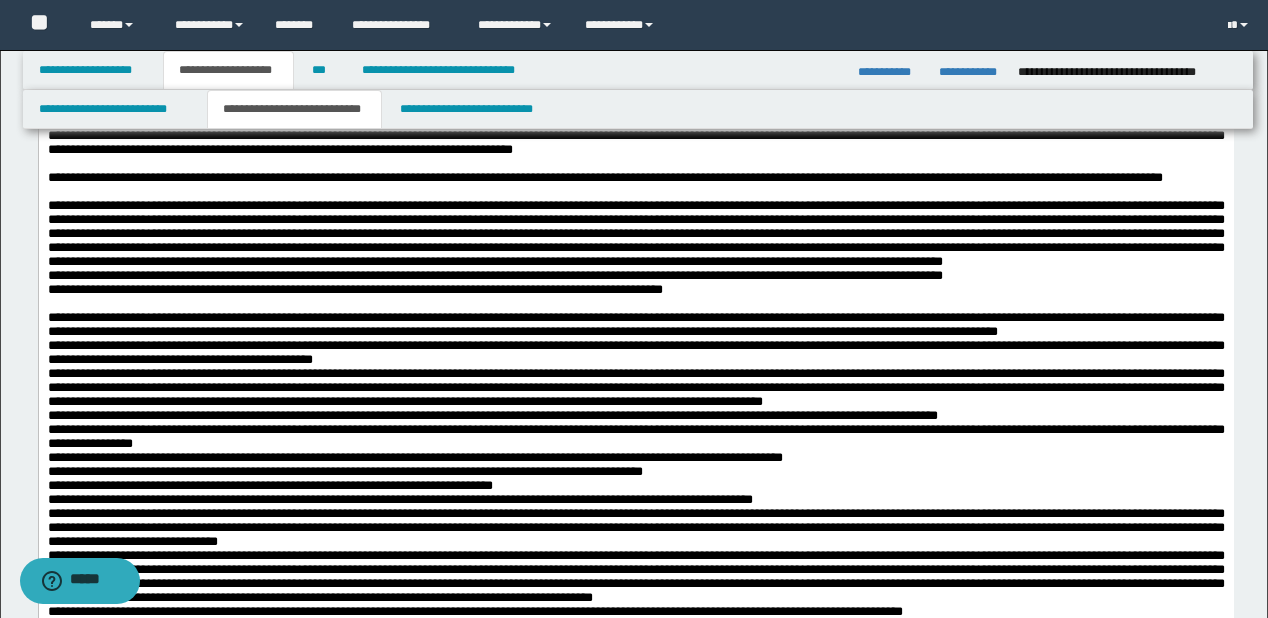 scroll, scrollTop: 1040, scrollLeft: 0, axis: vertical 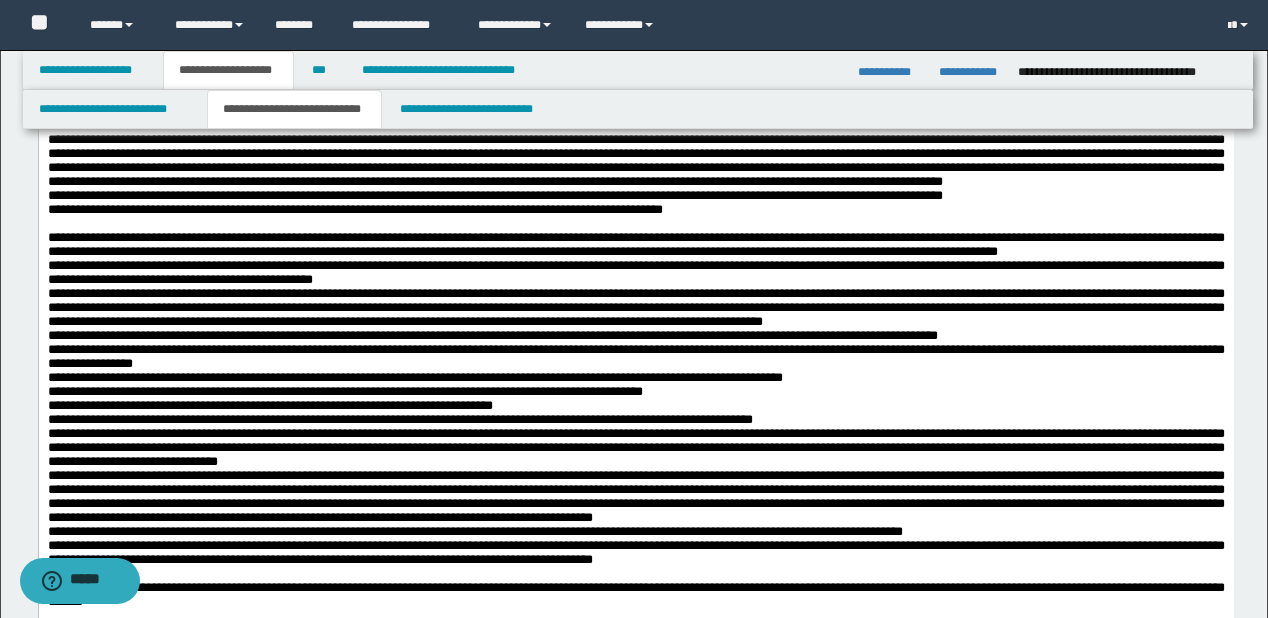 click at bounding box center [635, 154] 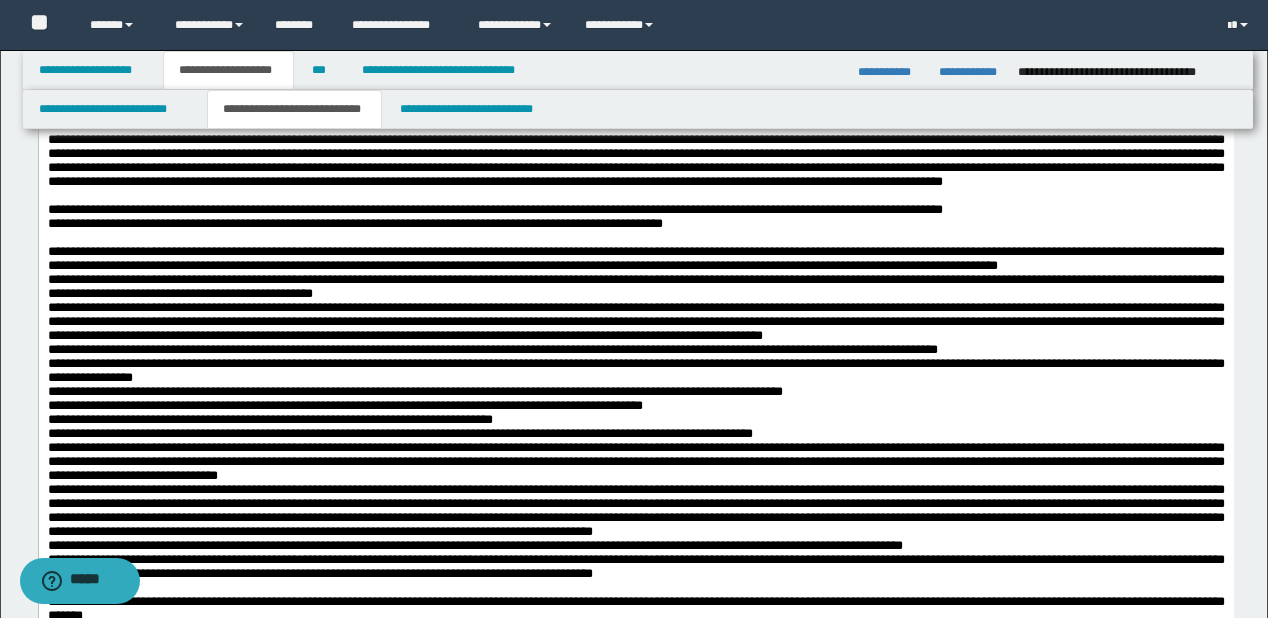 click on "**********" at bounding box center [635, 210] 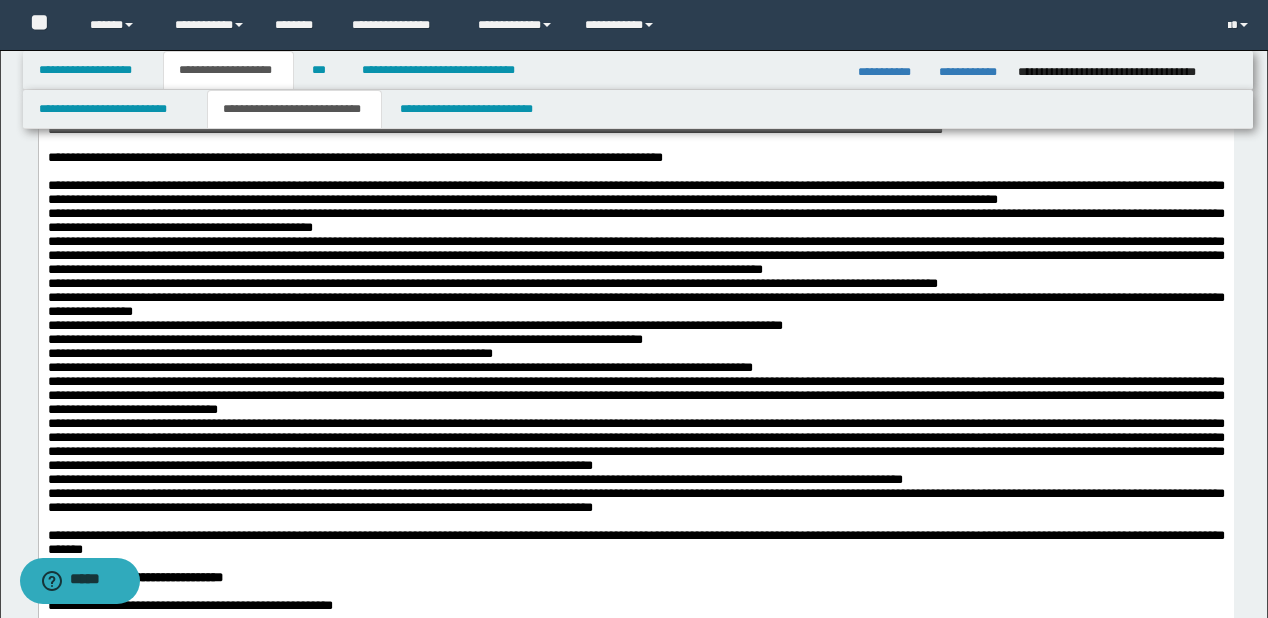 scroll, scrollTop: 1200, scrollLeft: 0, axis: vertical 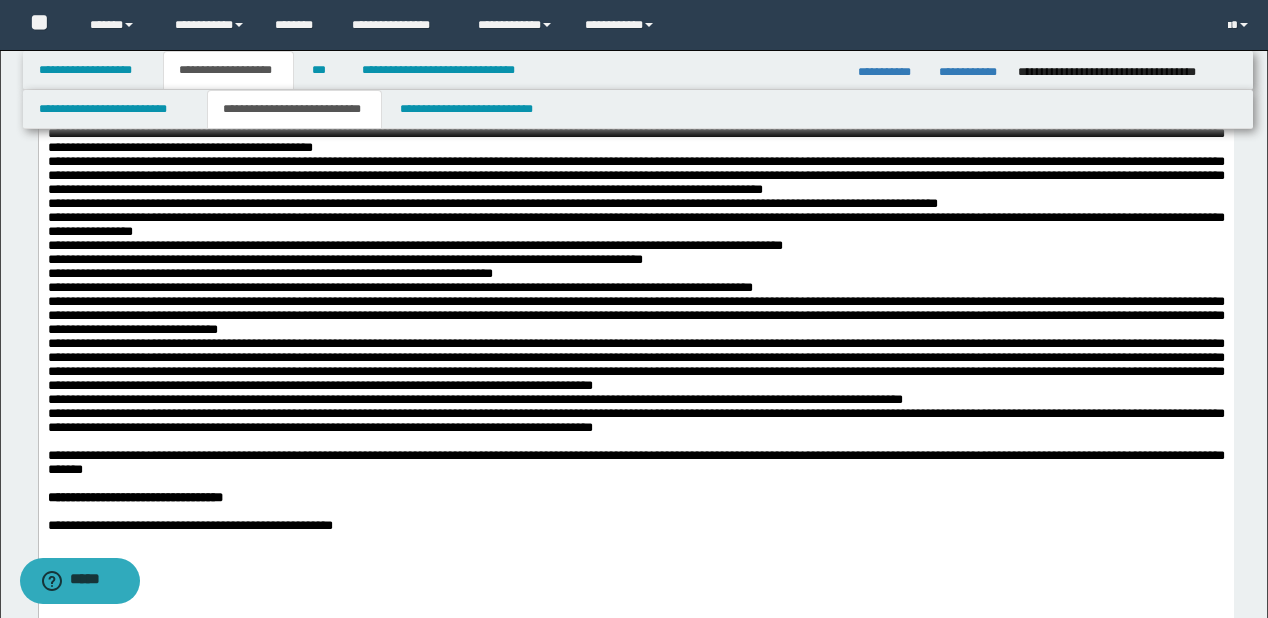 click on "**********" at bounding box center (635, 141) 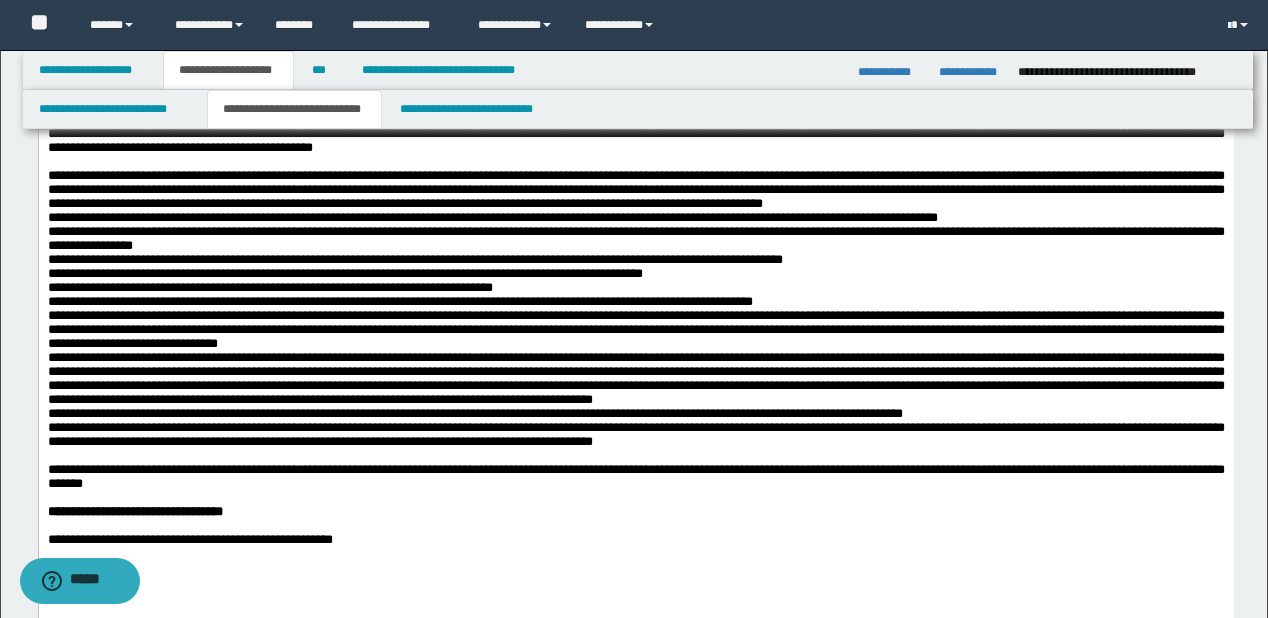 click on "**********" at bounding box center (635, 113) 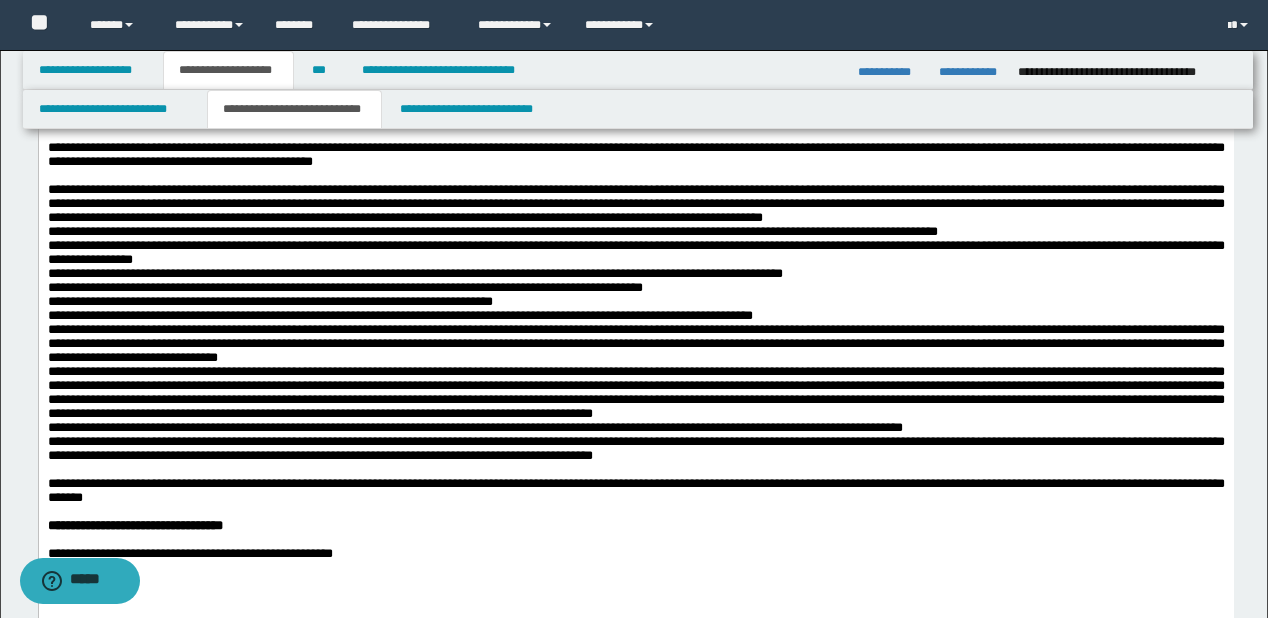 click on "**********" at bounding box center (635, 204) 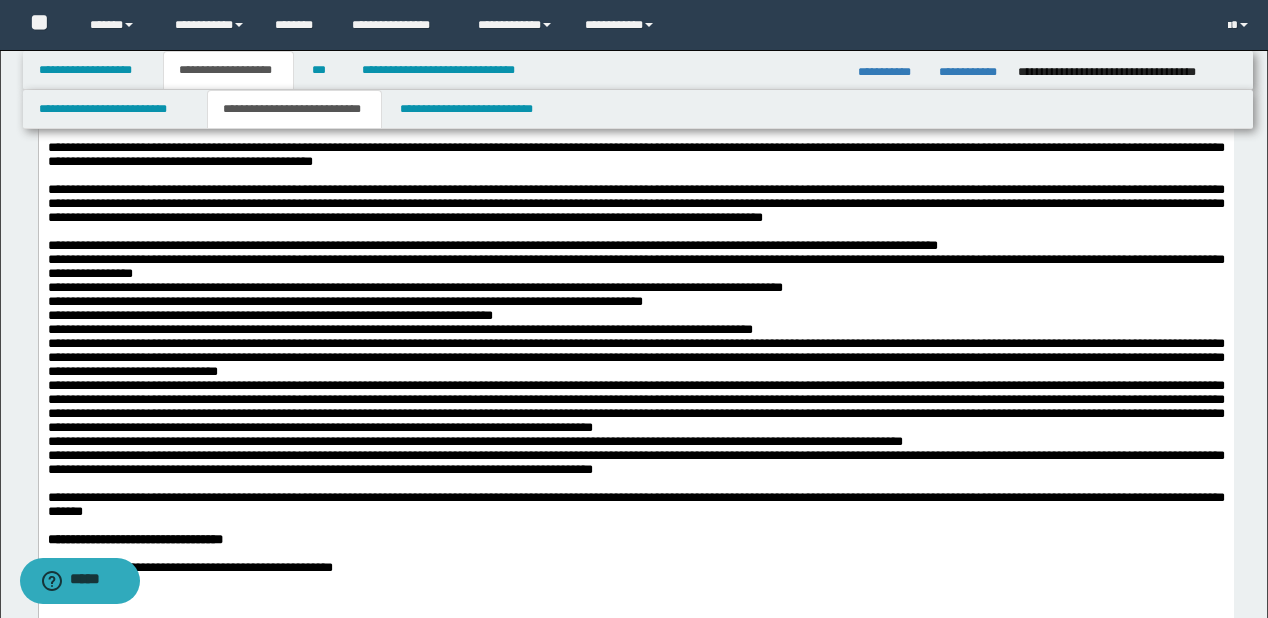 click on "**********" at bounding box center [635, 246] 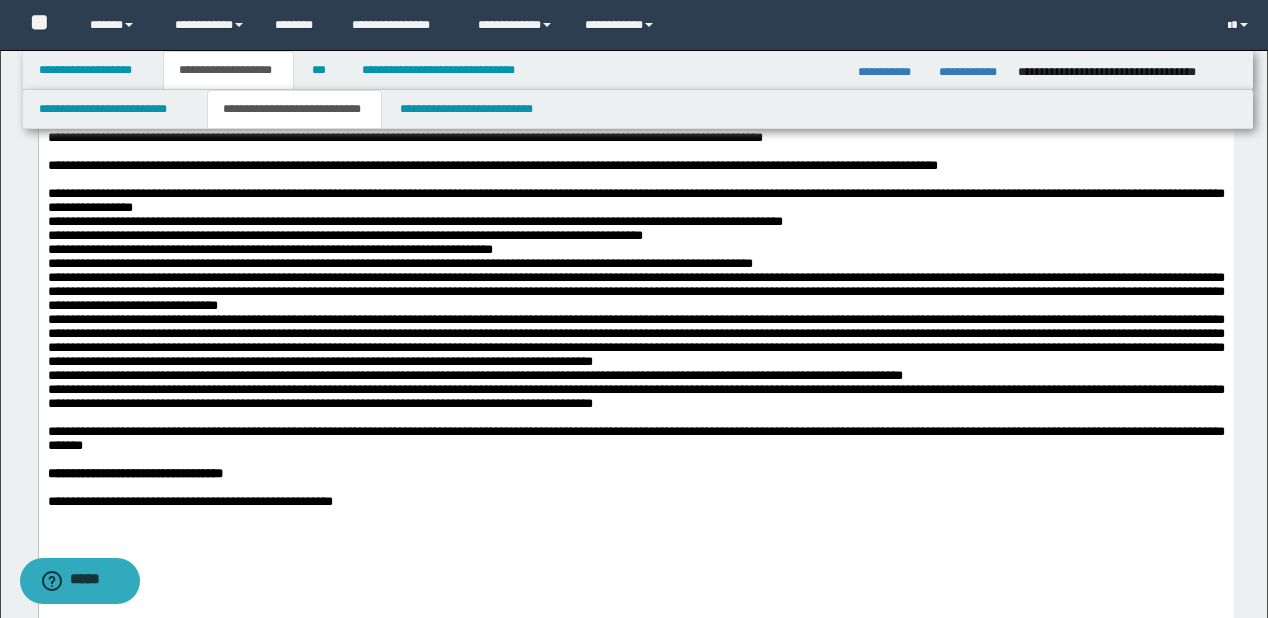 scroll, scrollTop: 1360, scrollLeft: 0, axis: vertical 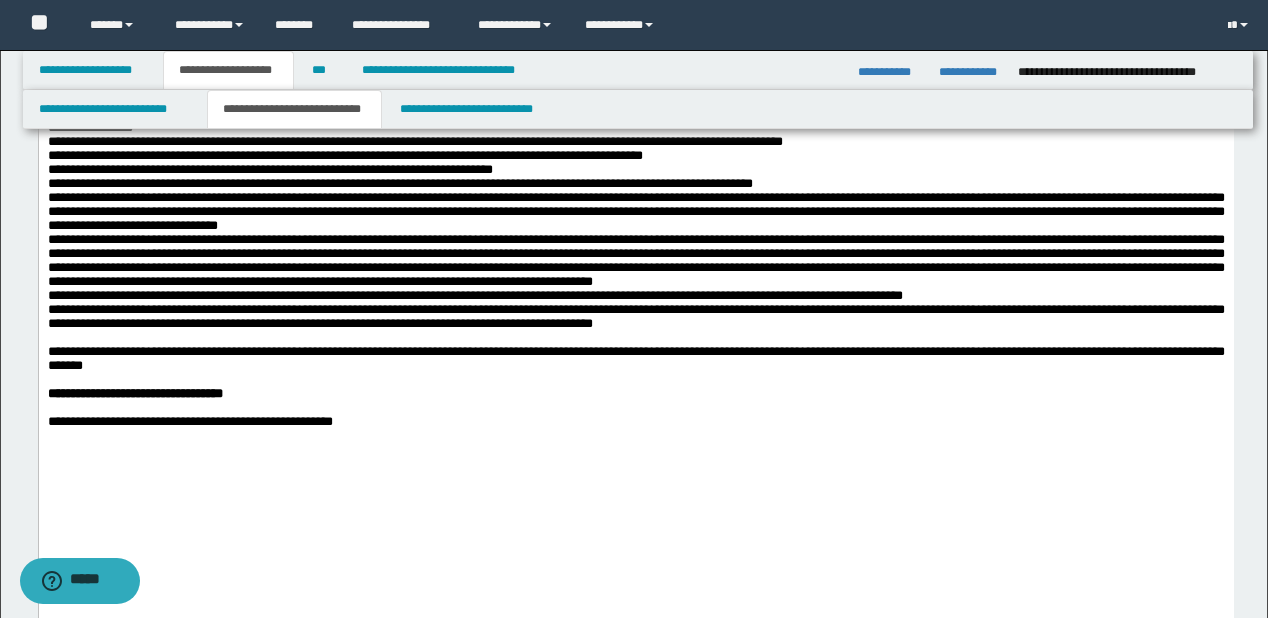 click on "**********" at bounding box center (635, 142) 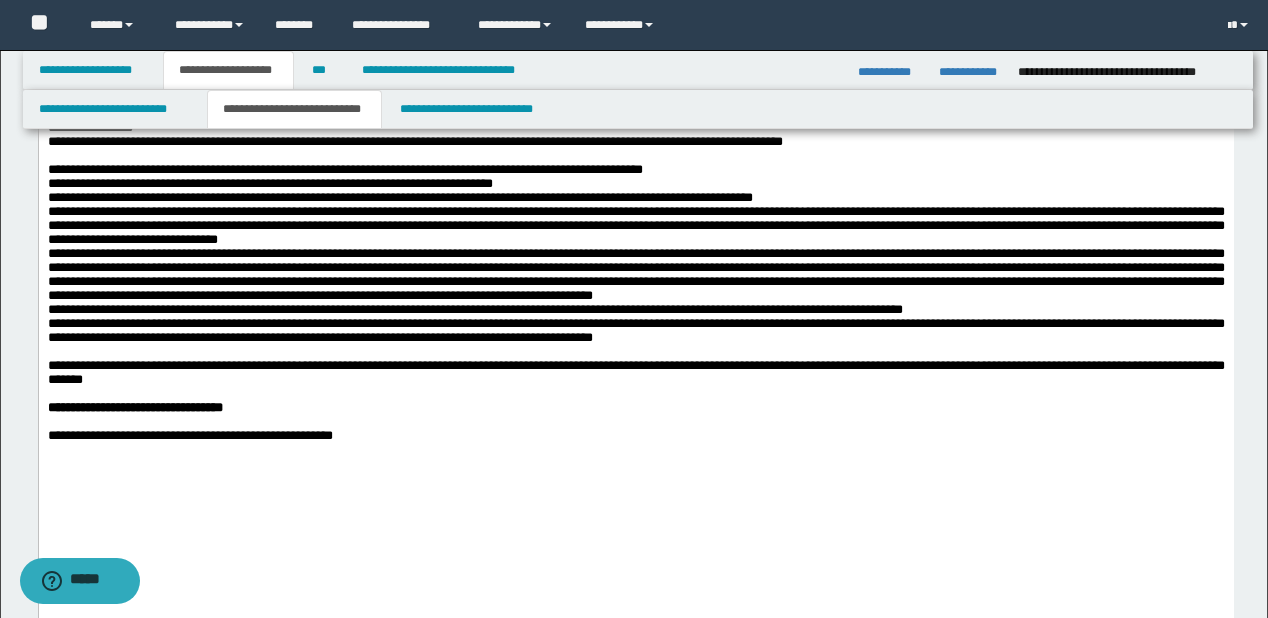 click on "**********" at bounding box center (635, 121) 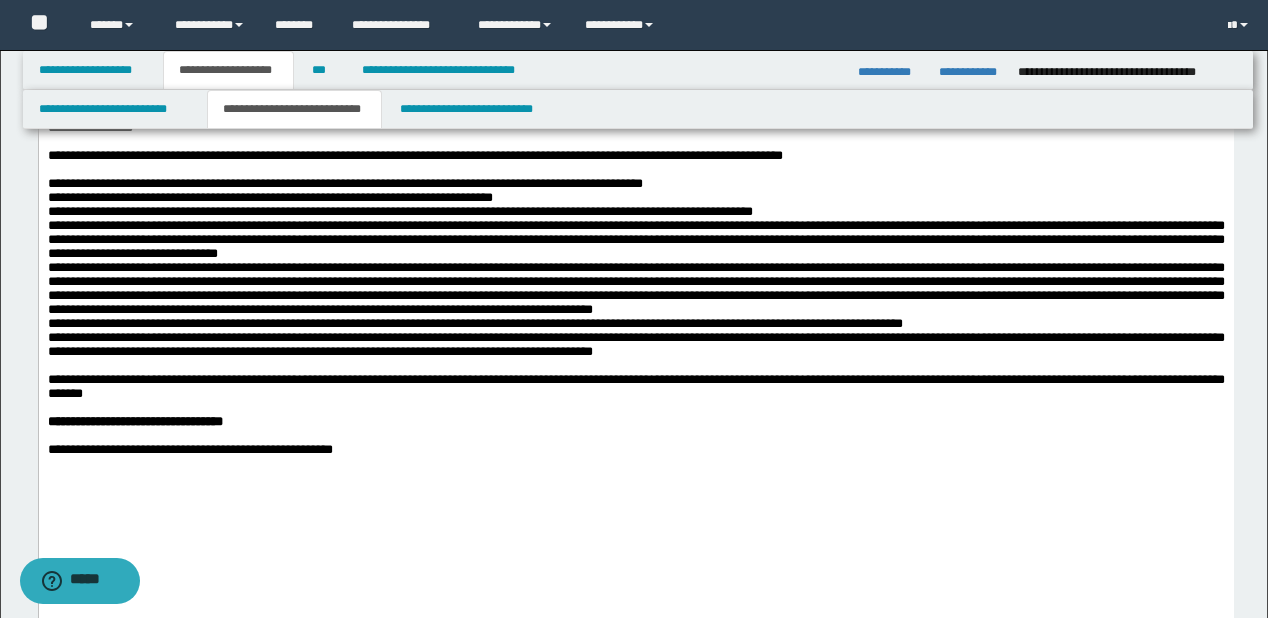 click on "**********" at bounding box center [635, 121] 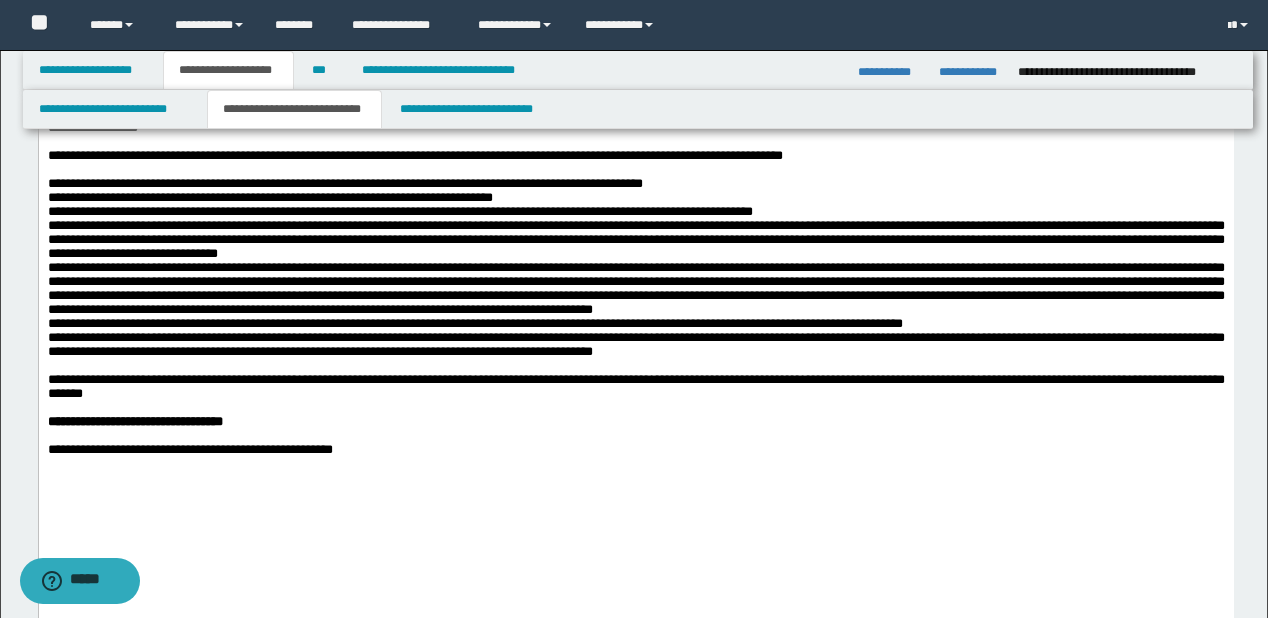 click on "**********" at bounding box center [635, 184] 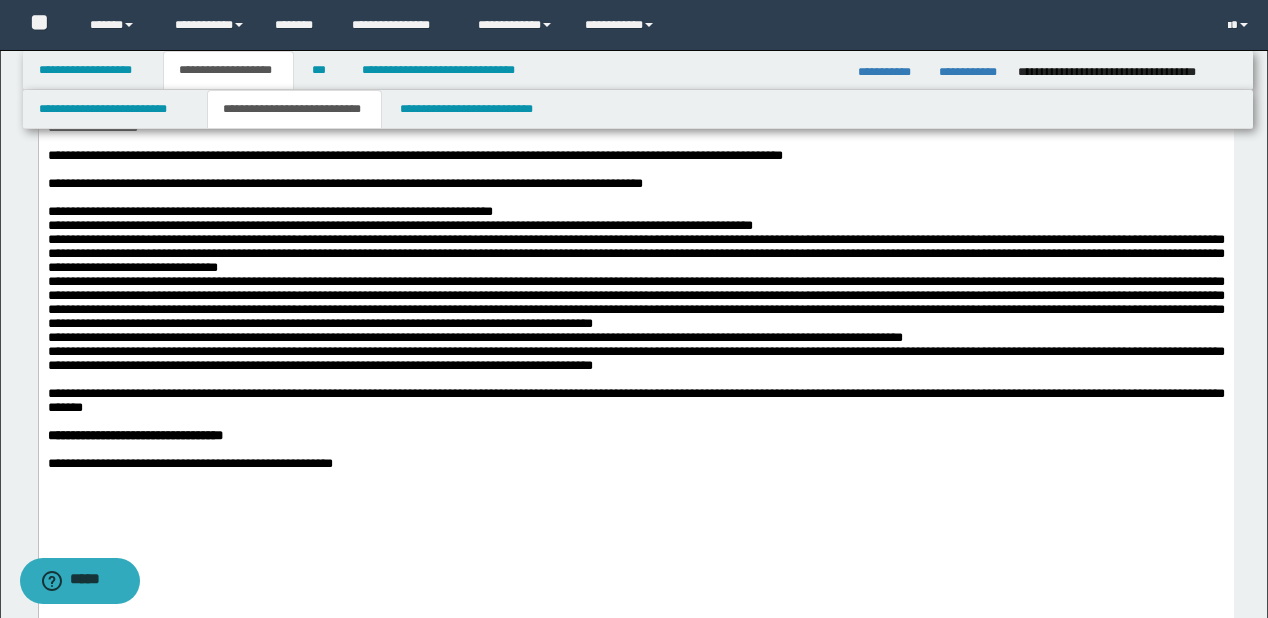 click on "**********" at bounding box center [635, 212] 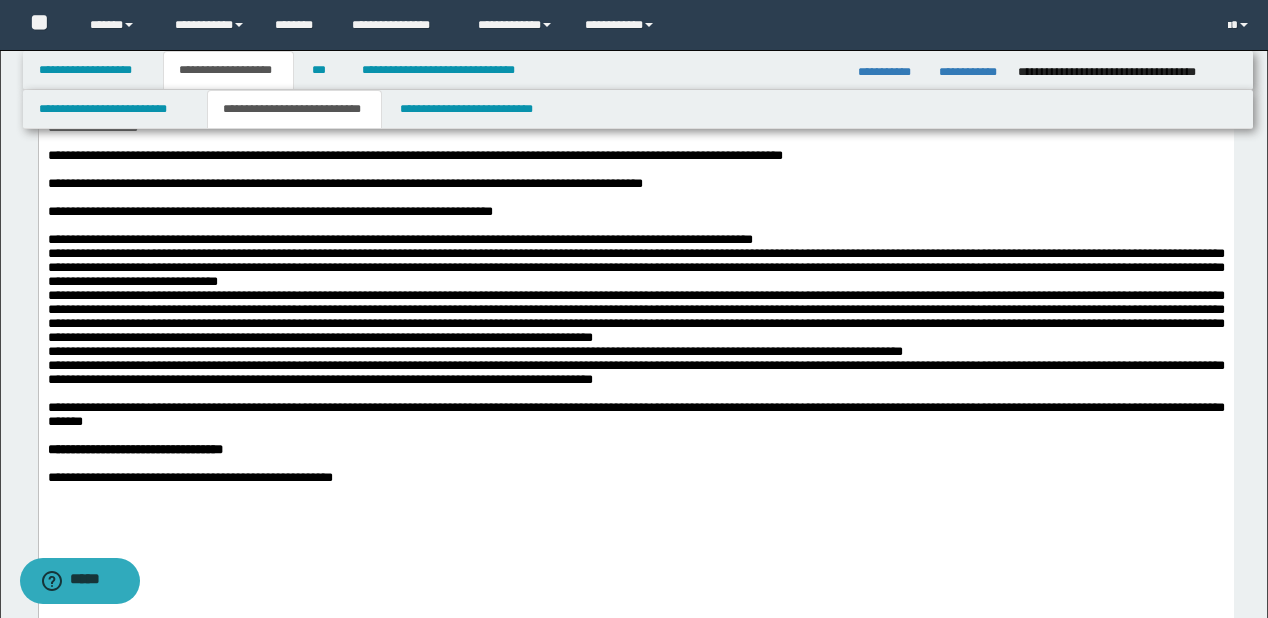 click on "**********" at bounding box center [635, 240] 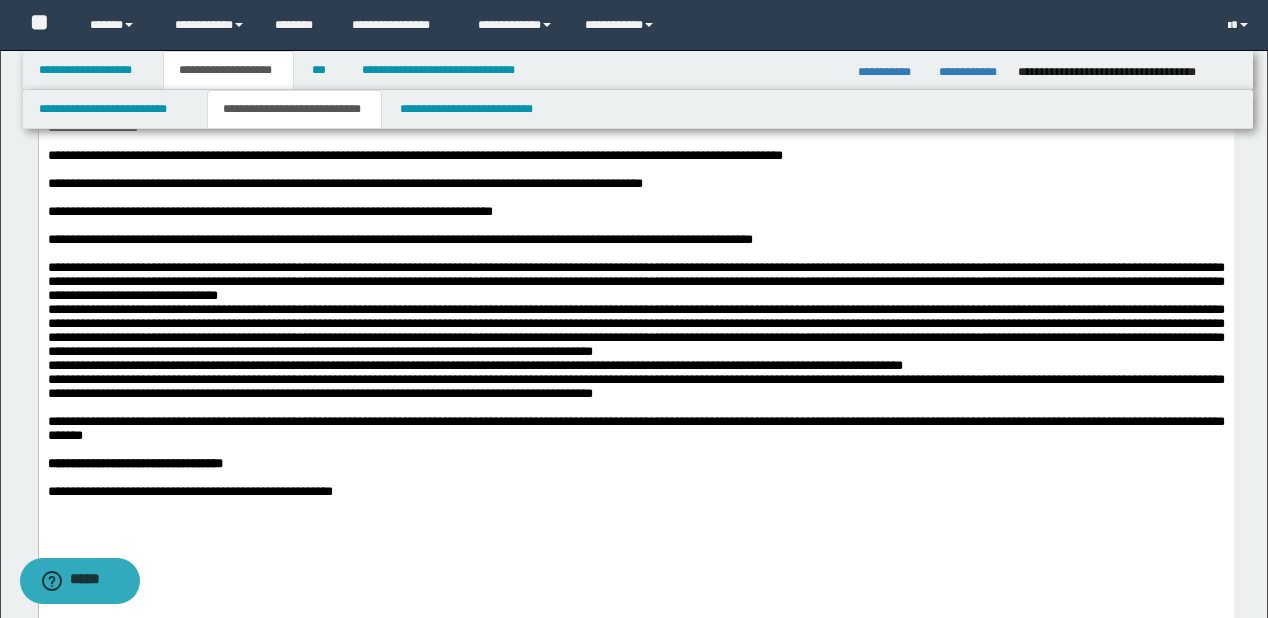 scroll, scrollTop: 1520, scrollLeft: 0, axis: vertical 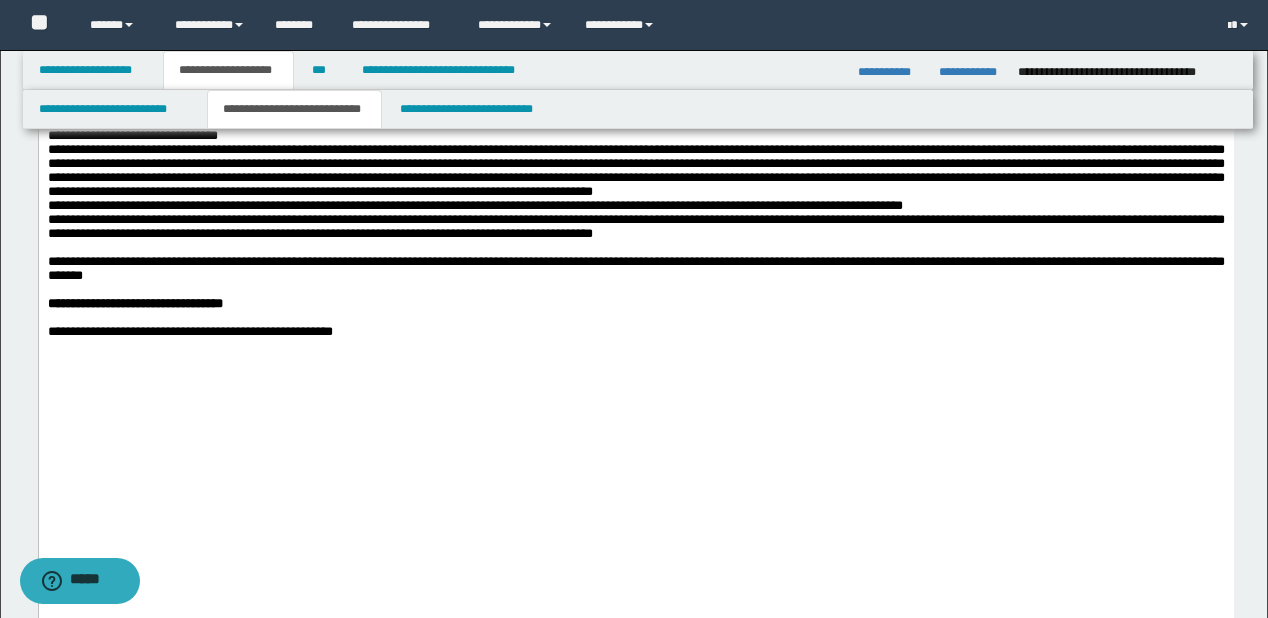 click on "**********" at bounding box center [635, 122] 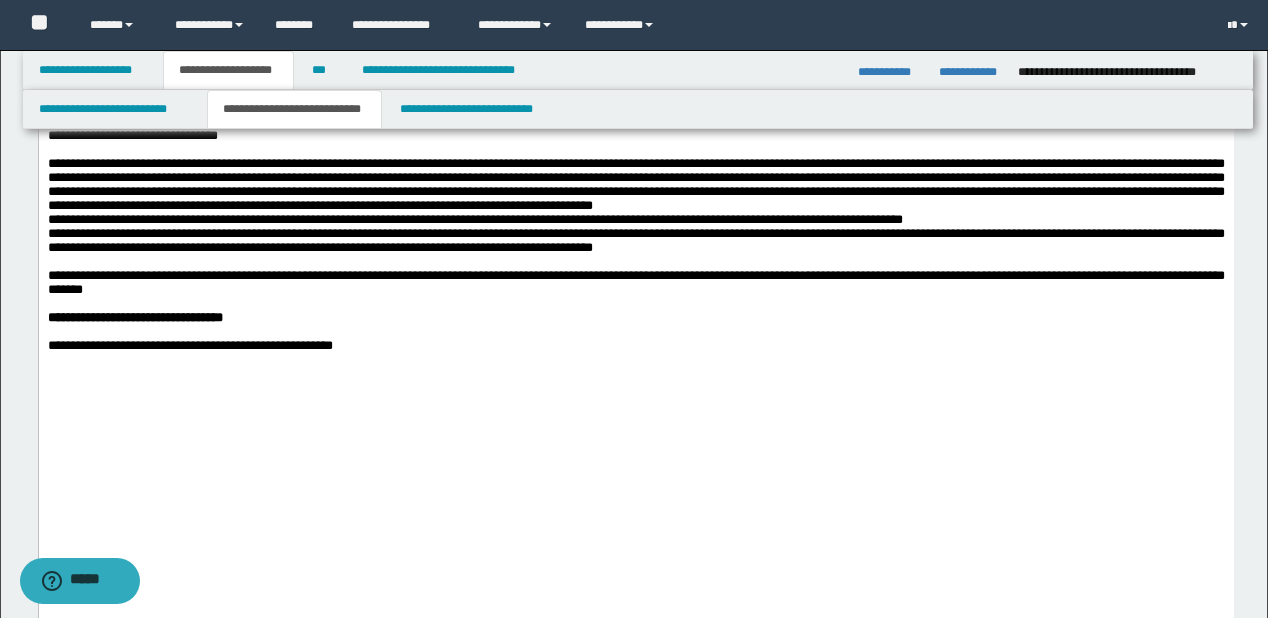 click on "**********" at bounding box center (635, 185) 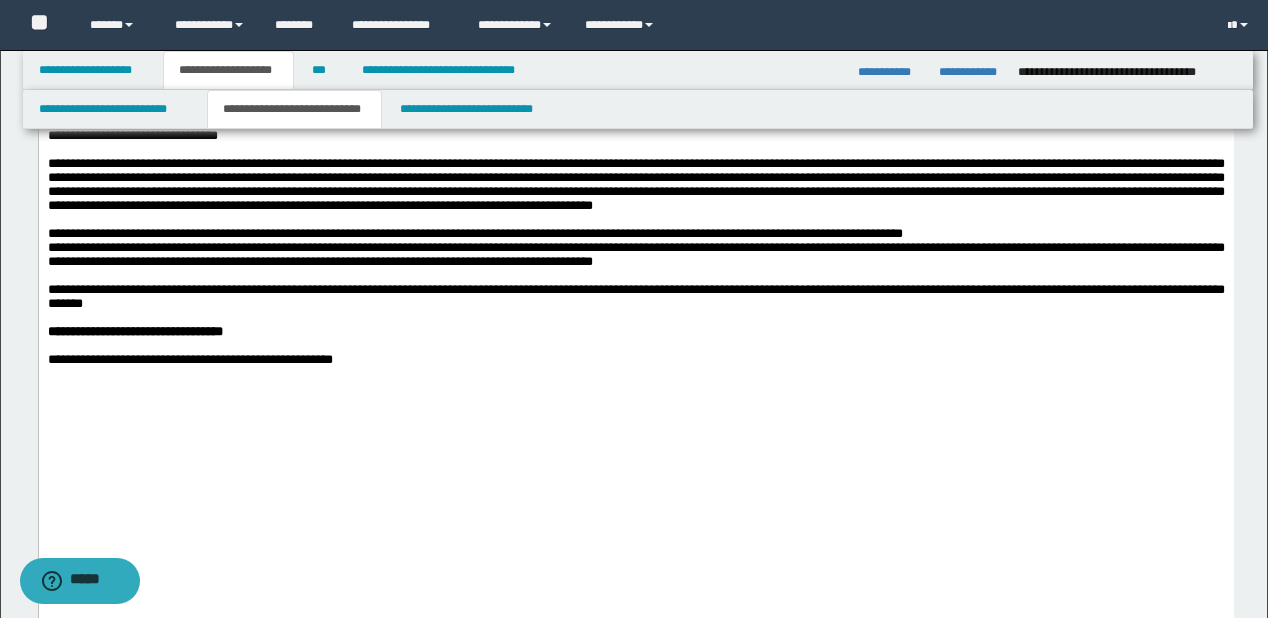 click on "**********" at bounding box center (635, 234) 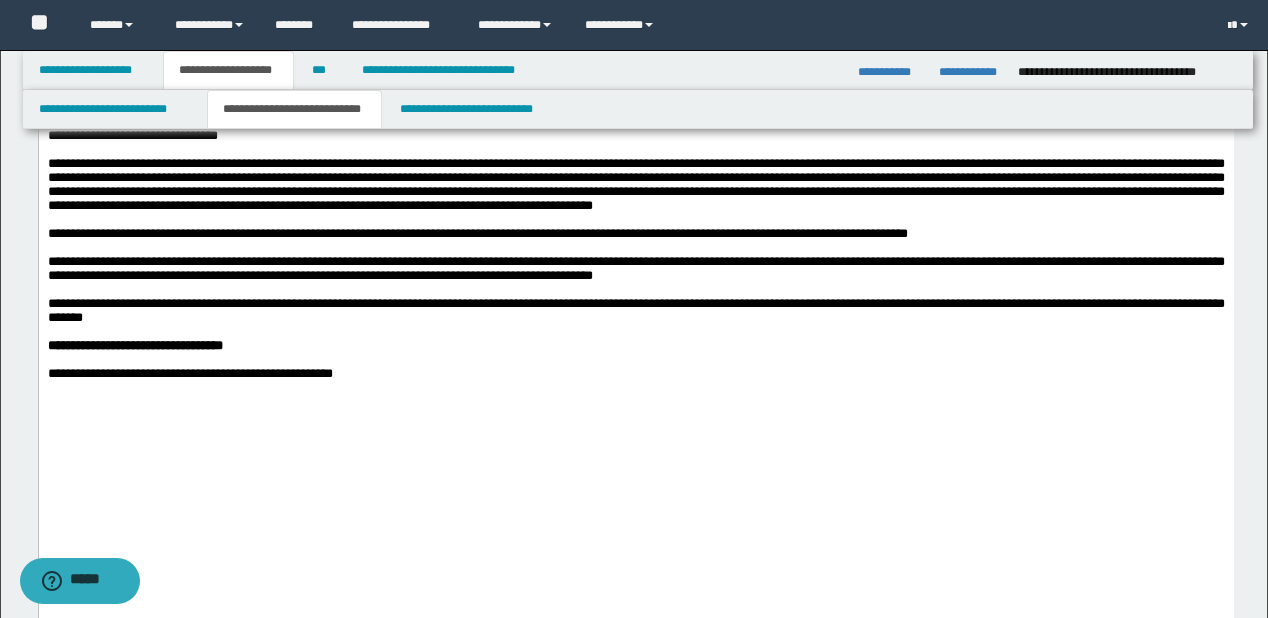 scroll, scrollTop: 1680, scrollLeft: 0, axis: vertical 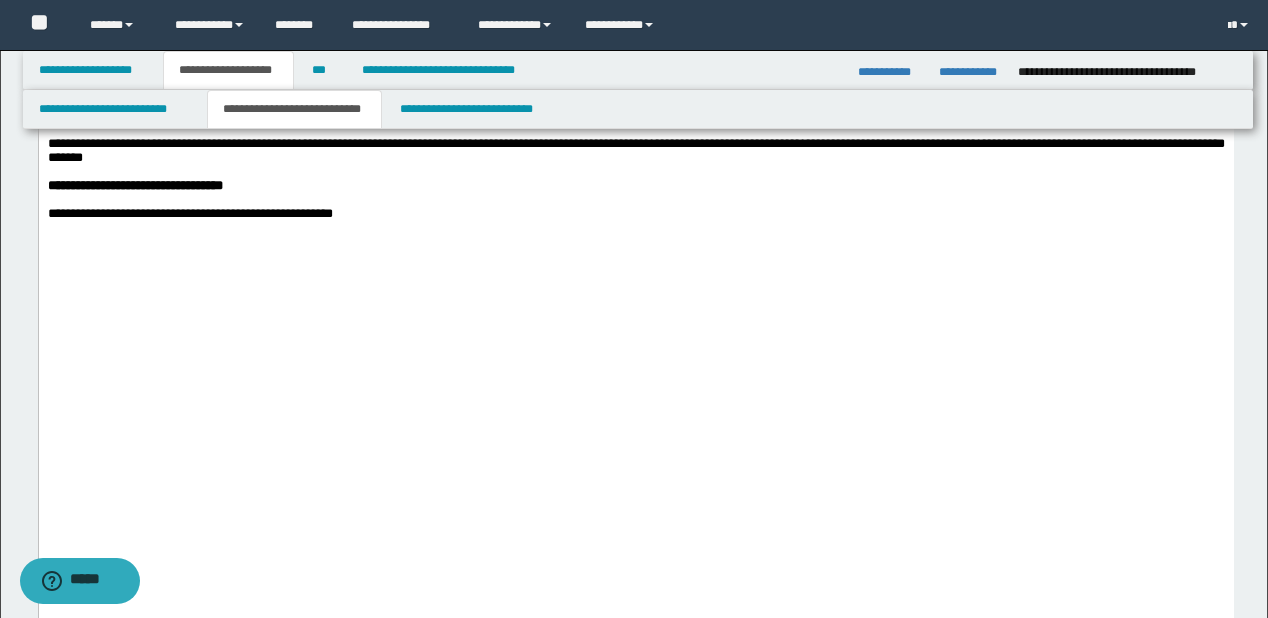 click on "**********" at bounding box center (635, 109) 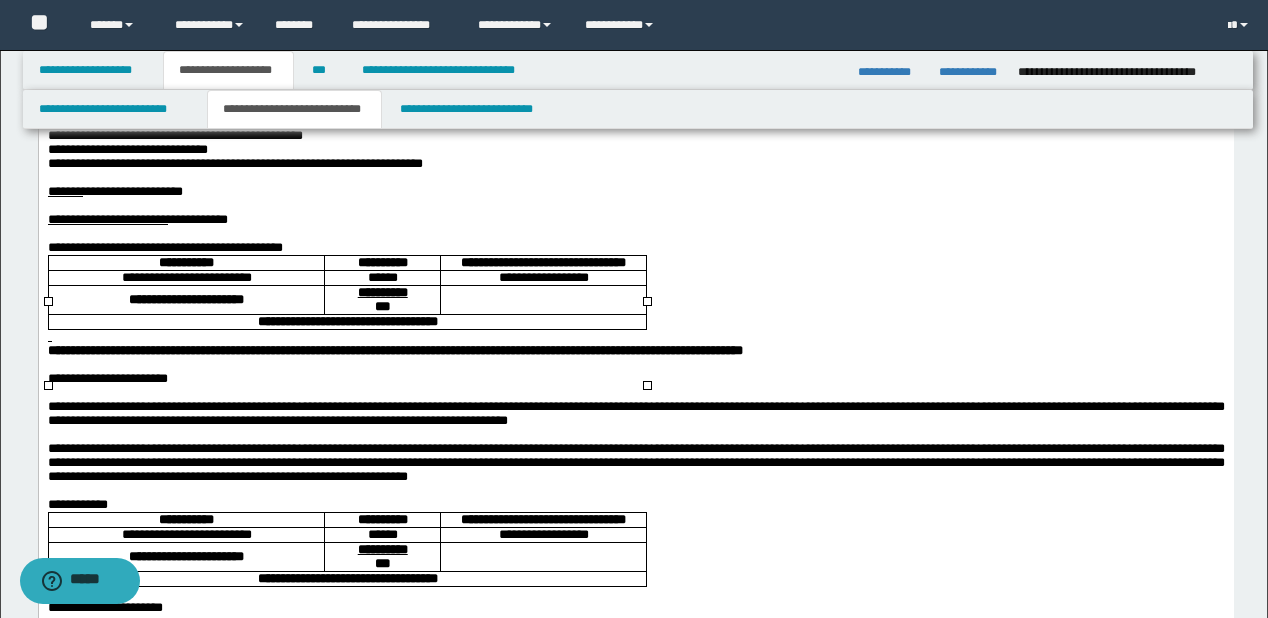 scroll, scrollTop: 240, scrollLeft: 0, axis: vertical 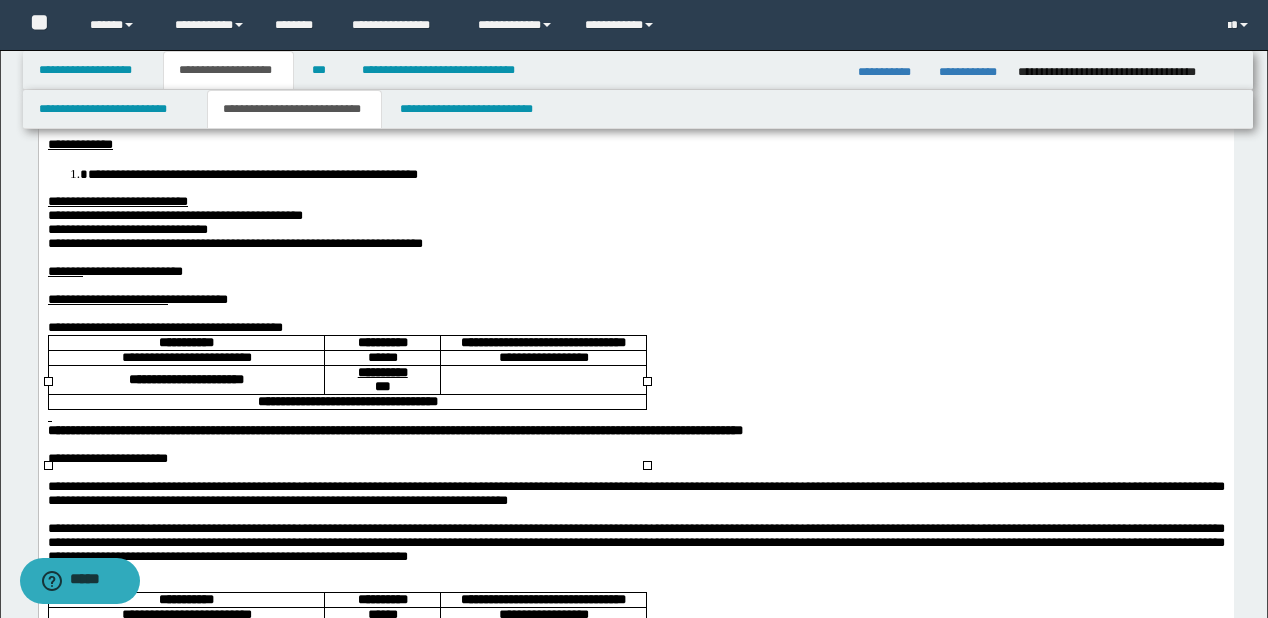 drag, startPoint x: 225, startPoint y: 389, endPoint x: 206, endPoint y: 388, distance: 19.026299 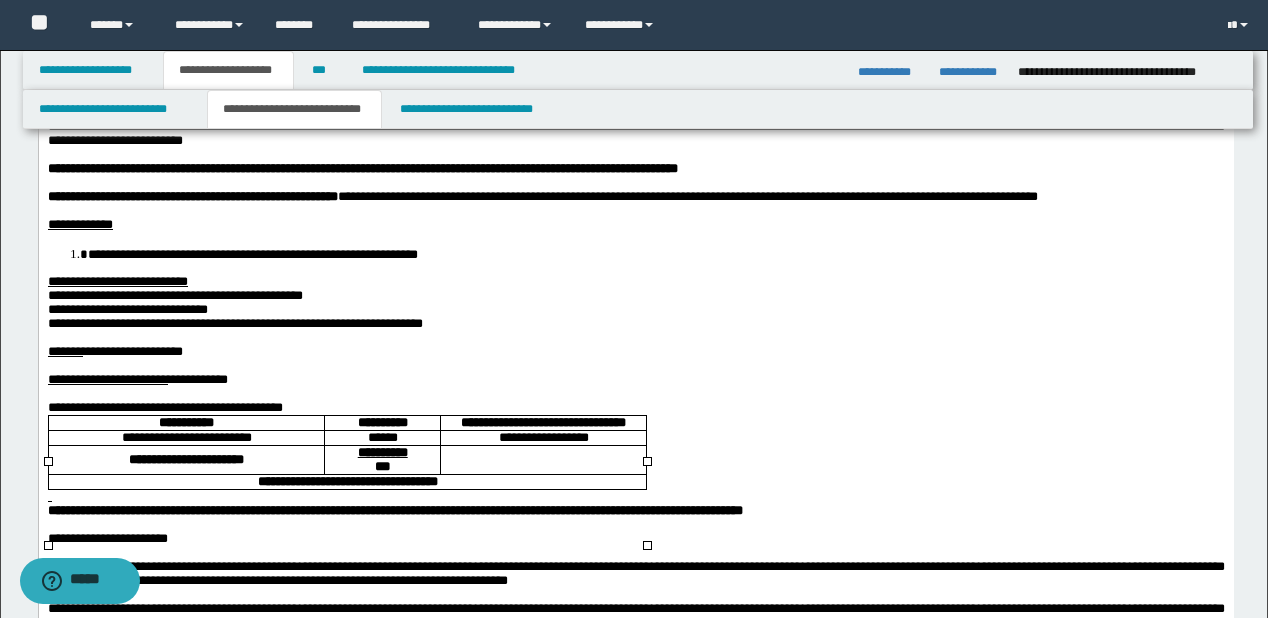 scroll, scrollTop: 80, scrollLeft: 0, axis: vertical 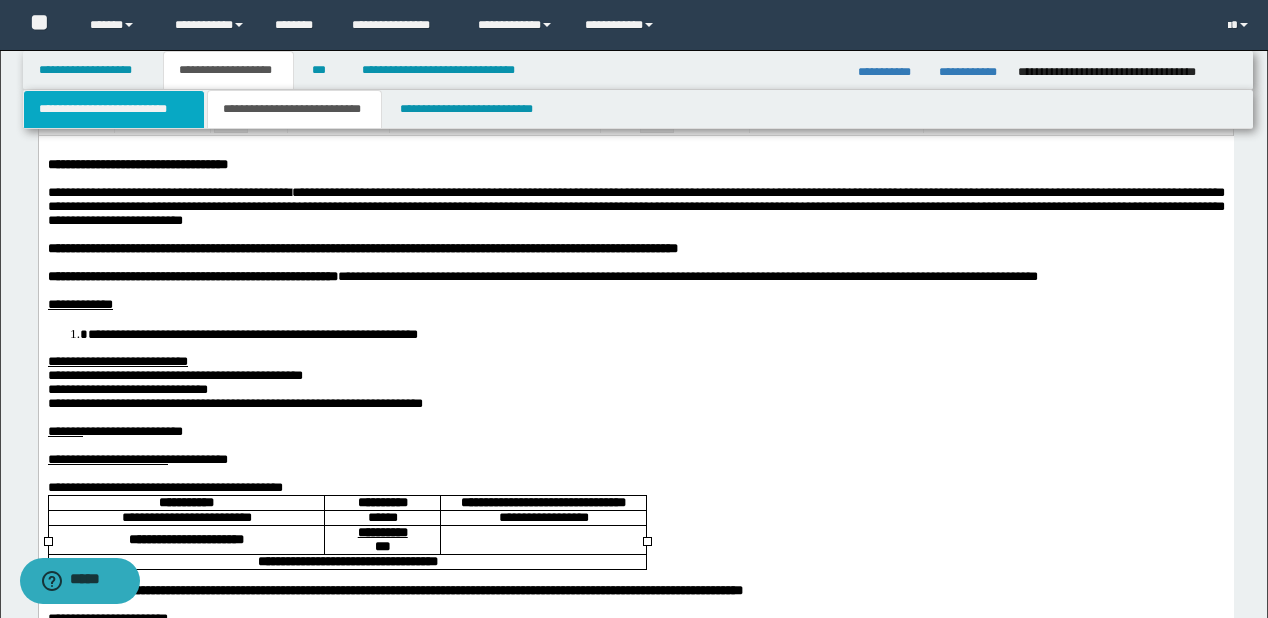 click on "**********" at bounding box center [114, 109] 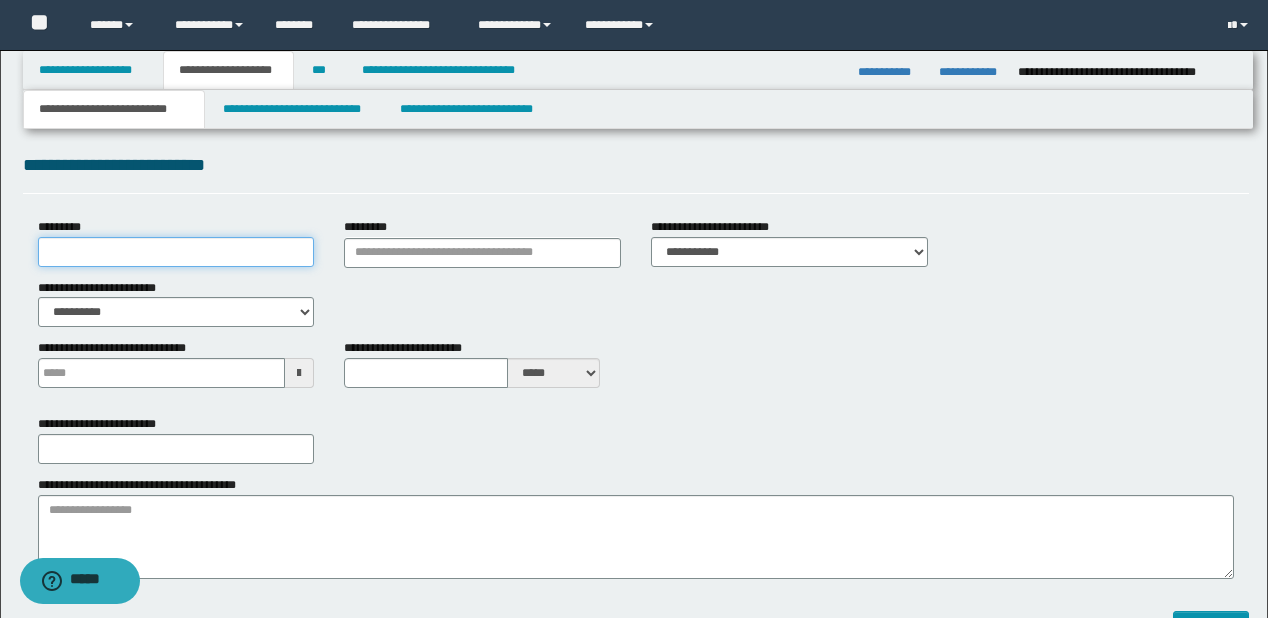 click on "*********" at bounding box center [176, 252] 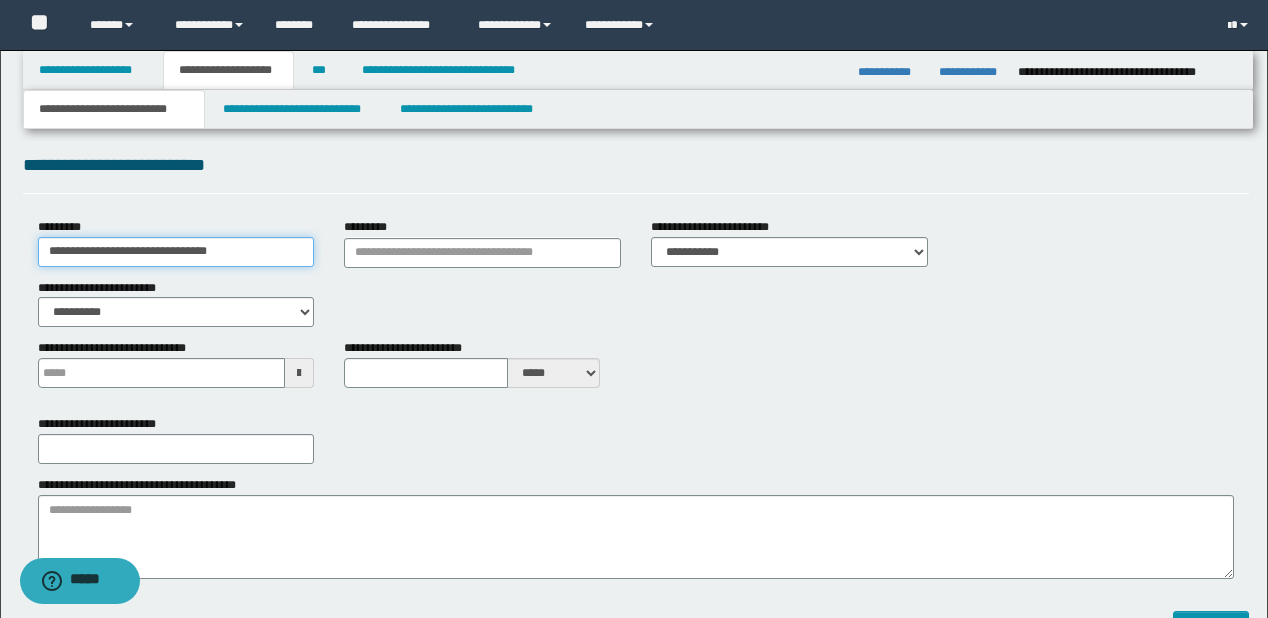 click on "**********" at bounding box center (176, 252) 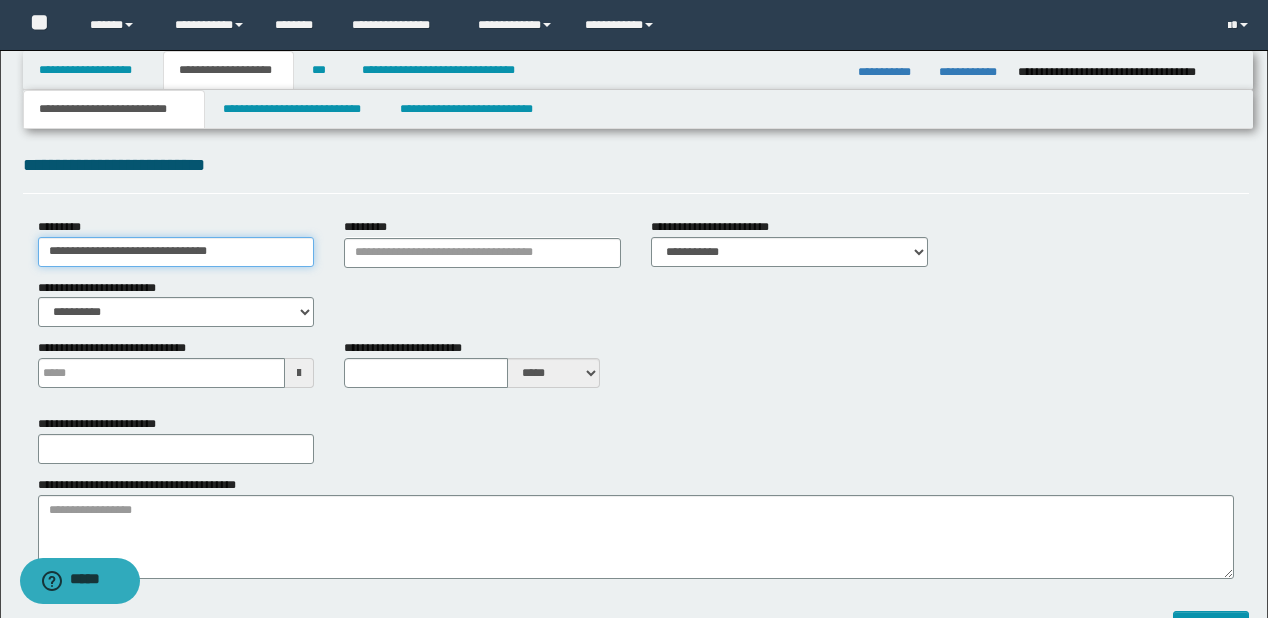 type on "**********" 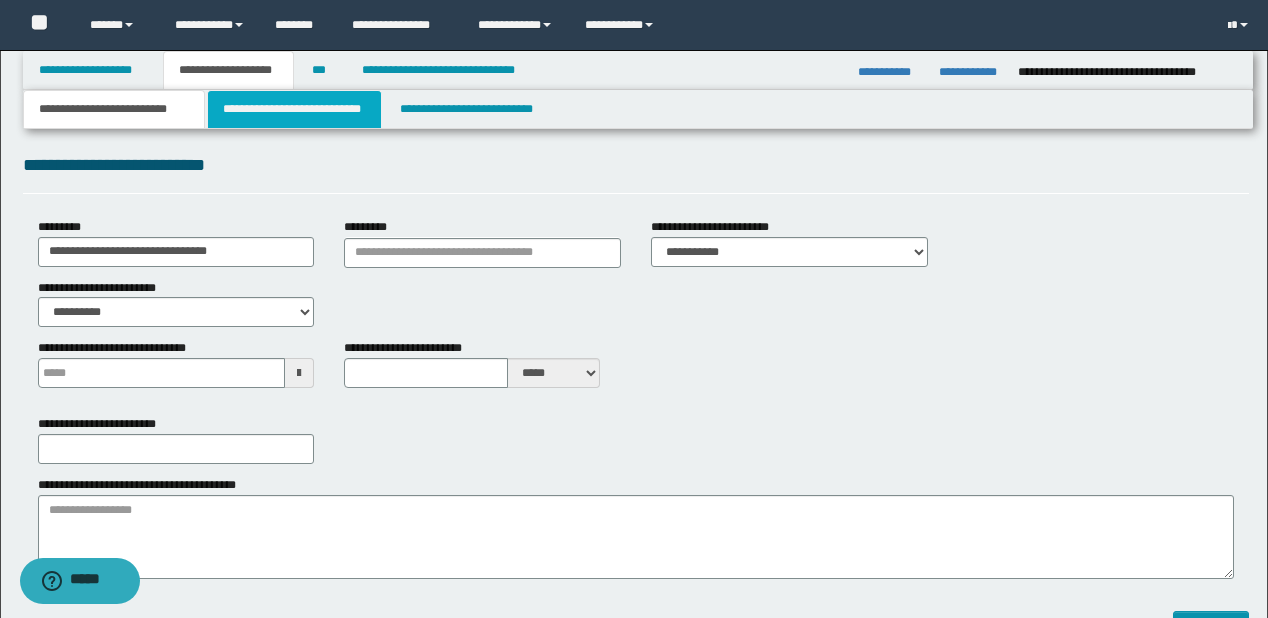 click on "**********" at bounding box center [294, 109] 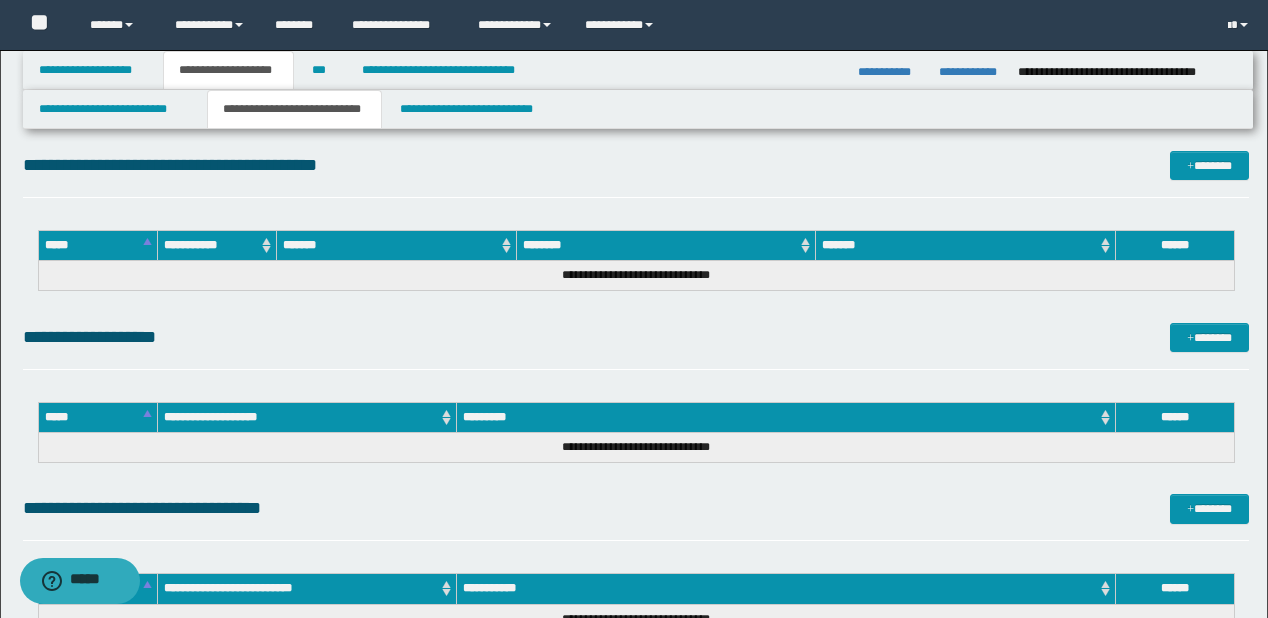 scroll, scrollTop: 3027, scrollLeft: 0, axis: vertical 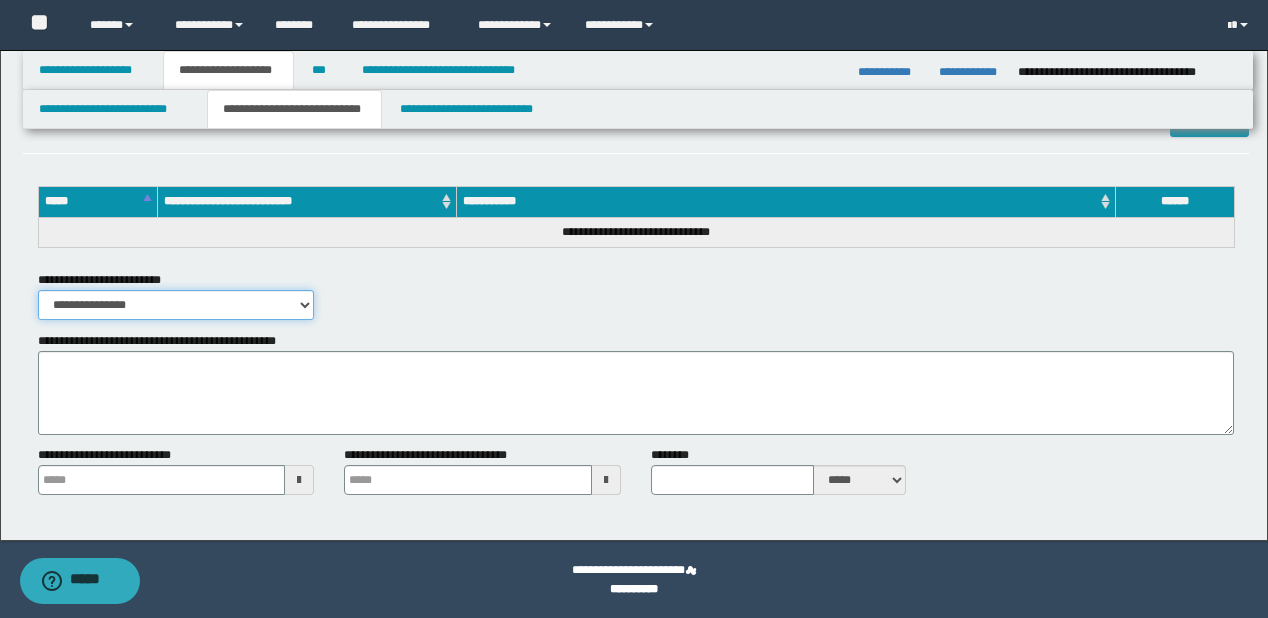 click on "**********" at bounding box center [176, 305] 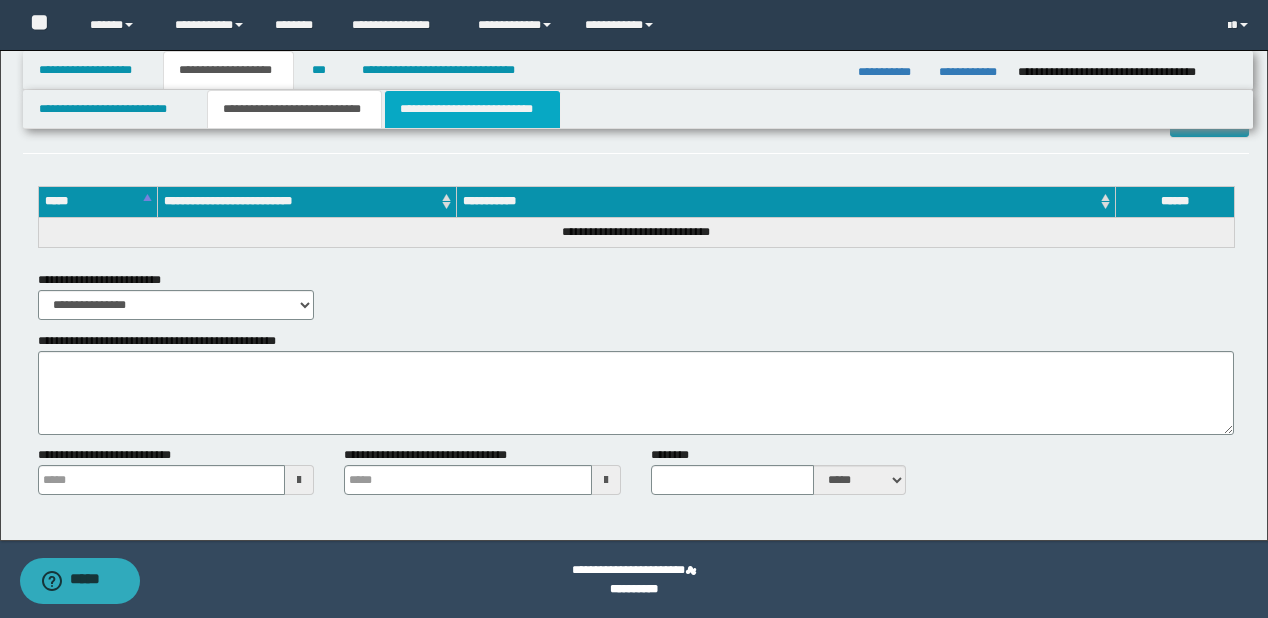 click on "**********" at bounding box center (472, 109) 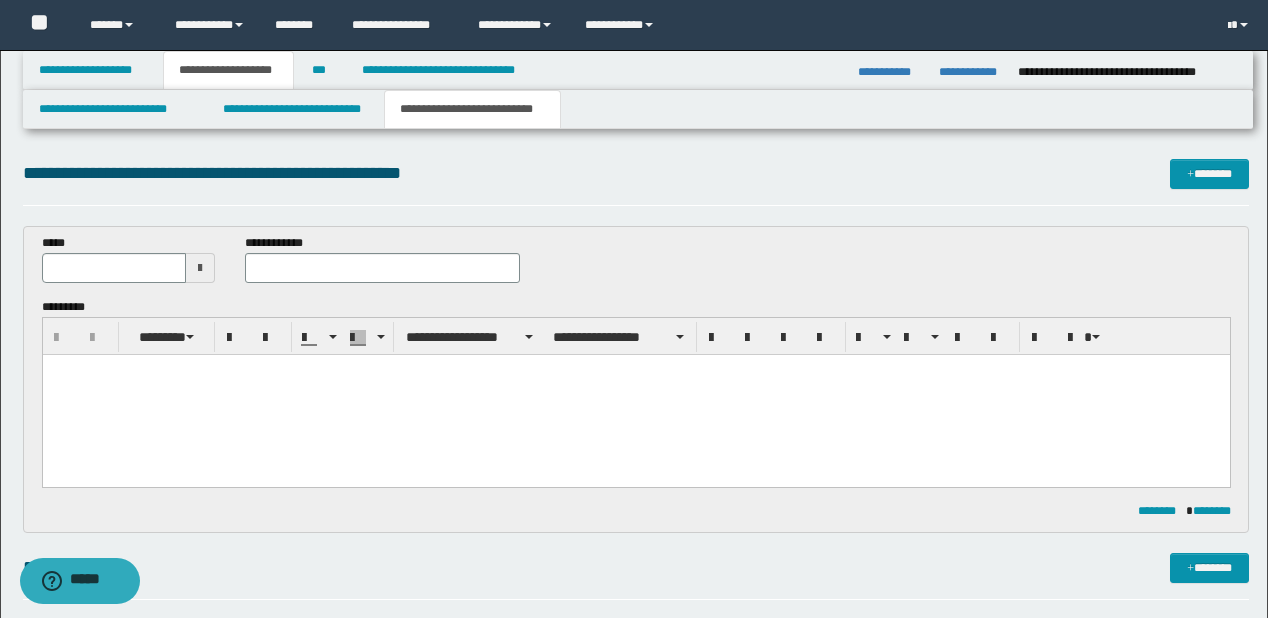scroll, scrollTop: 0, scrollLeft: 0, axis: both 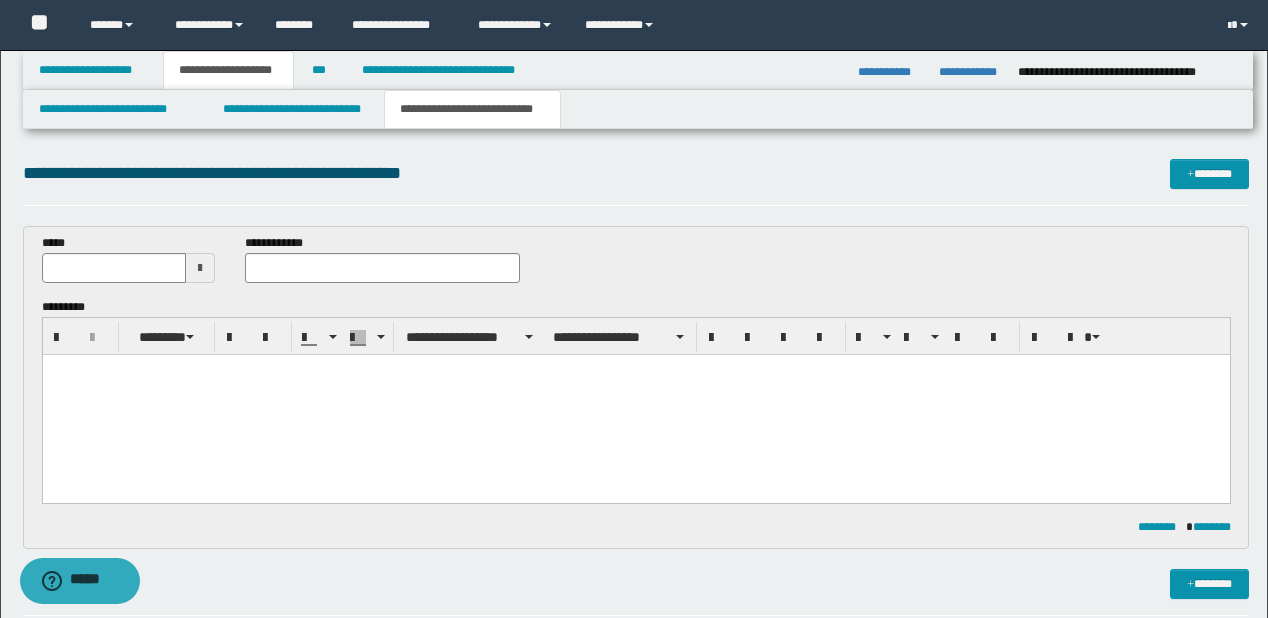 type 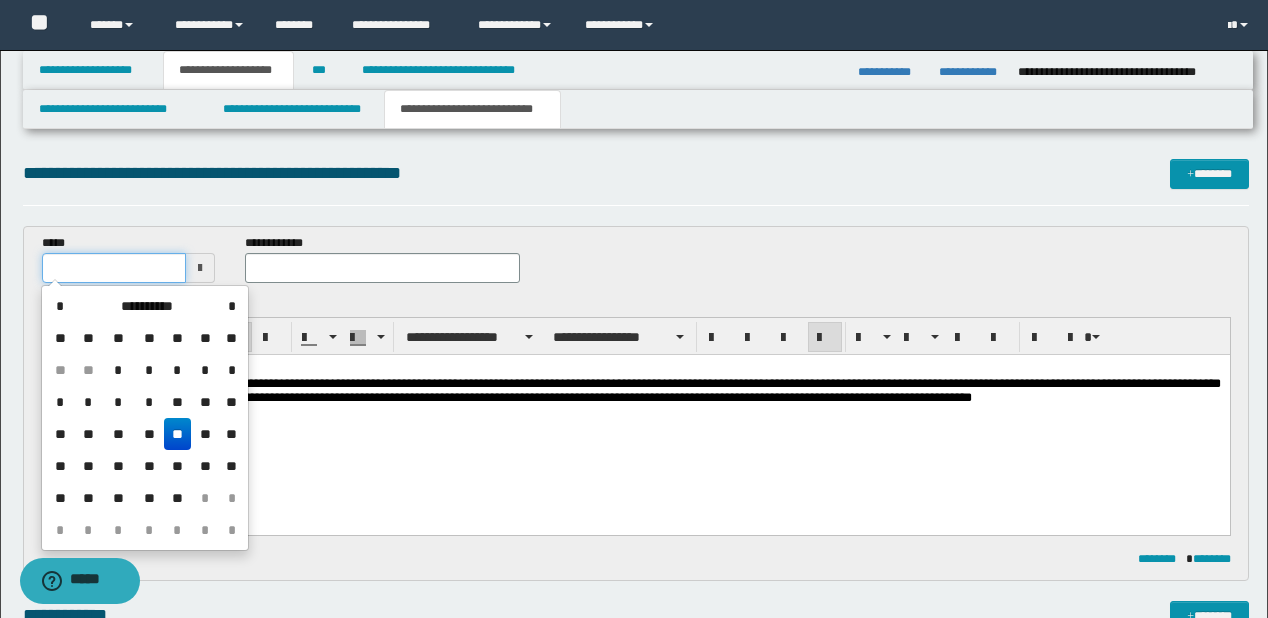 click at bounding box center [114, 268] 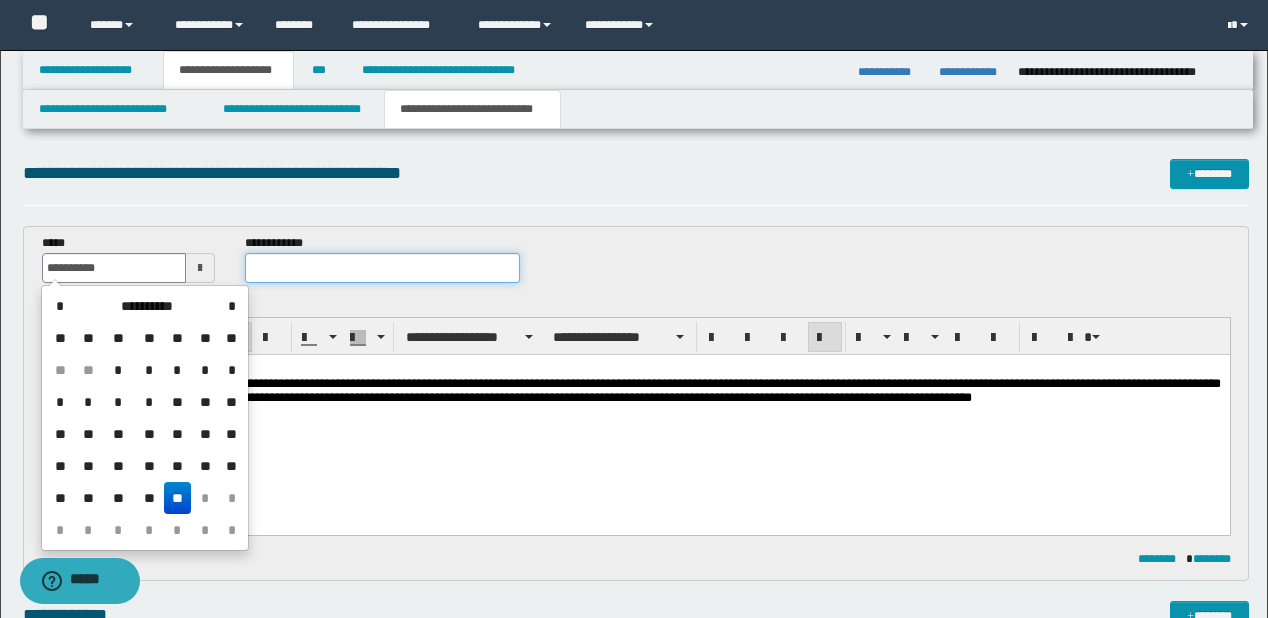 type on "**********" 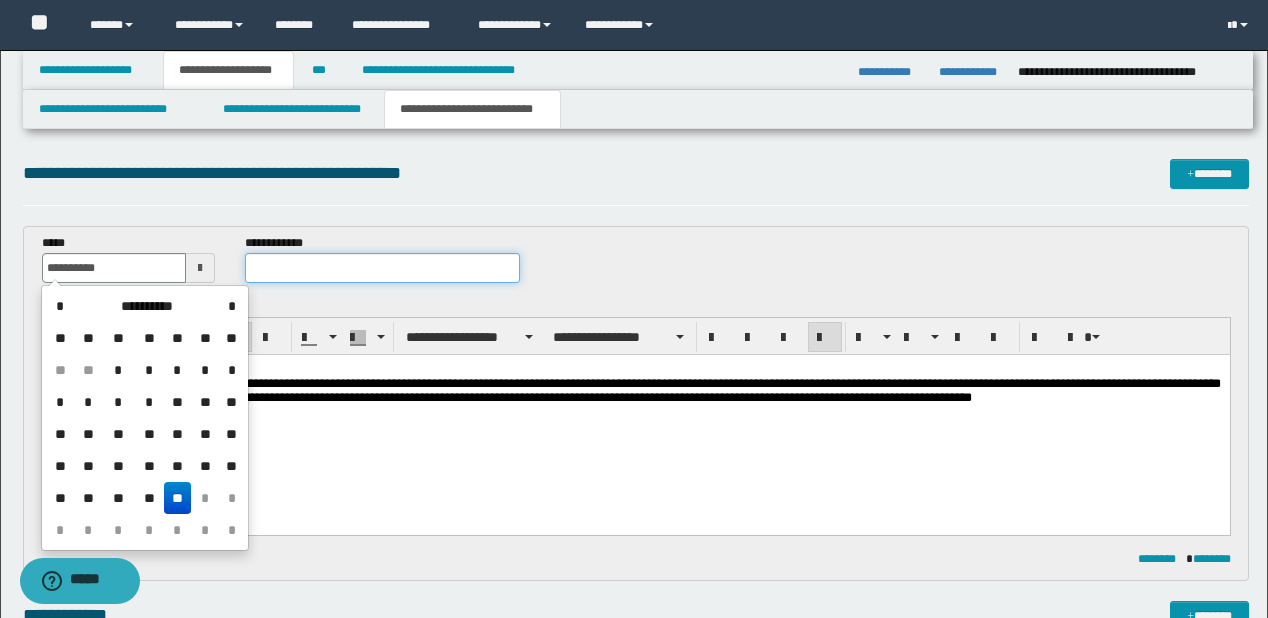 click at bounding box center [382, 268] 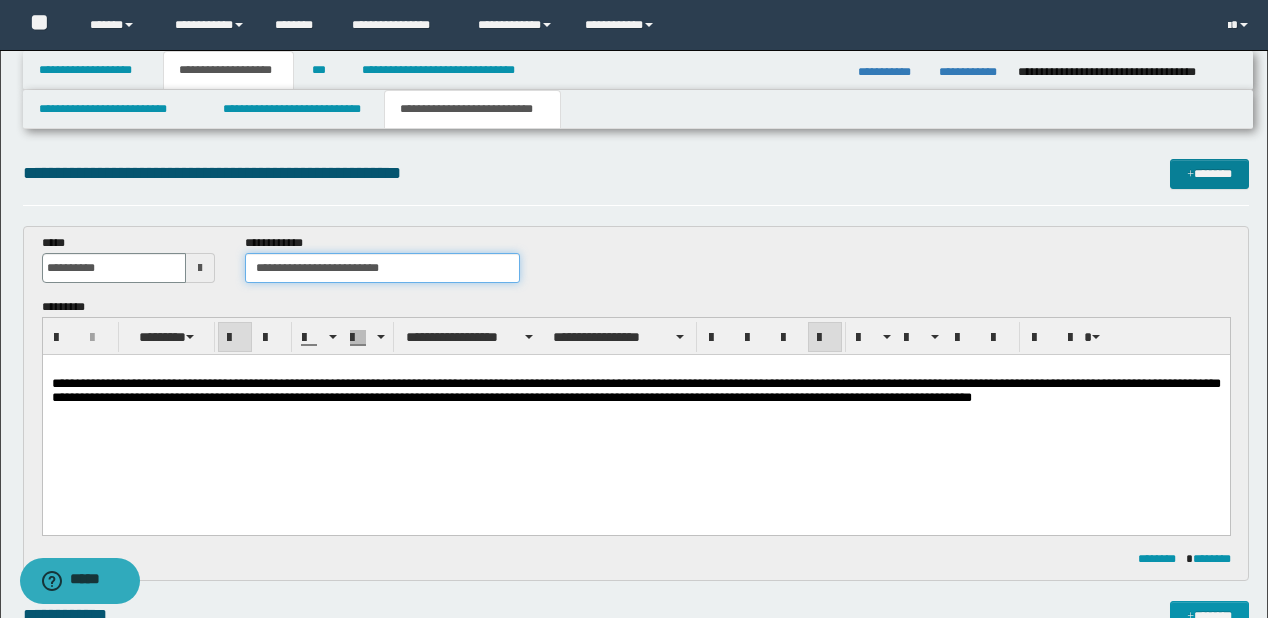 type on "**********" 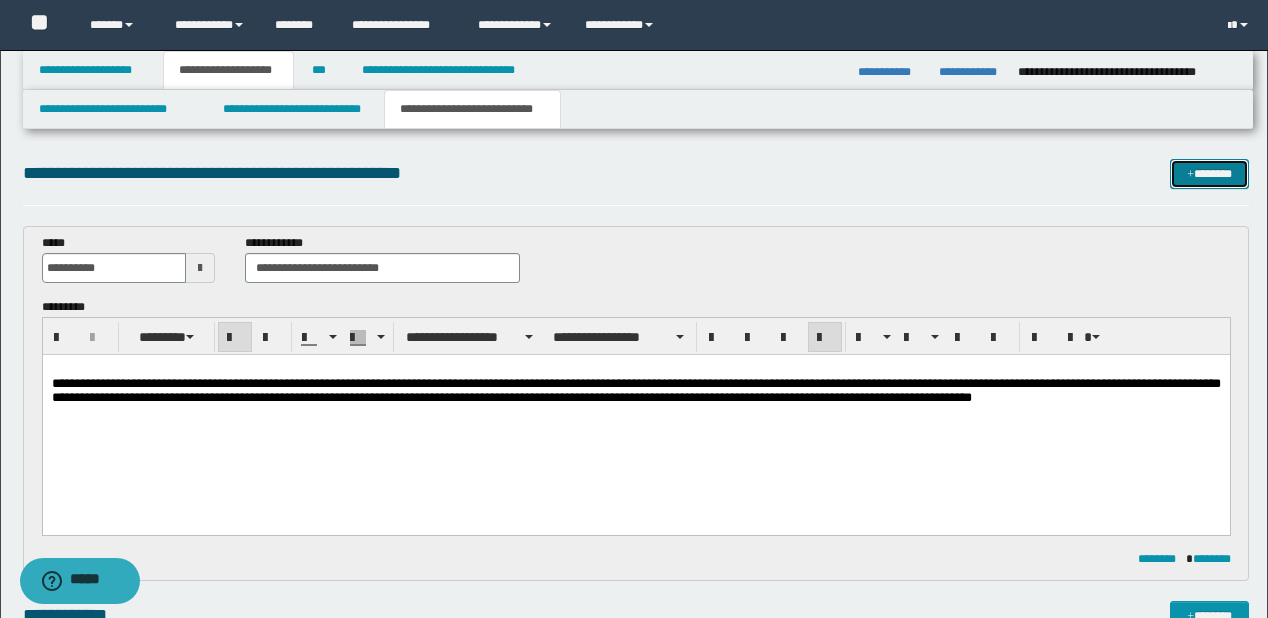 click on "*******" at bounding box center (1209, 174) 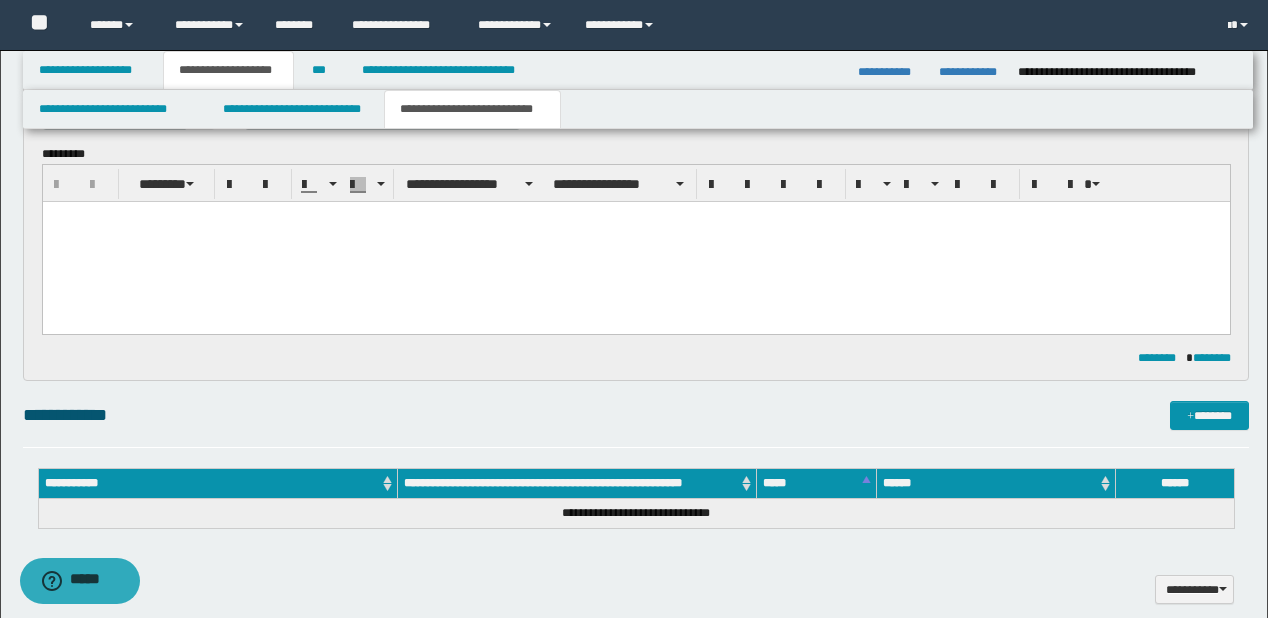 scroll, scrollTop: 368, scrollLeft: 0, axis: vertical 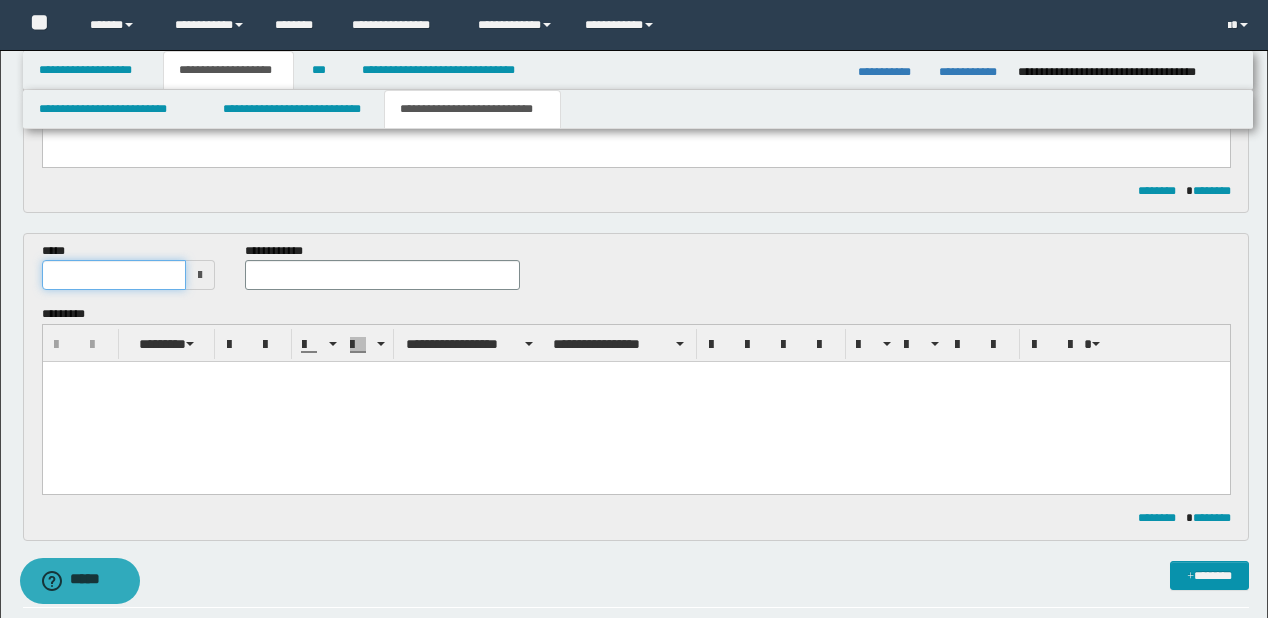 click at bounding box center (114, 275) 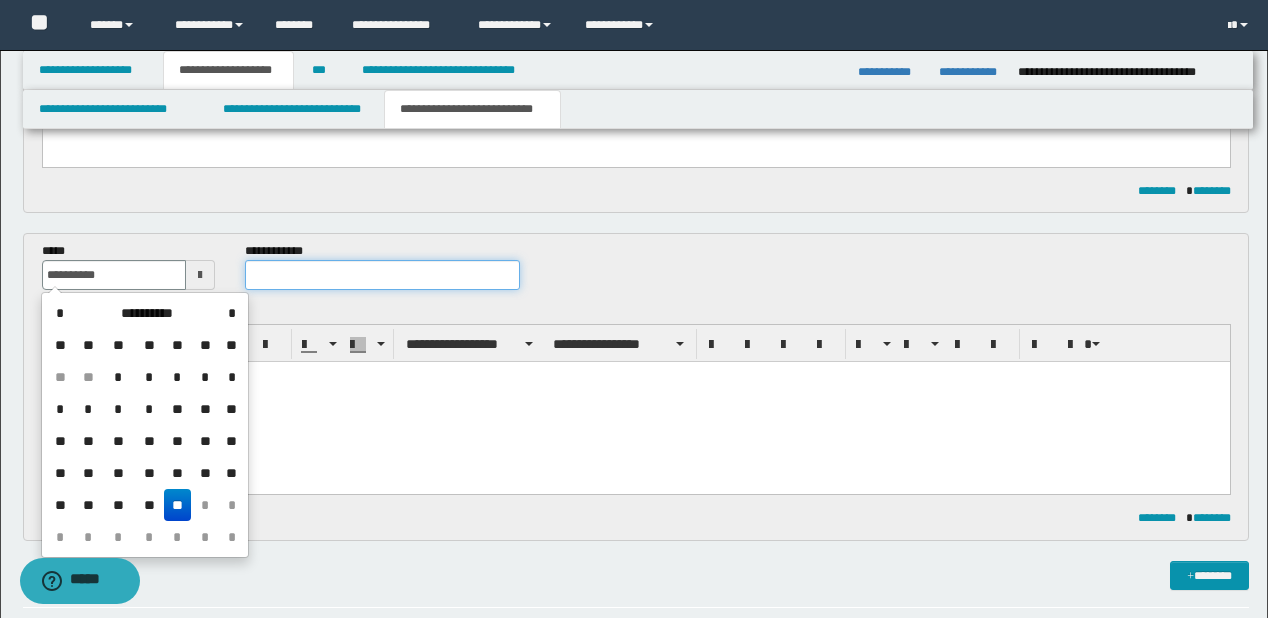 type on "**********" 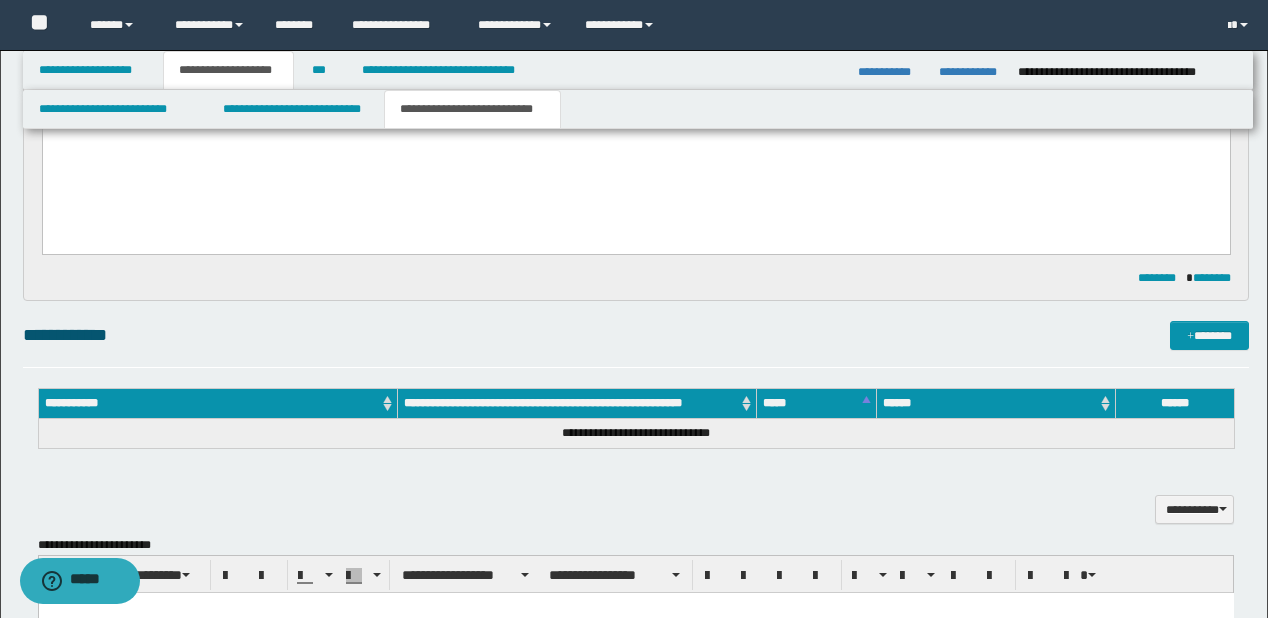 scroll, scrollTop: 688, scrollLeft: 0, axis: vertical 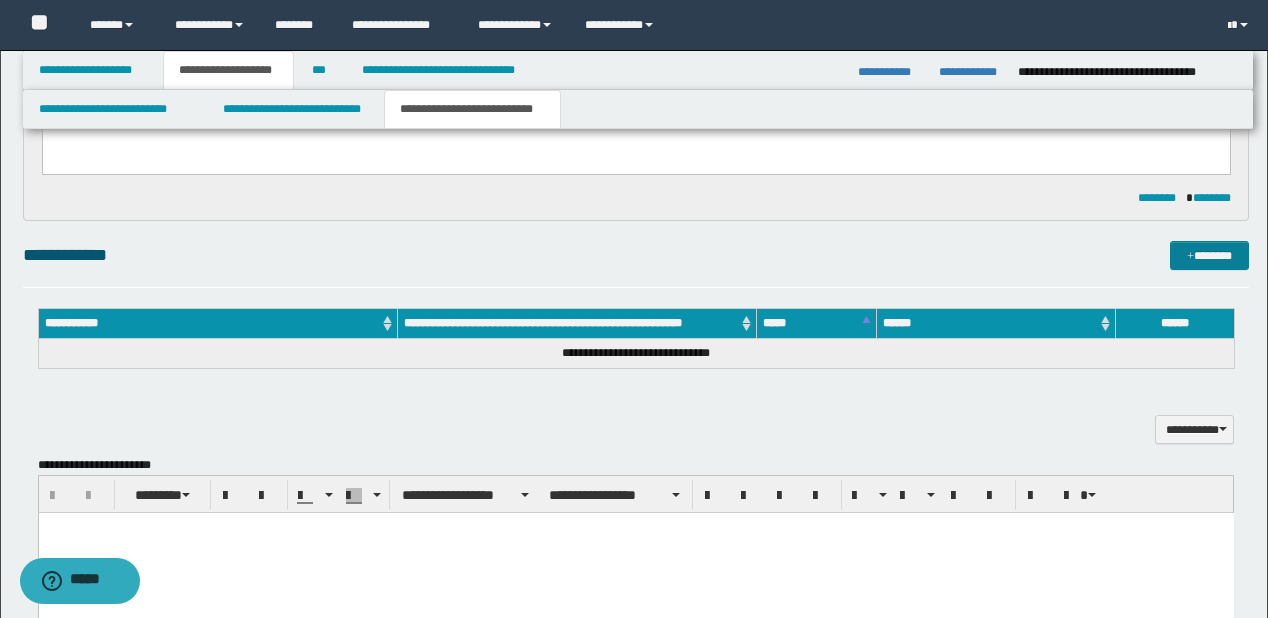 type on "**********" 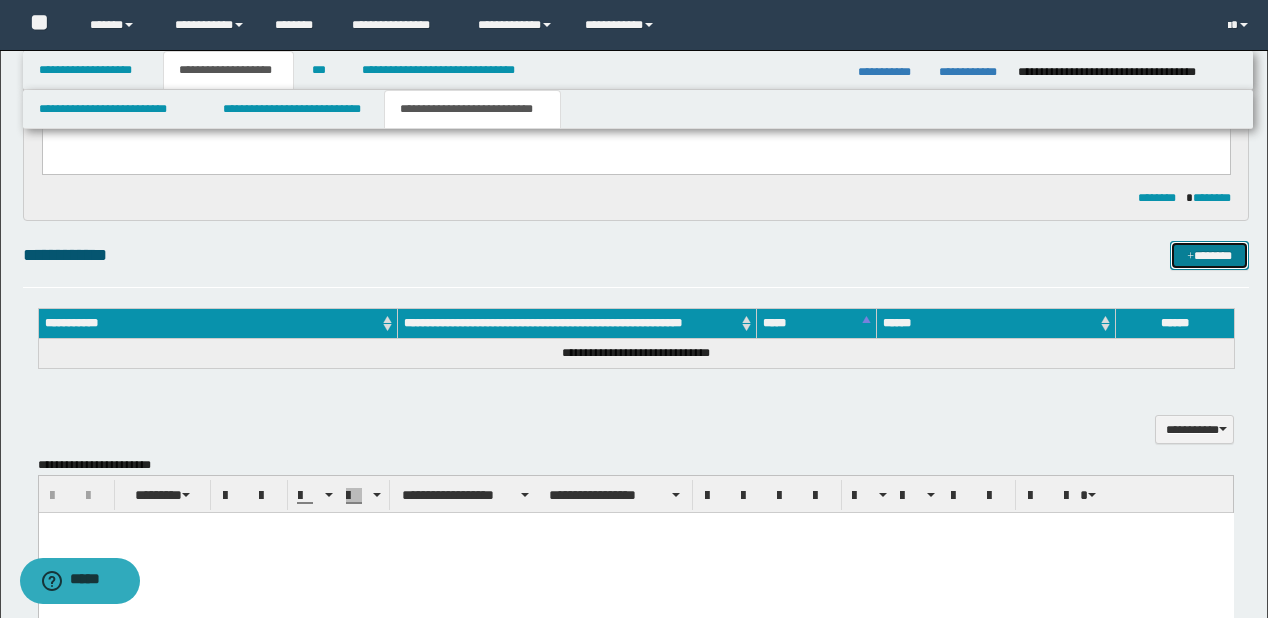 click on "*******" at bounding box center (1209, 256) 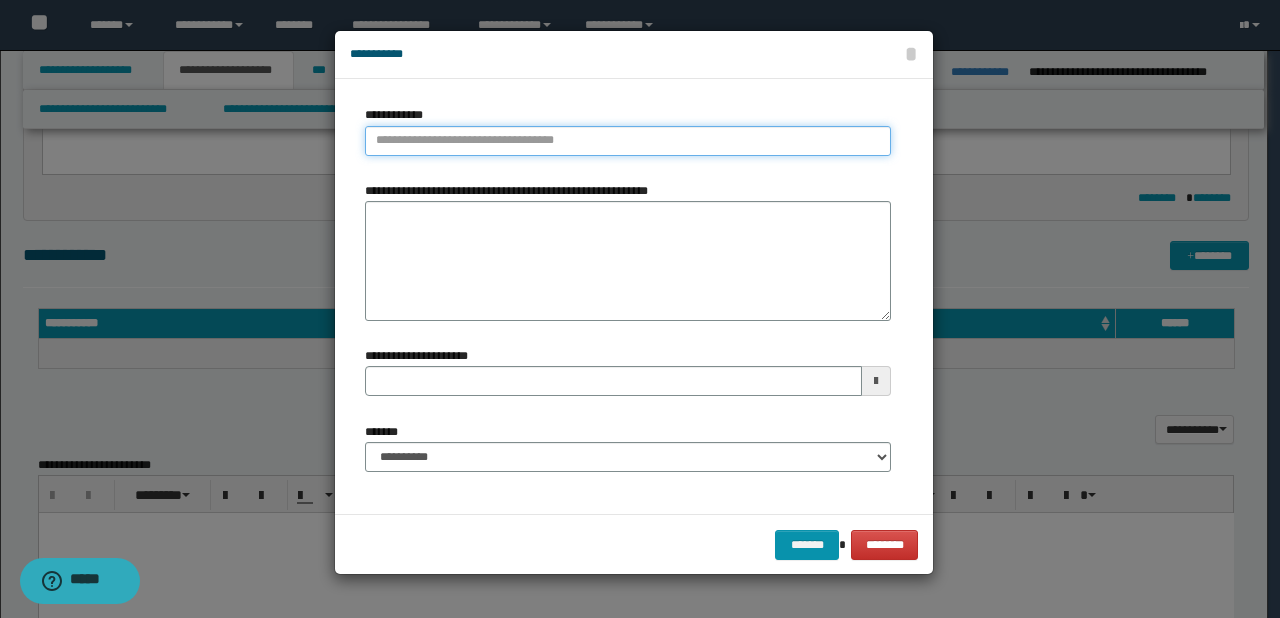 click on "**********" at bounding box center (628, 141) 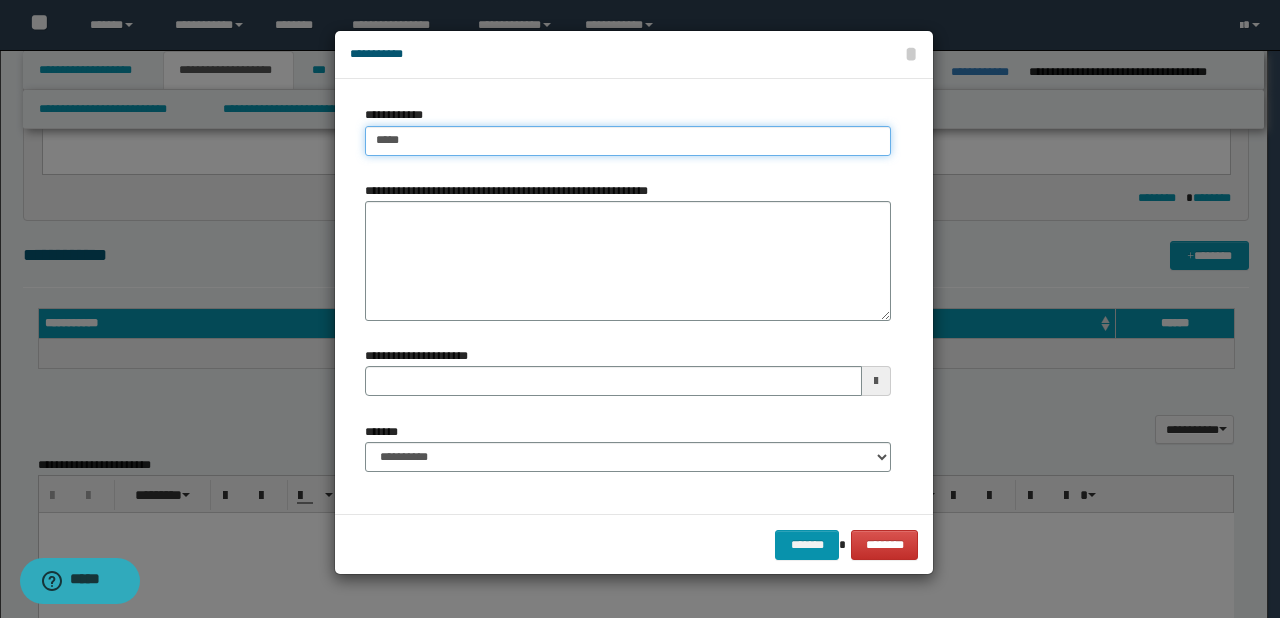 type on "****" 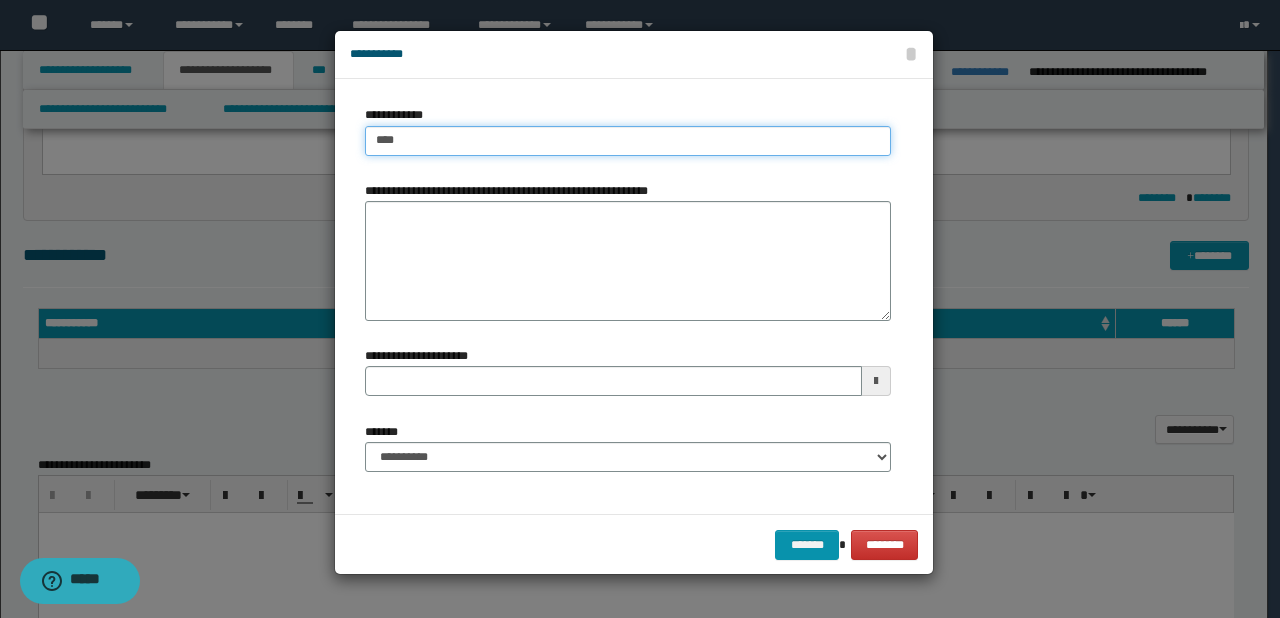 type on "****" 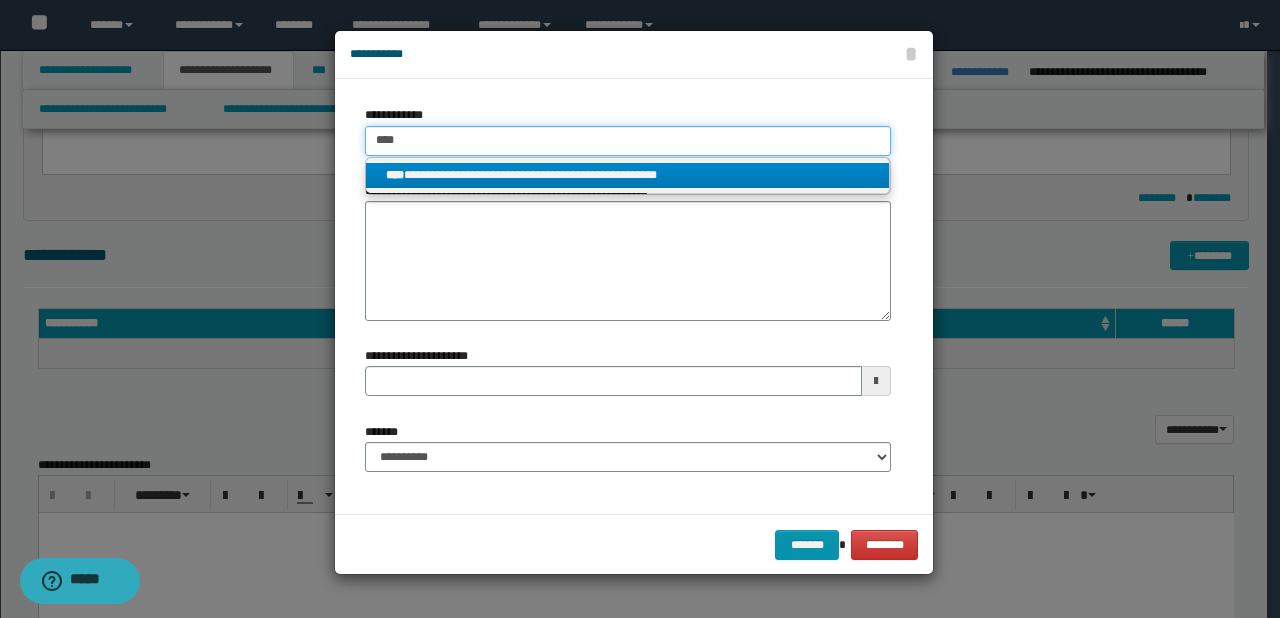 type on "****" 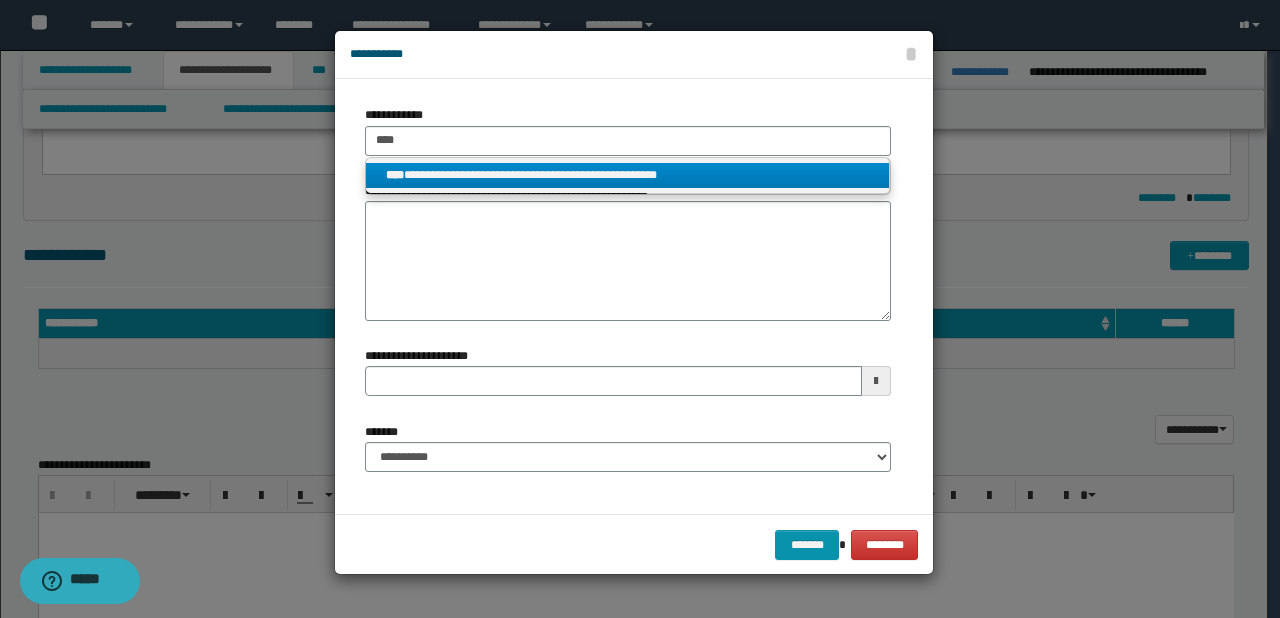 click on "**********" at bounding box center (628, 175) 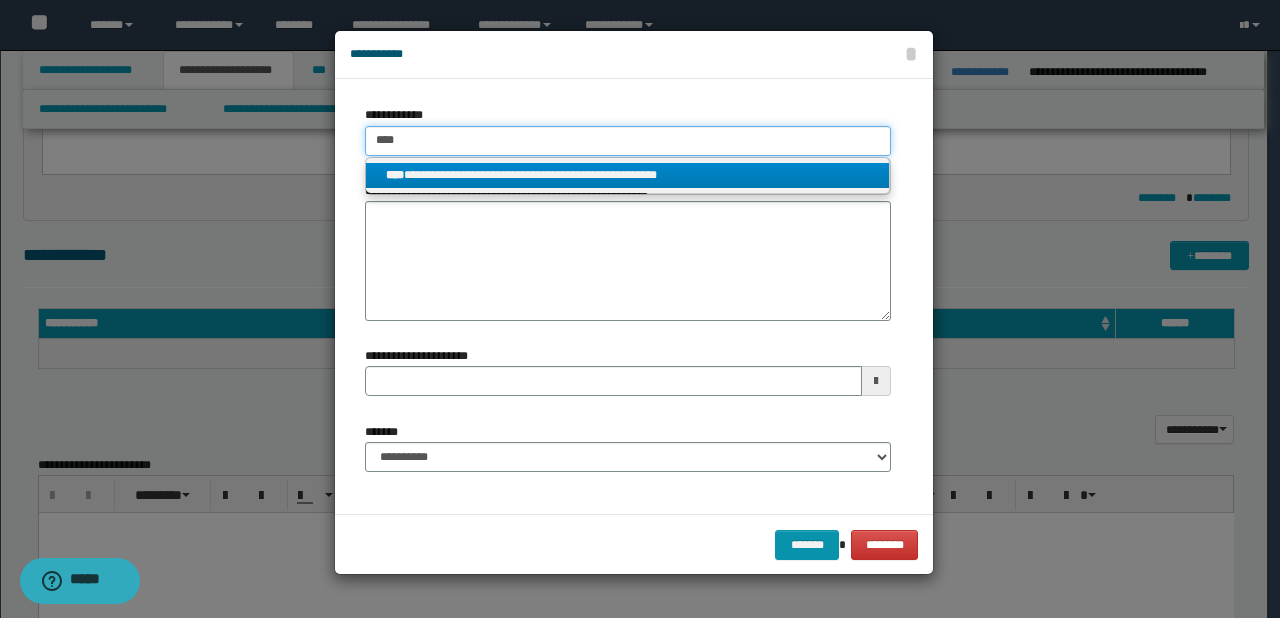 type 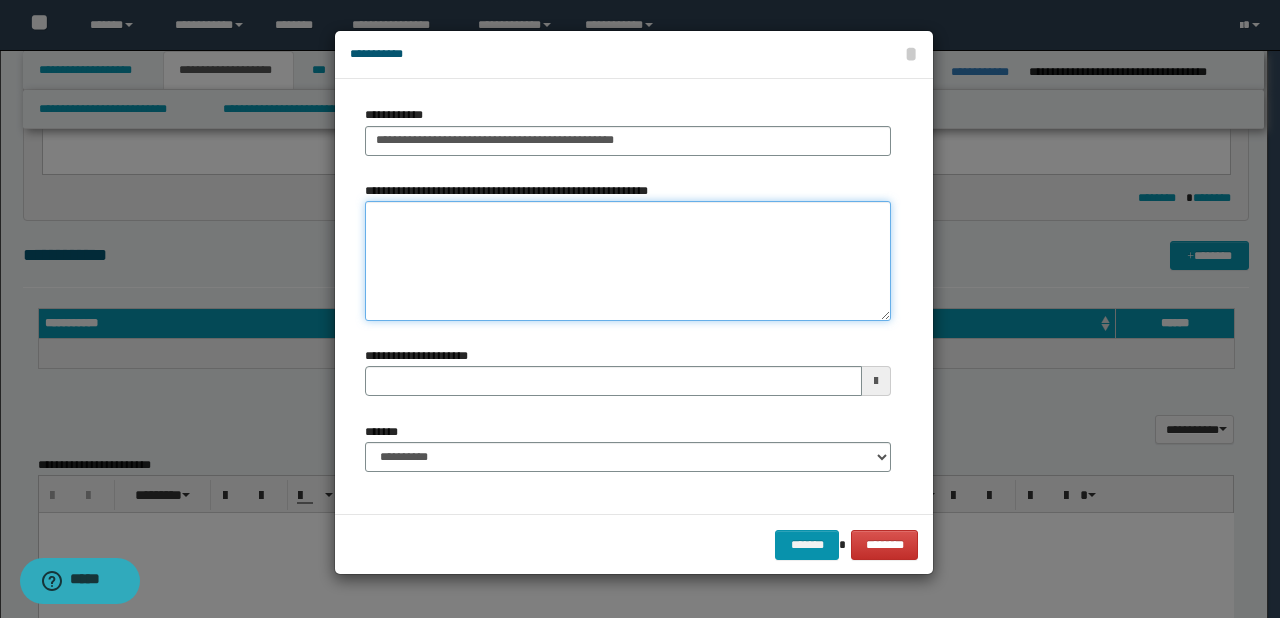 click on "**********" at bounding box center (628, 261) 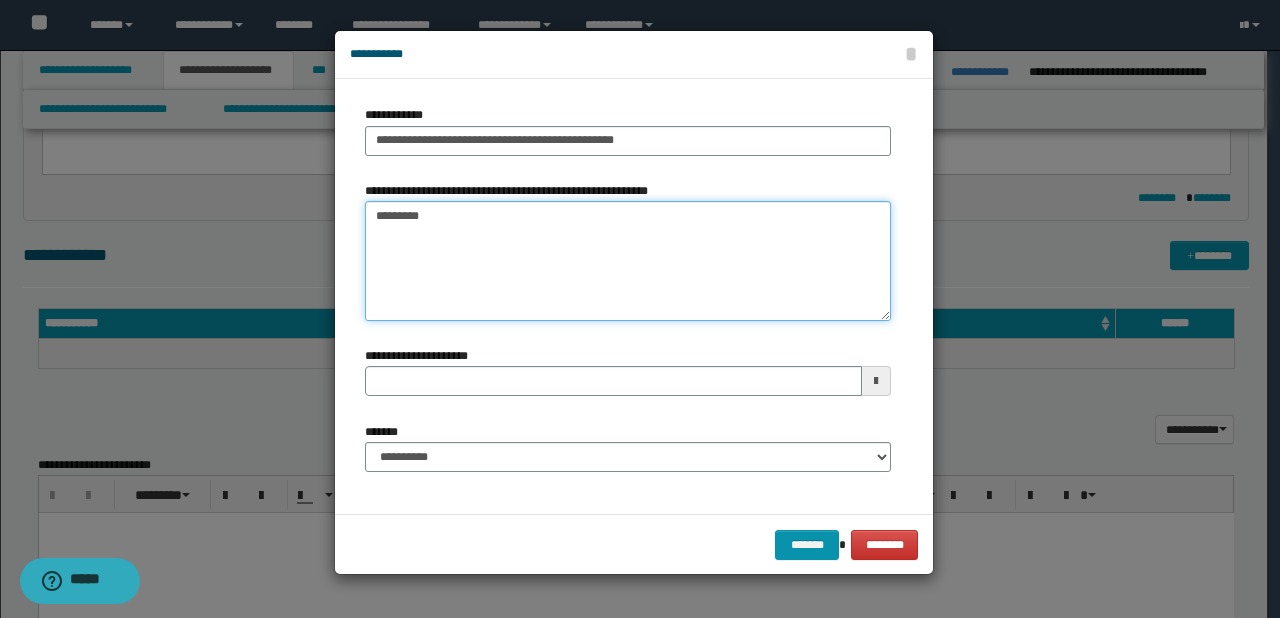 type on "*********" 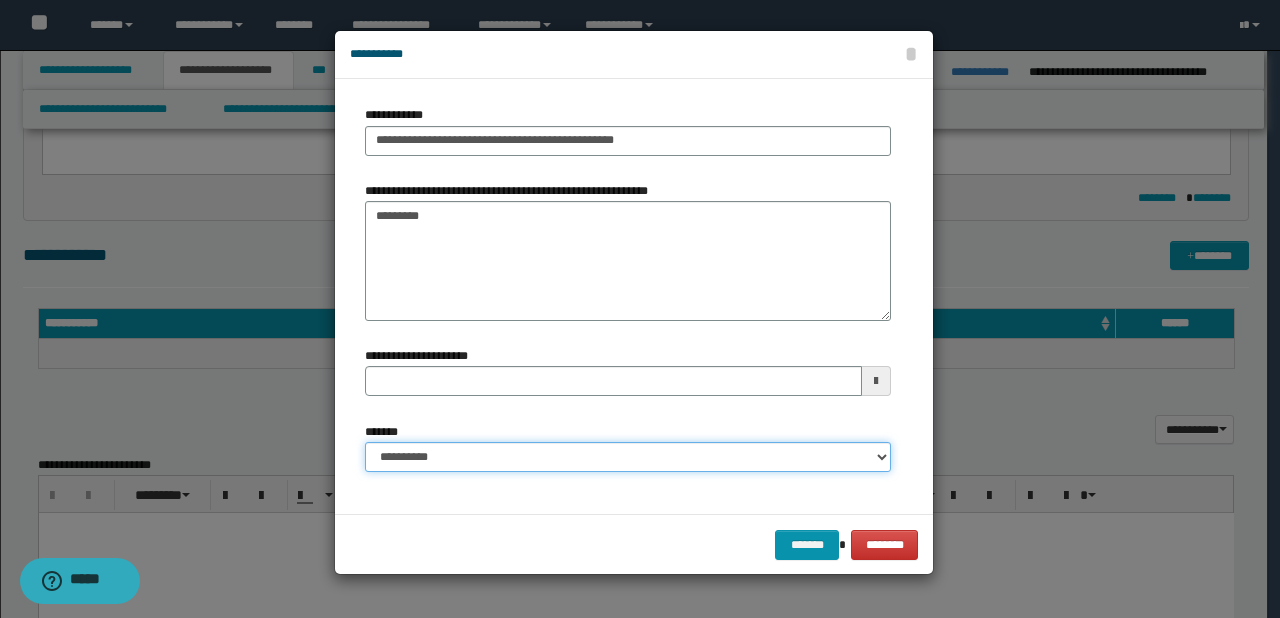 click on "**********" at bounding box center [628, 457] 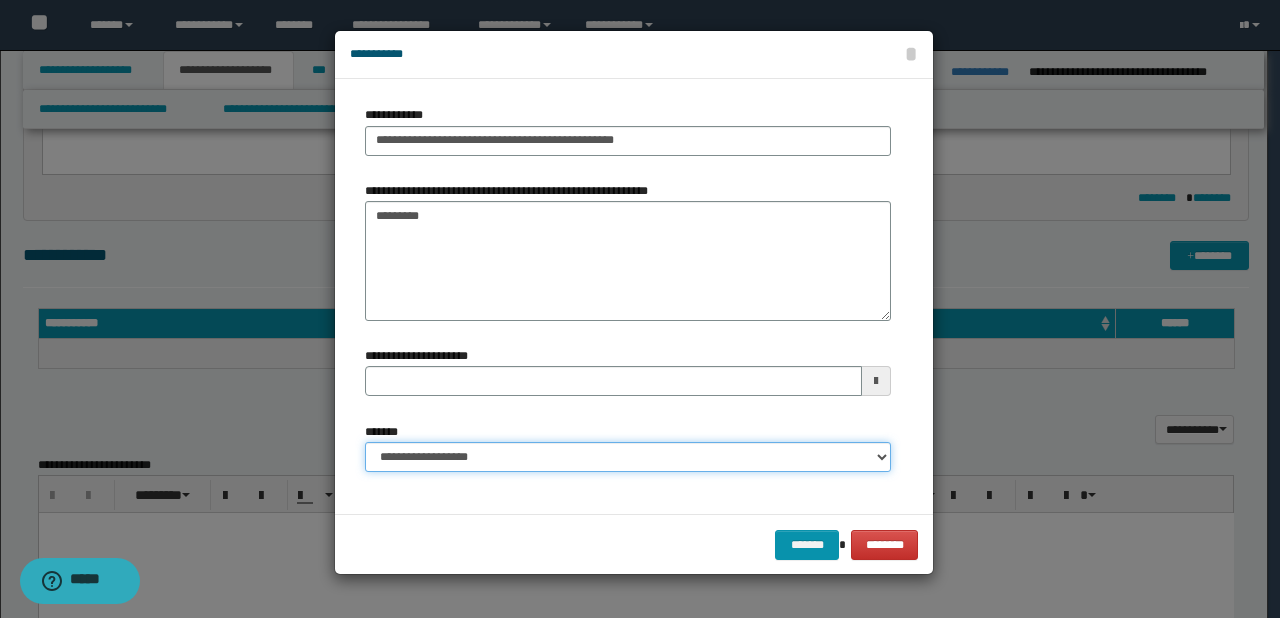 click on "**********" at bounding box center (628, 457) 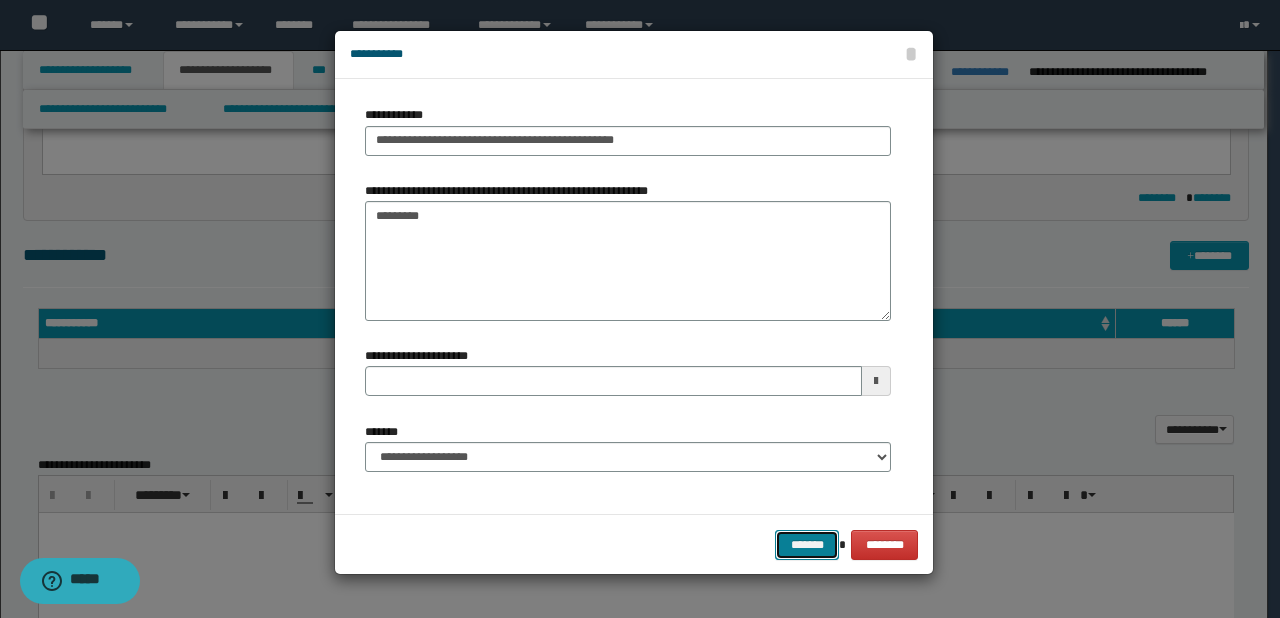 click on "*******" at bounding box center [807, 545] 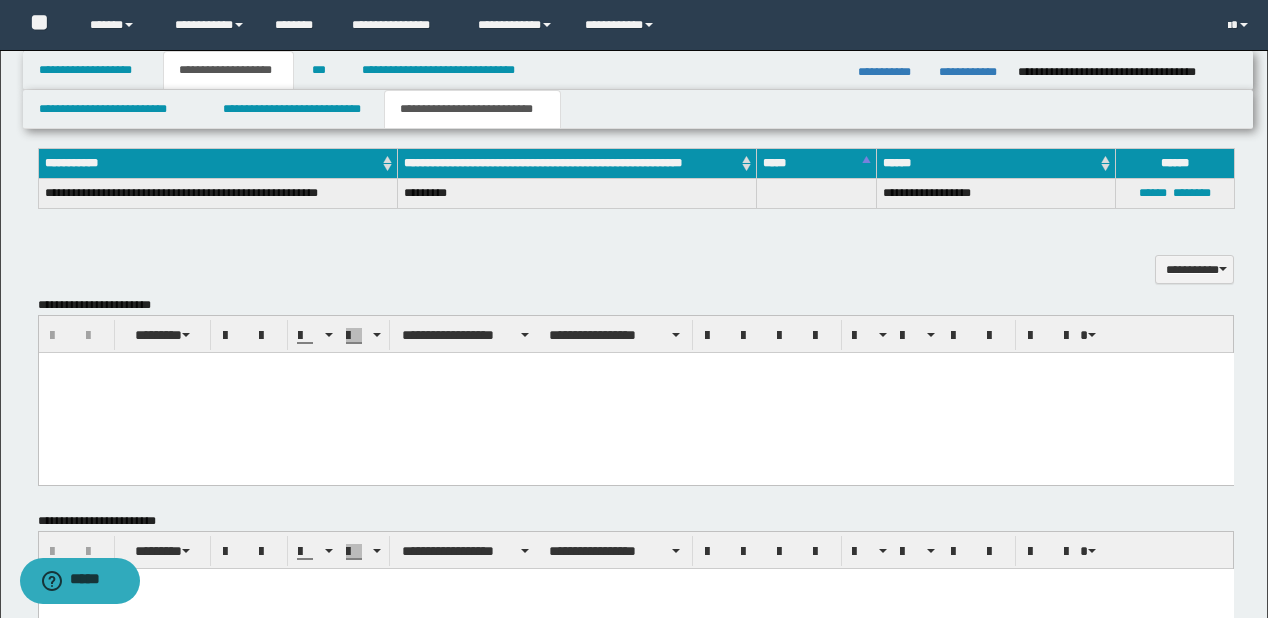 scroll, scrollTop: 928, scrollLeft: 0, axis: vertical 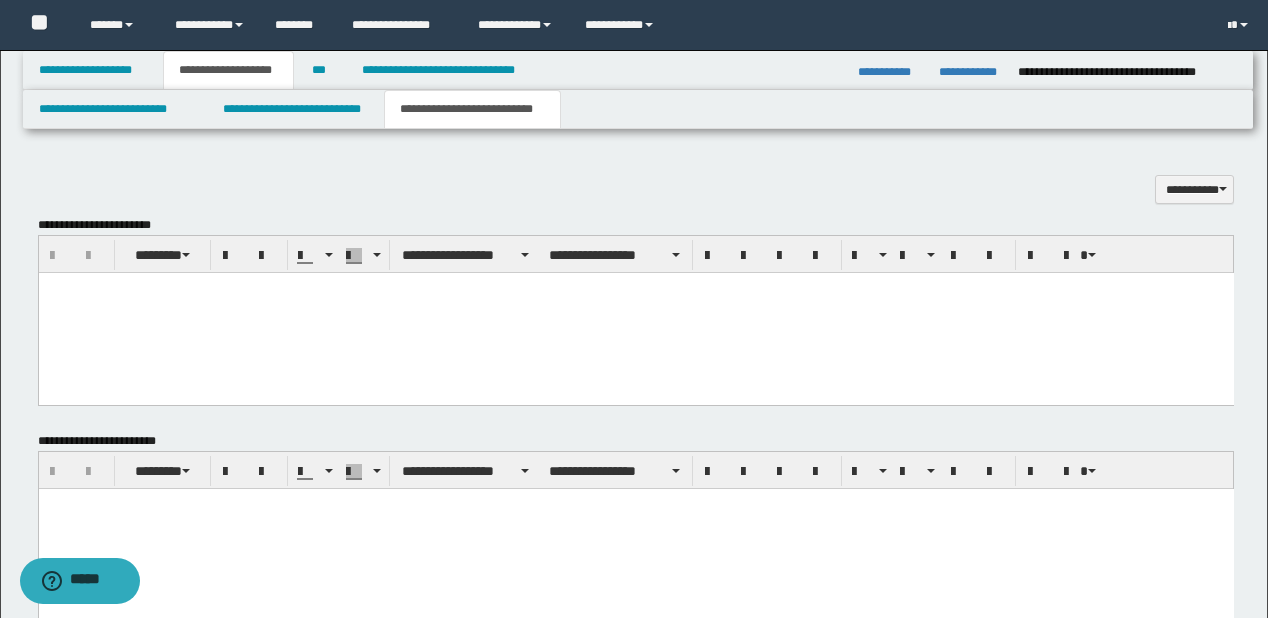click at bounding box center (635, 313) 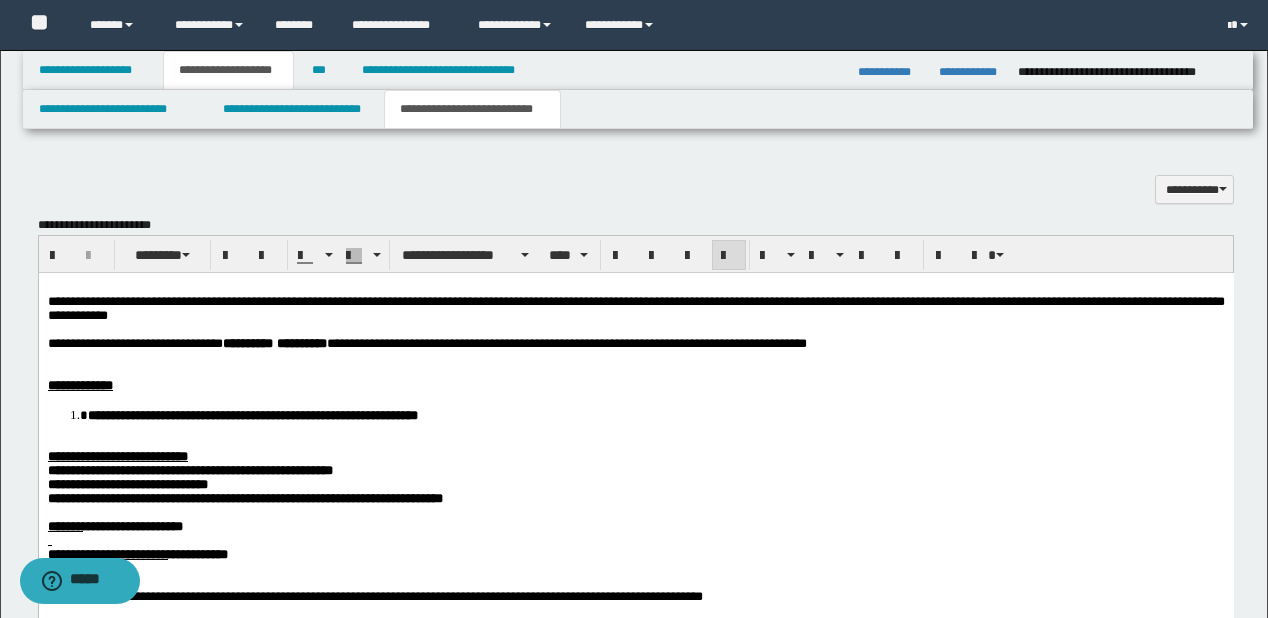 click on "**********" at bounding box center (655, 415) 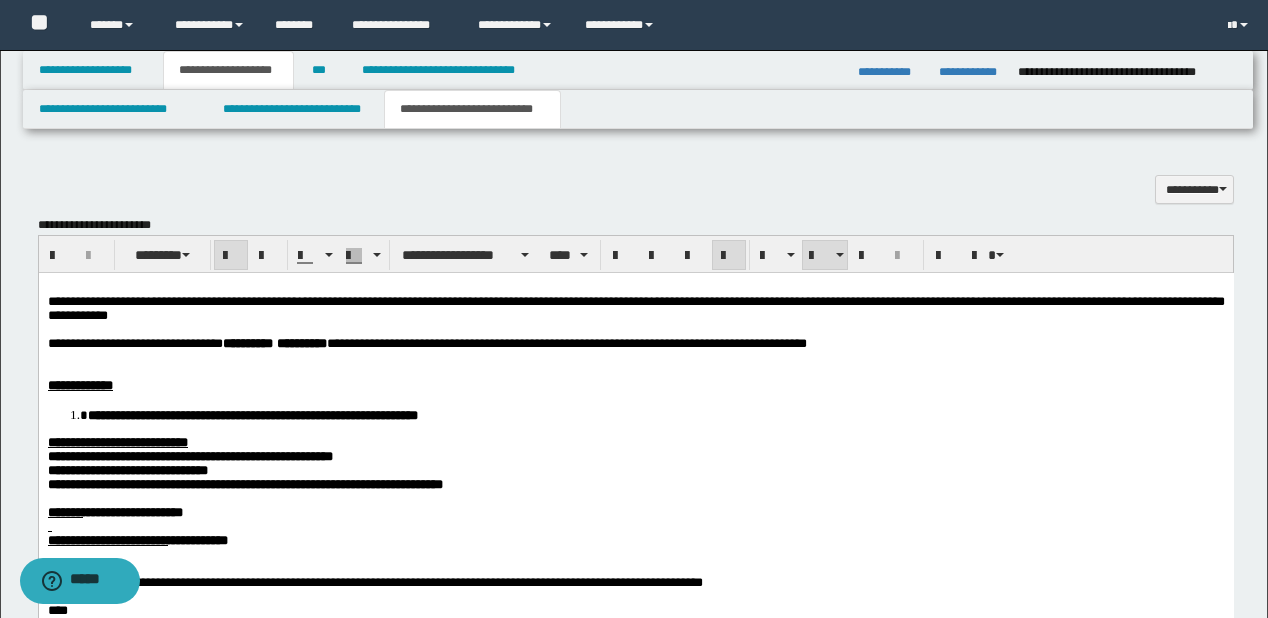 click on "**********" at bounding box center (189, 456) 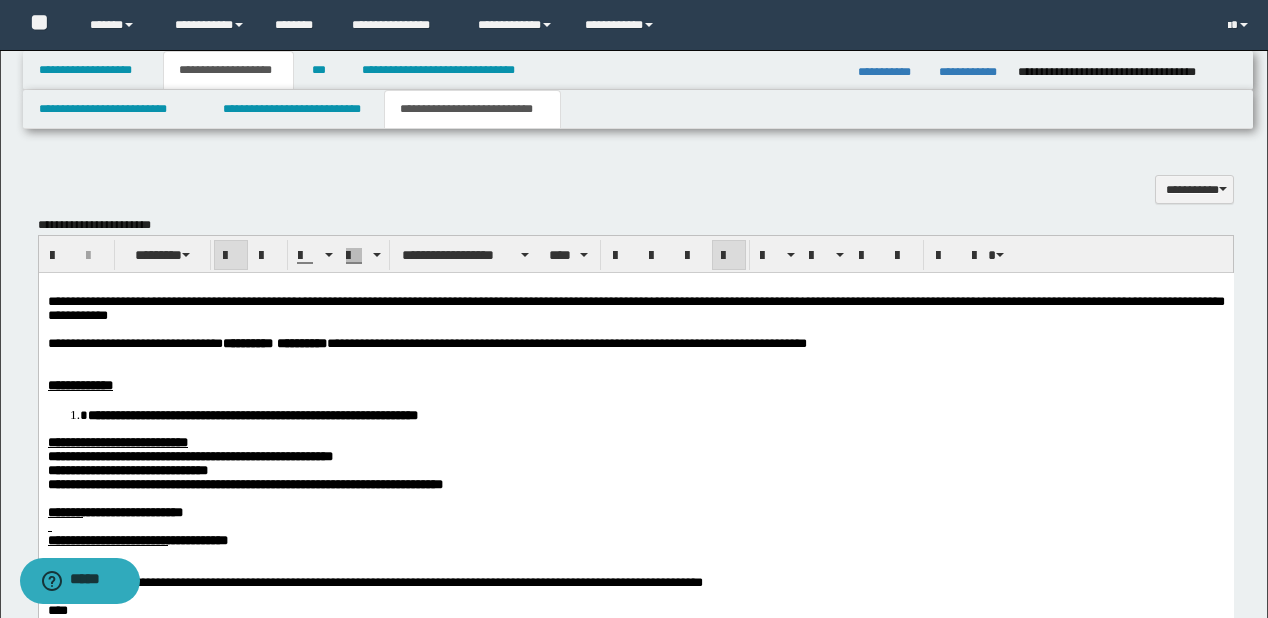 click on "**********" at bounding box center (189, 456) 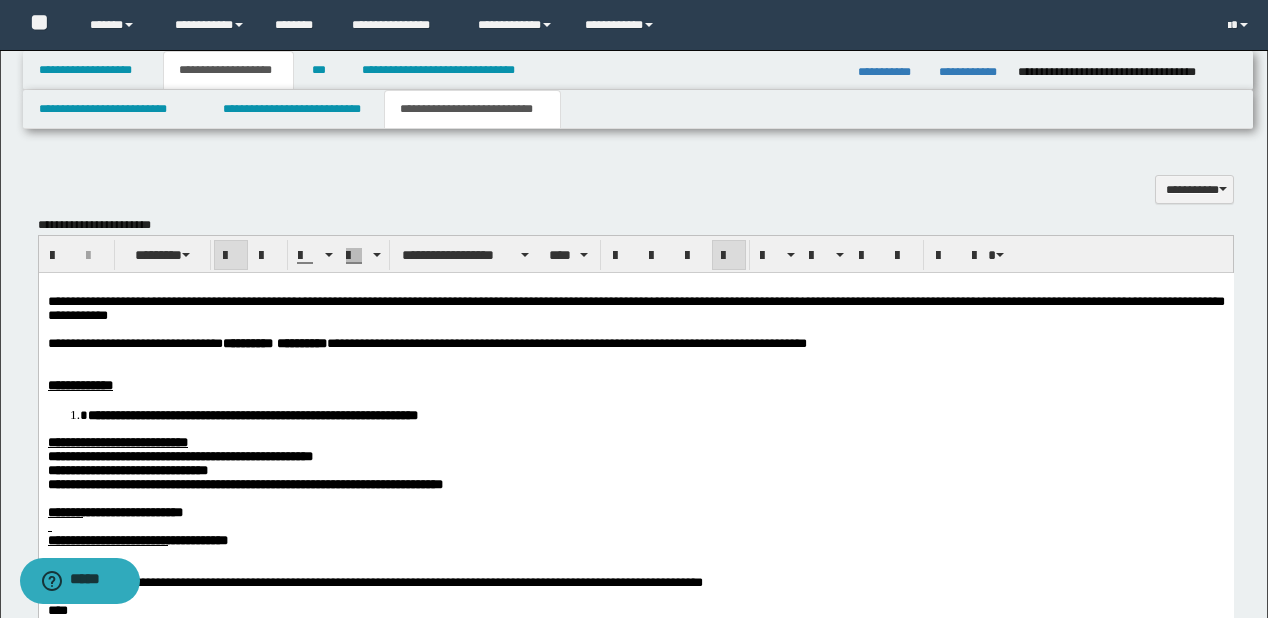 click on "**********" at bounding box center [244, 484] 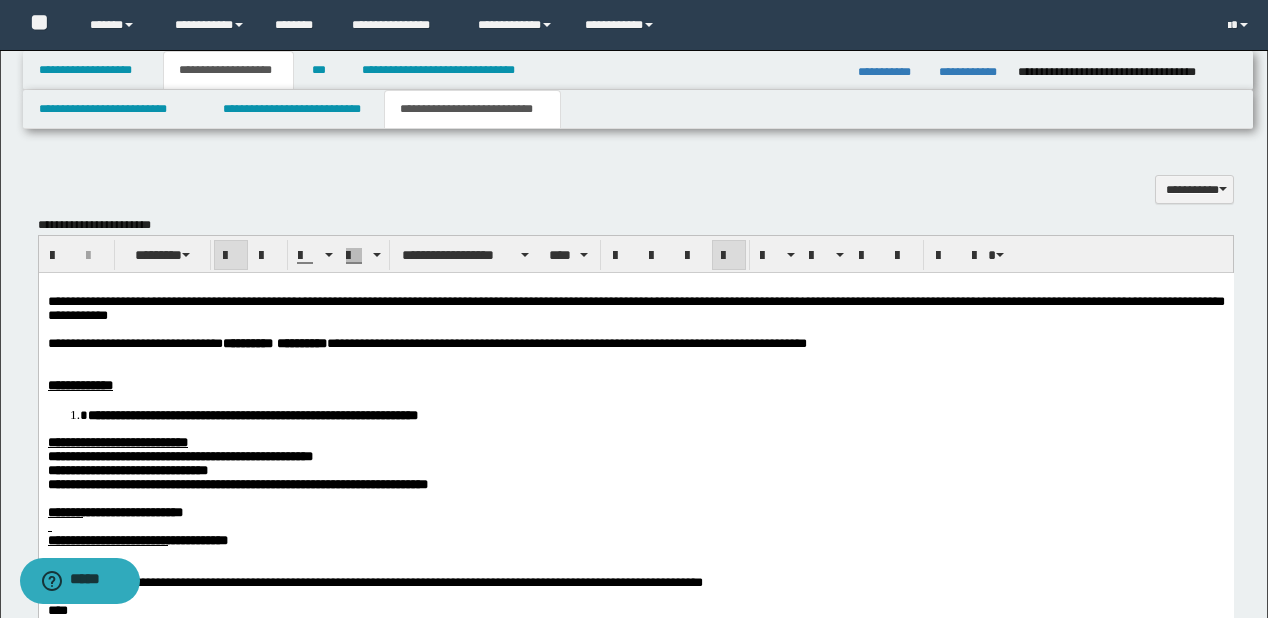 click on "**********" at bounding box center (179, 456) 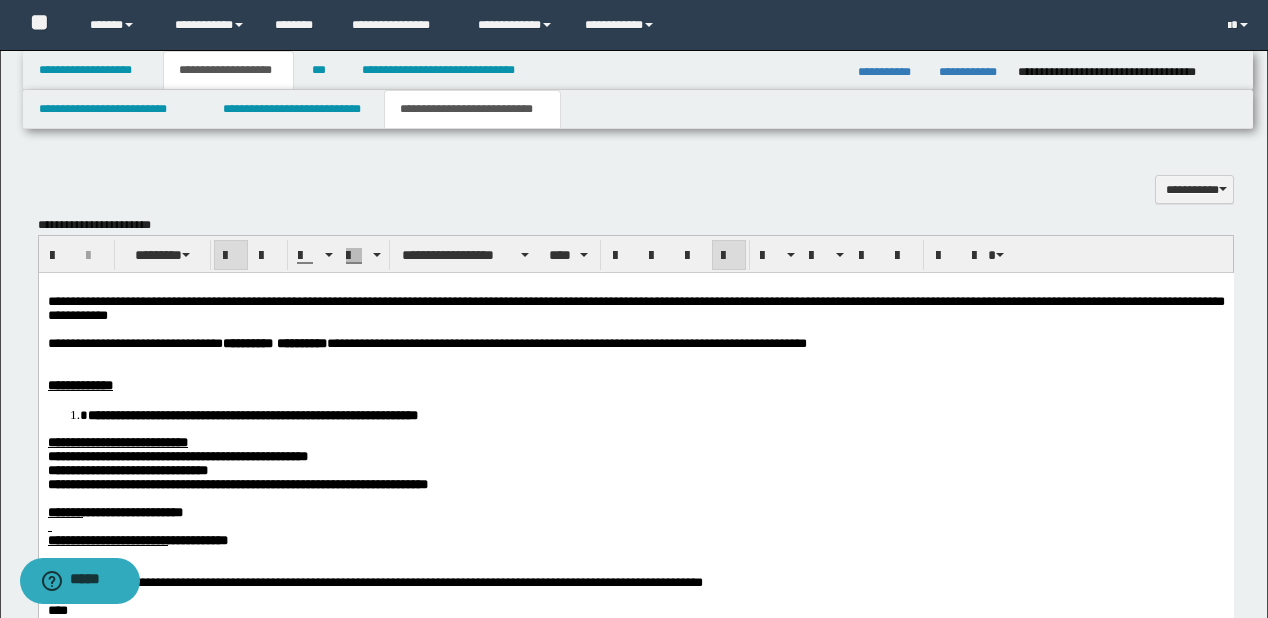 scroll, scrollTop: 1008, scrollLeft: 0, axis: vertical 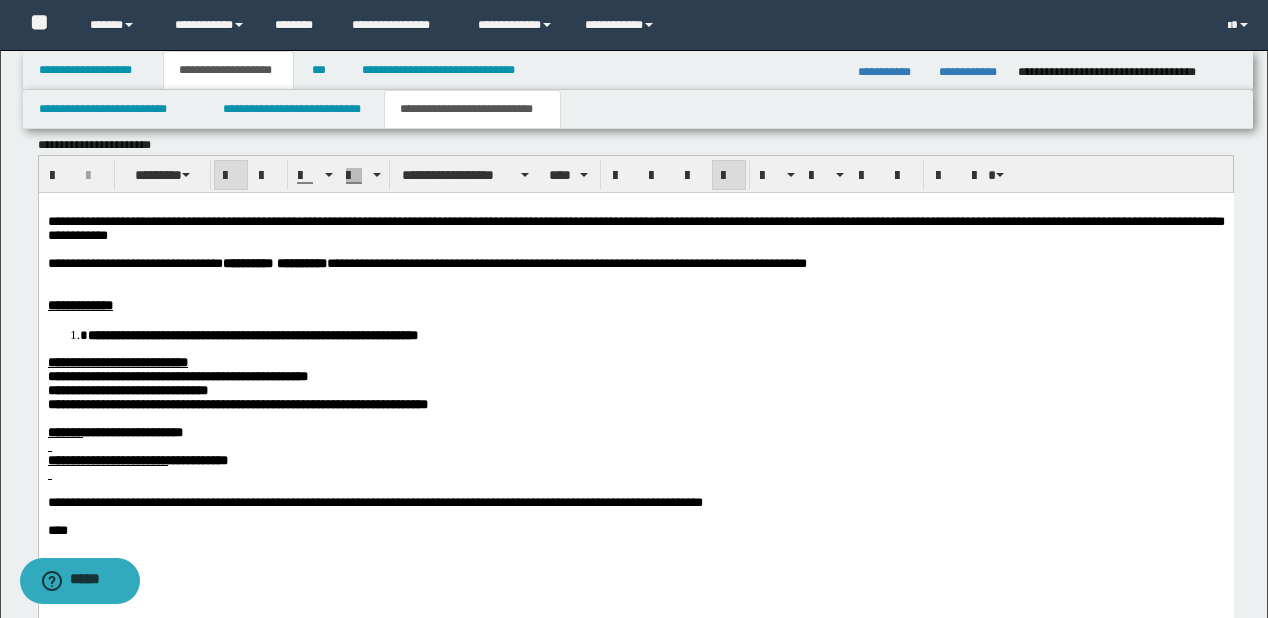 click on "**********" at bounding box center [635, 264] 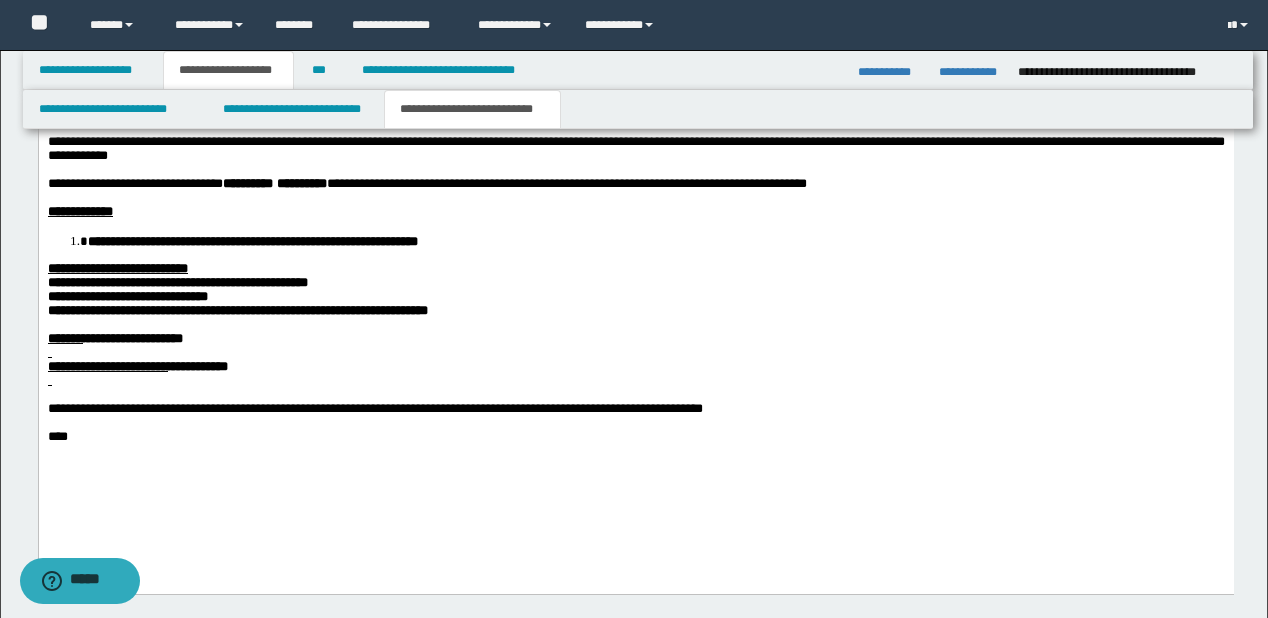 scroll, scrollTop: 1168, scrollLeft: 0, axis: vertical 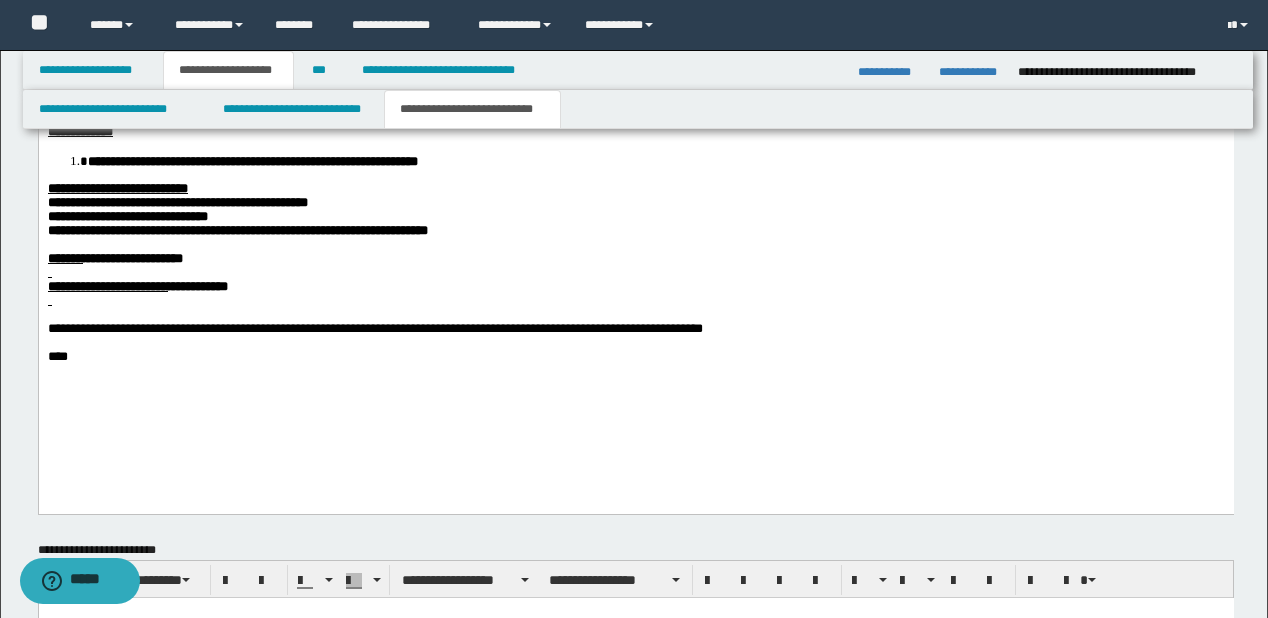 click on "**********" at bounding box center [635, 287] 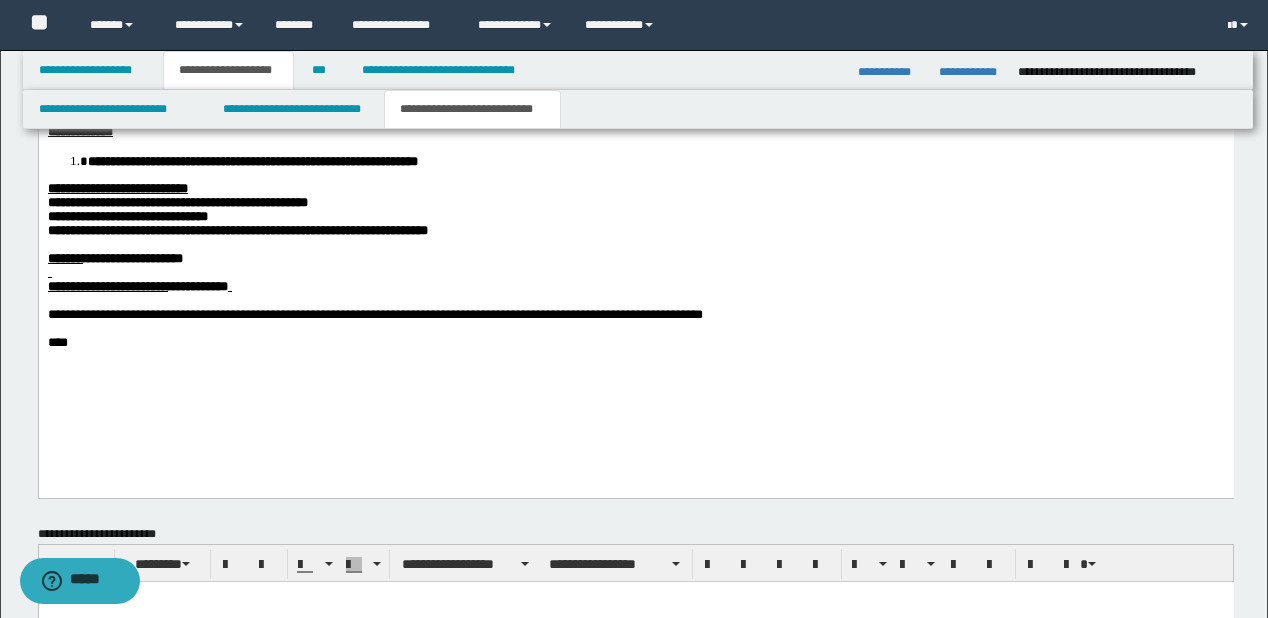 click at bounding box center [635, 273] 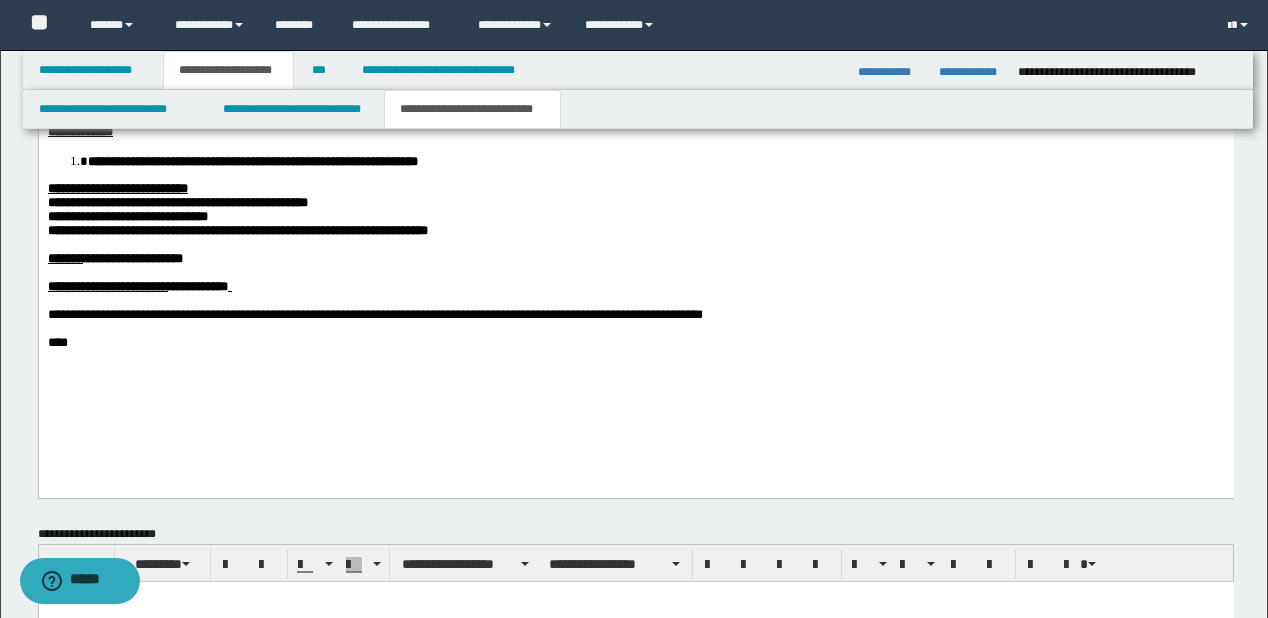 scroll, scrollTop: 1602, scrollLeft: 0, axis: vertical 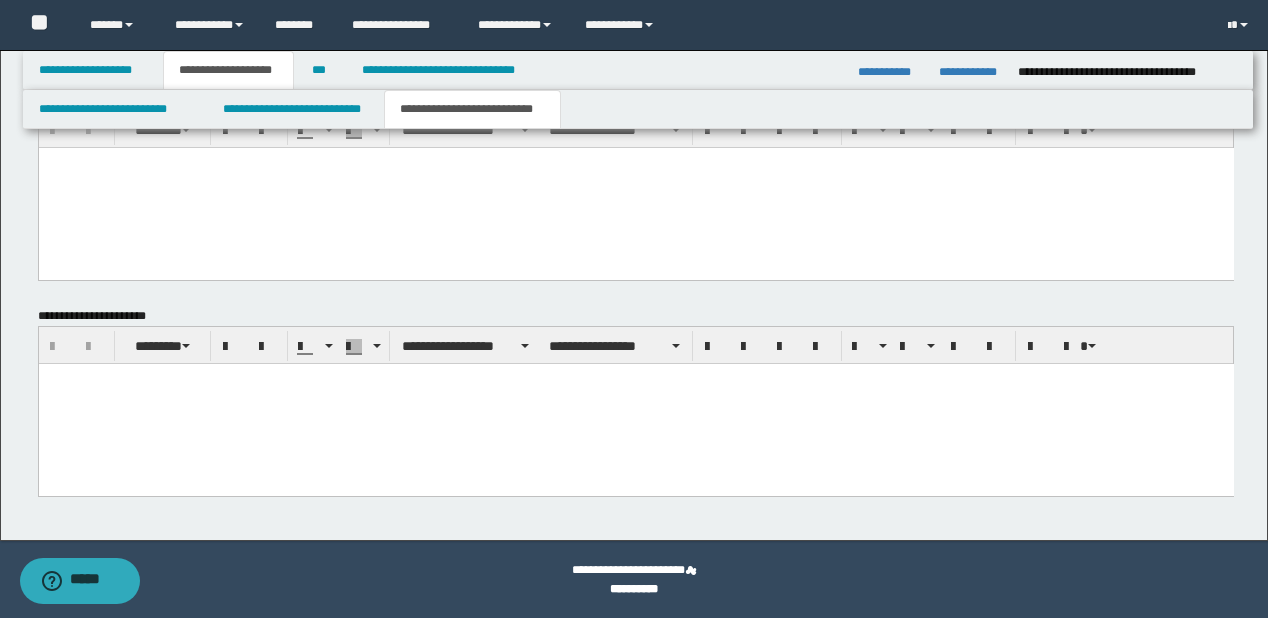 click at bounding box center [635, 403] 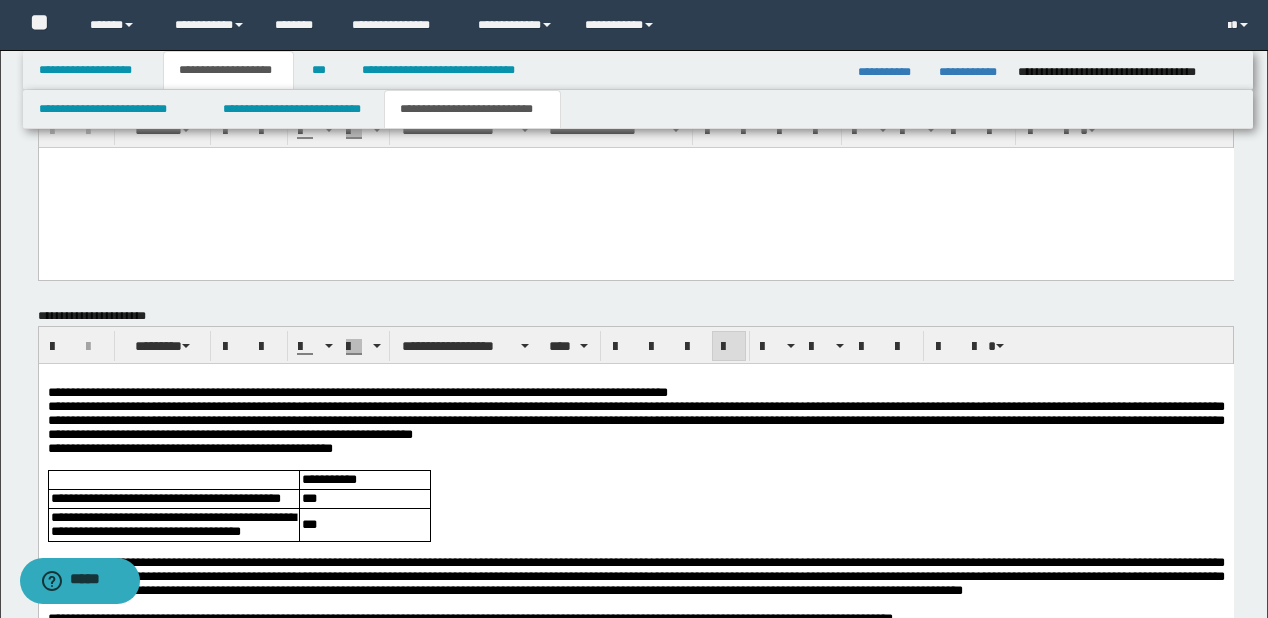 click on "**********" at bounding box center (635, 392) 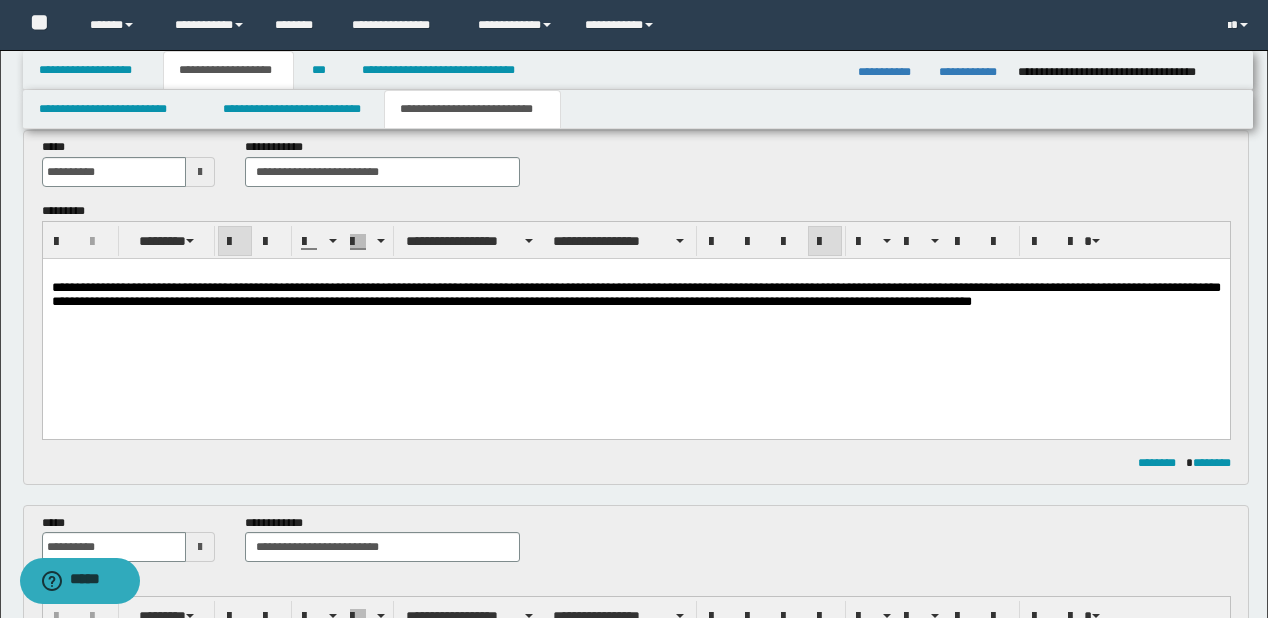 scroll, scrollTop: 16, scrollLeft: 0, axis: vertical 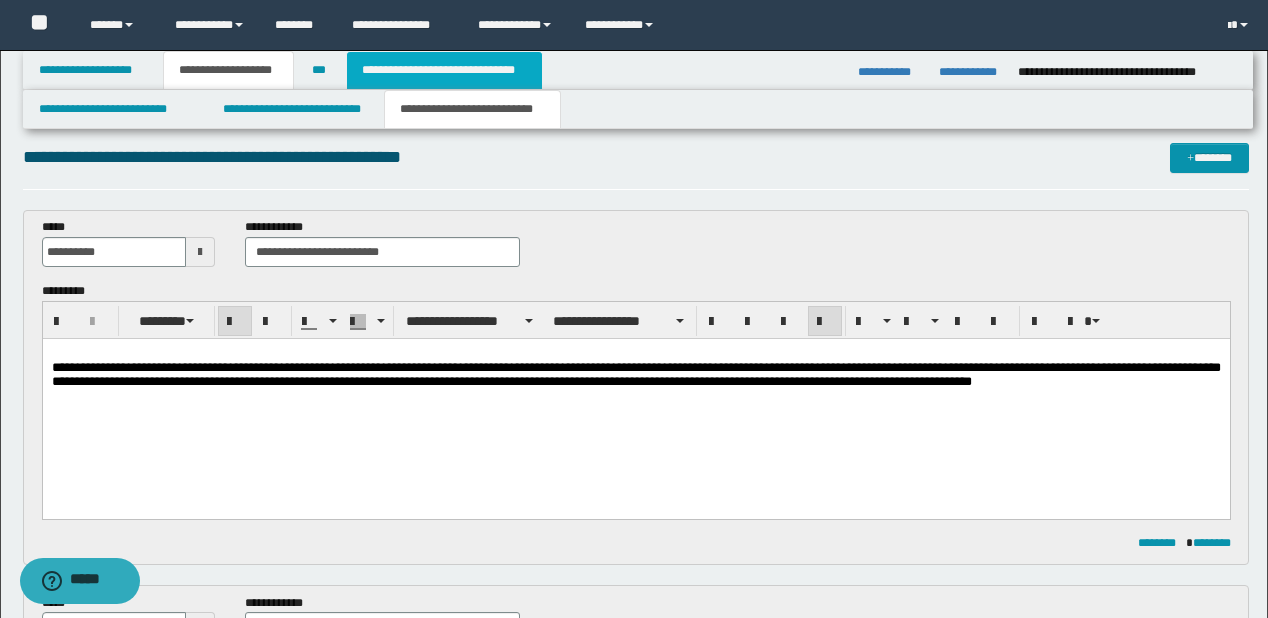click on "**********" at bounding box center [444, 70] 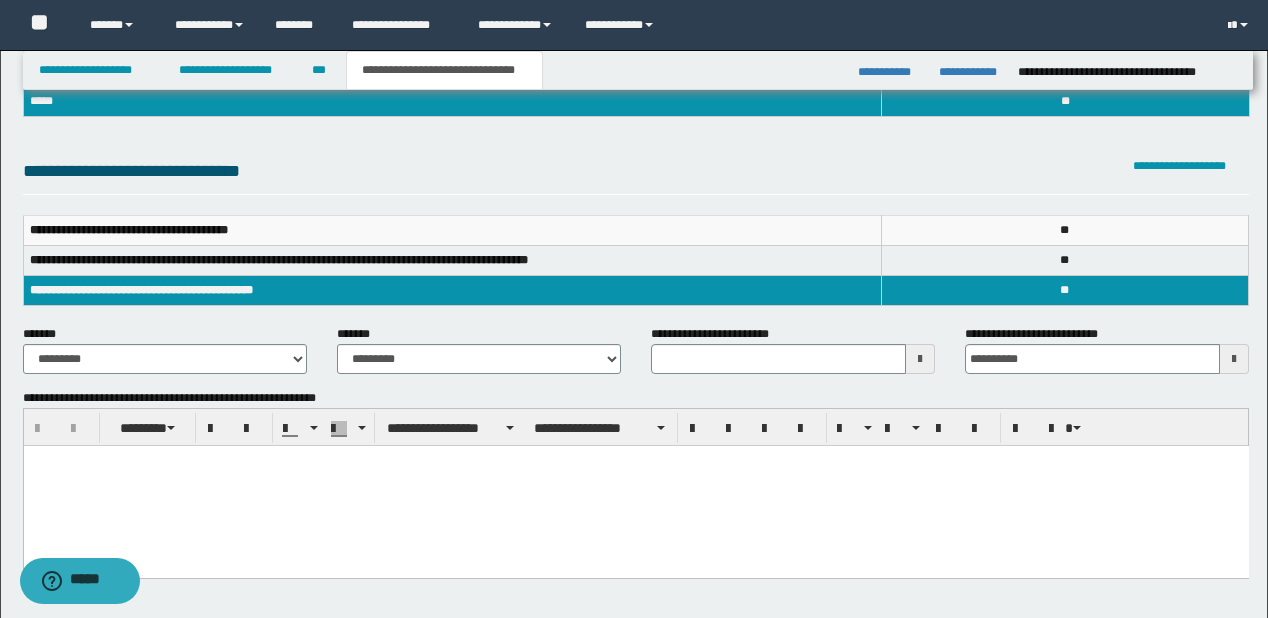 scroll, scrollTop: 240, scrollLeft: 0, axis: vertical 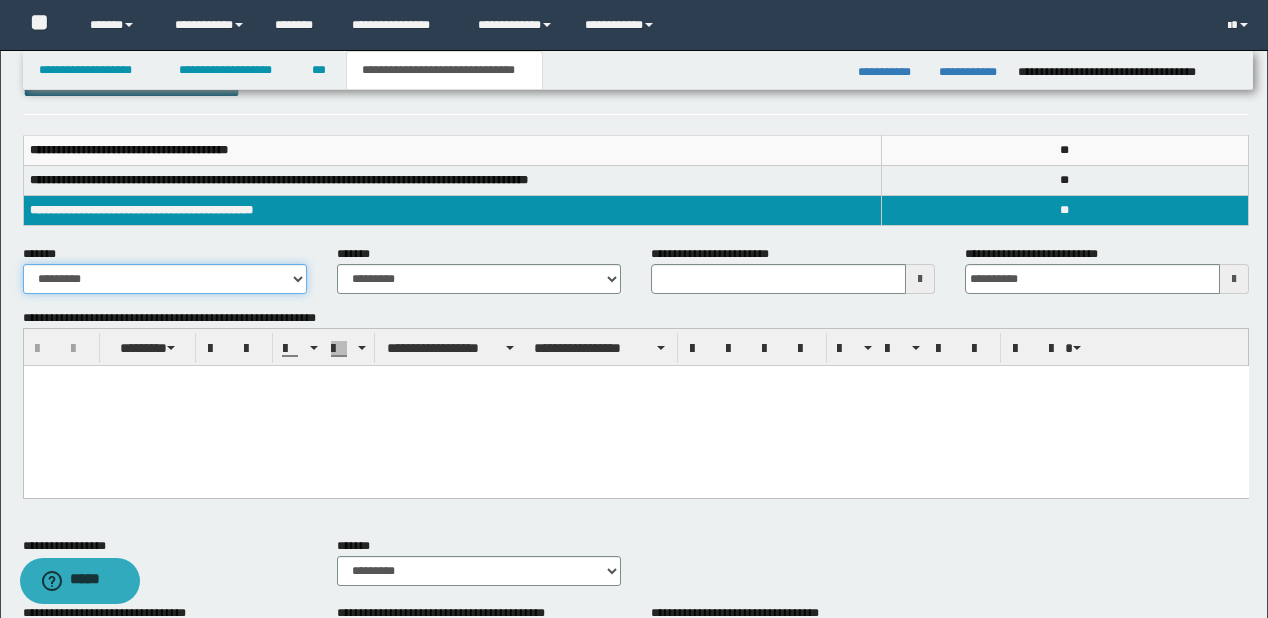 click on "**********" at bounding box center [165, 279] 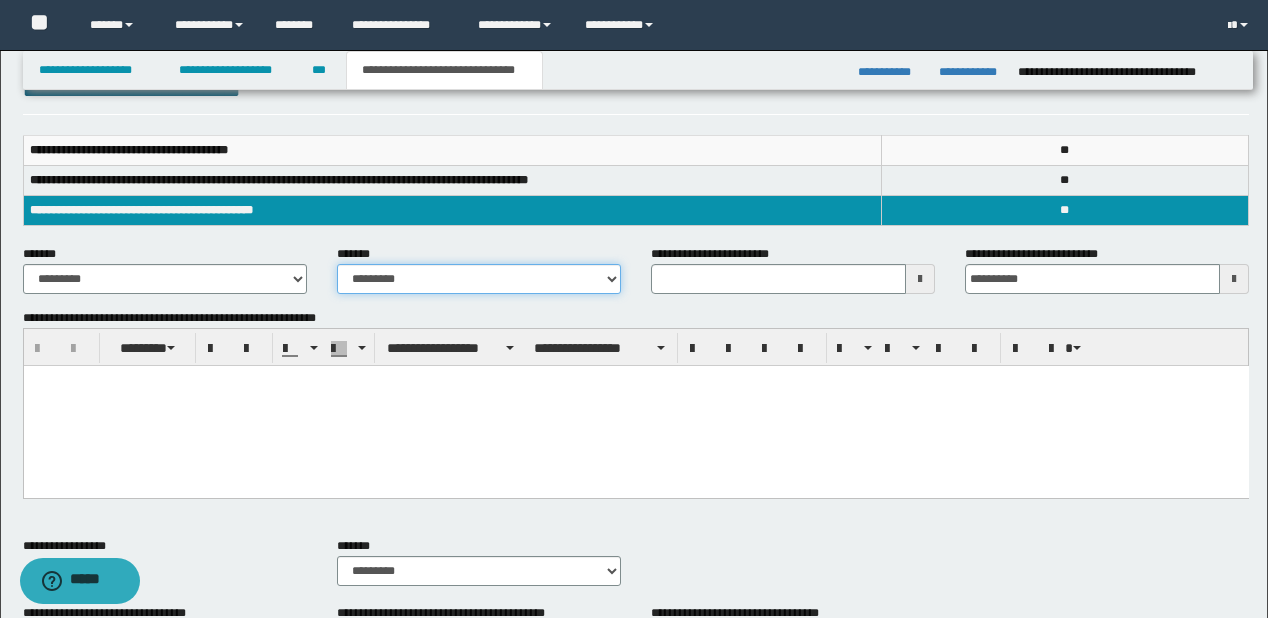 click on "**********" at bounding box center (479, 279) 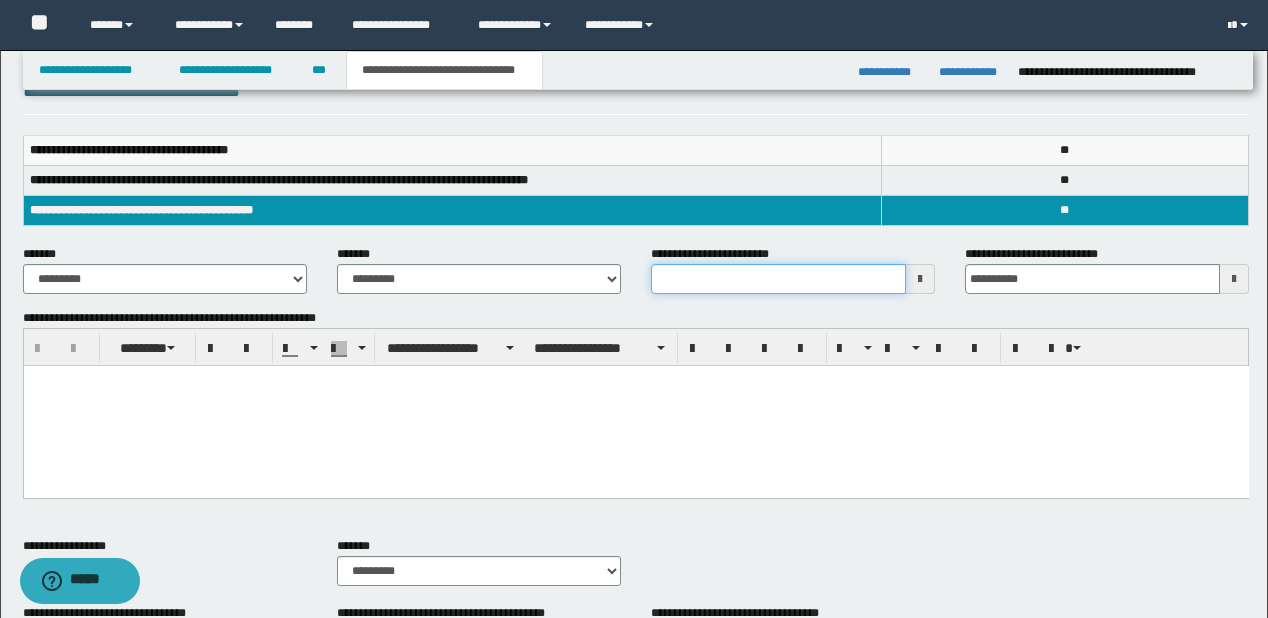 click on "**********" at bounding box center [778, 279] 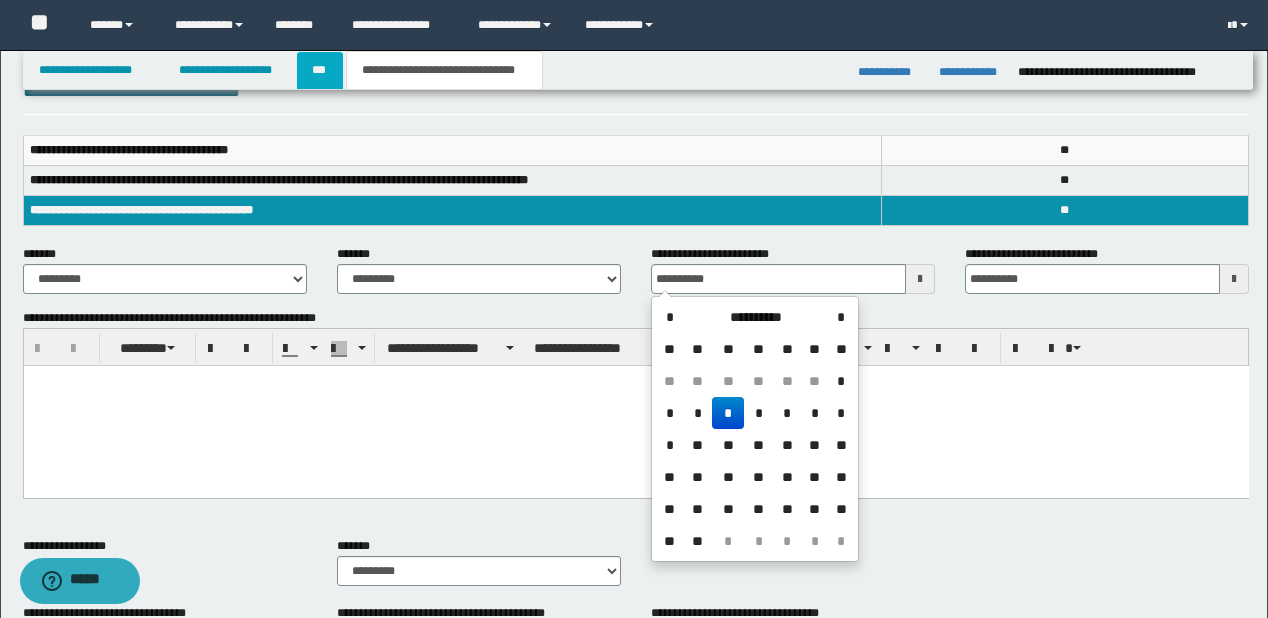type on "**********" 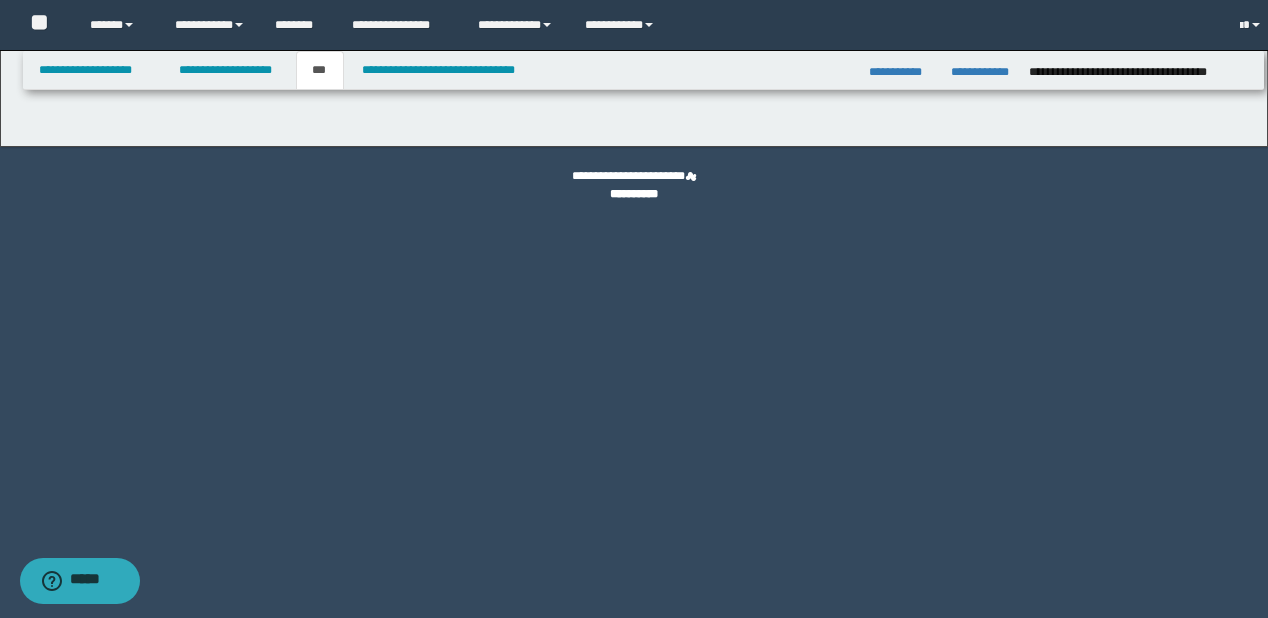 scroll, scrollTop: 0, scrollLeft: 0, axis: both 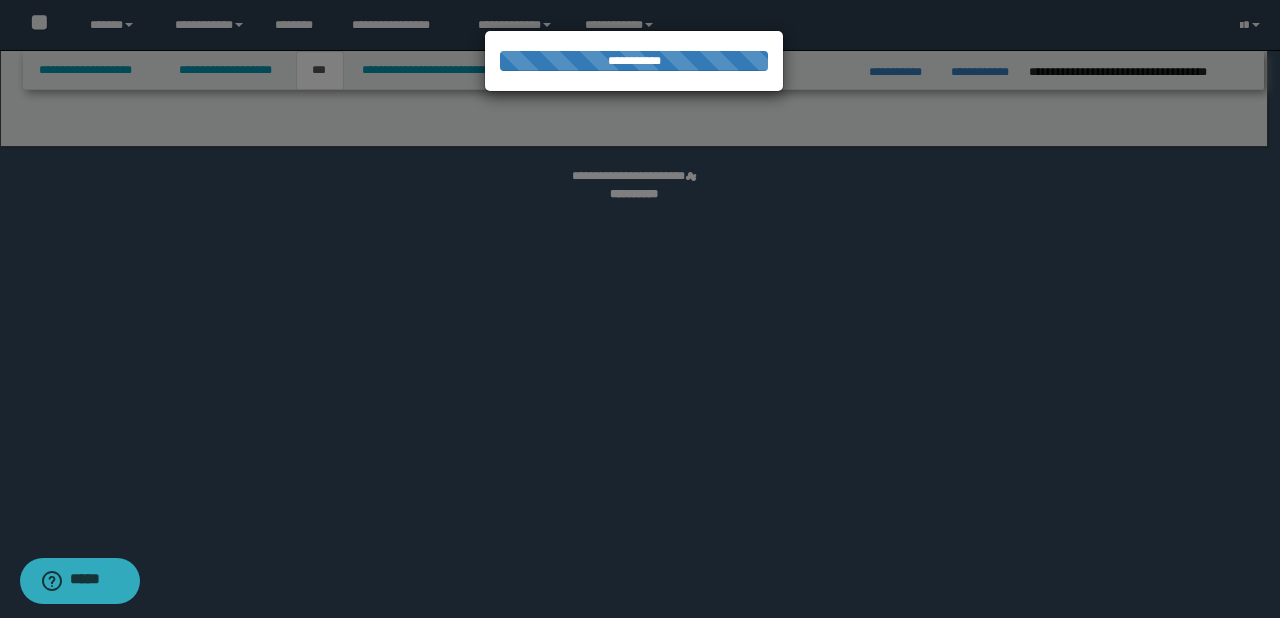 select on "***" 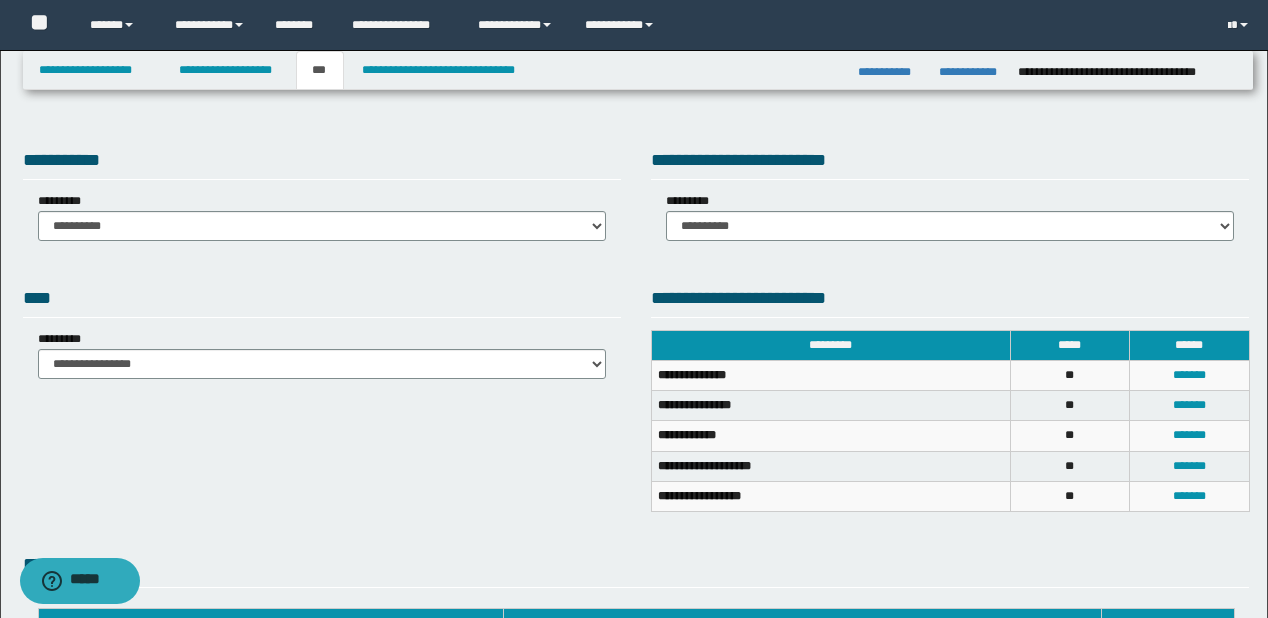 scroll, scrollTop: 240, scrollLeft: 0, axis: vertical 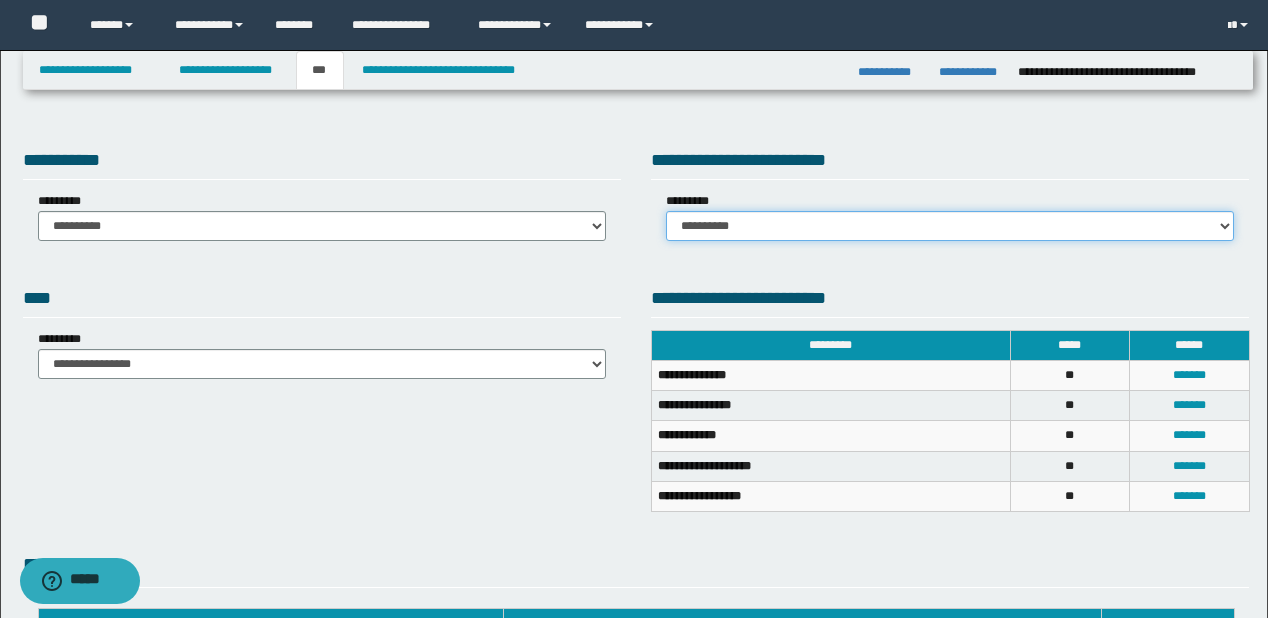 click on "**********" at bounding box center (950, 226) 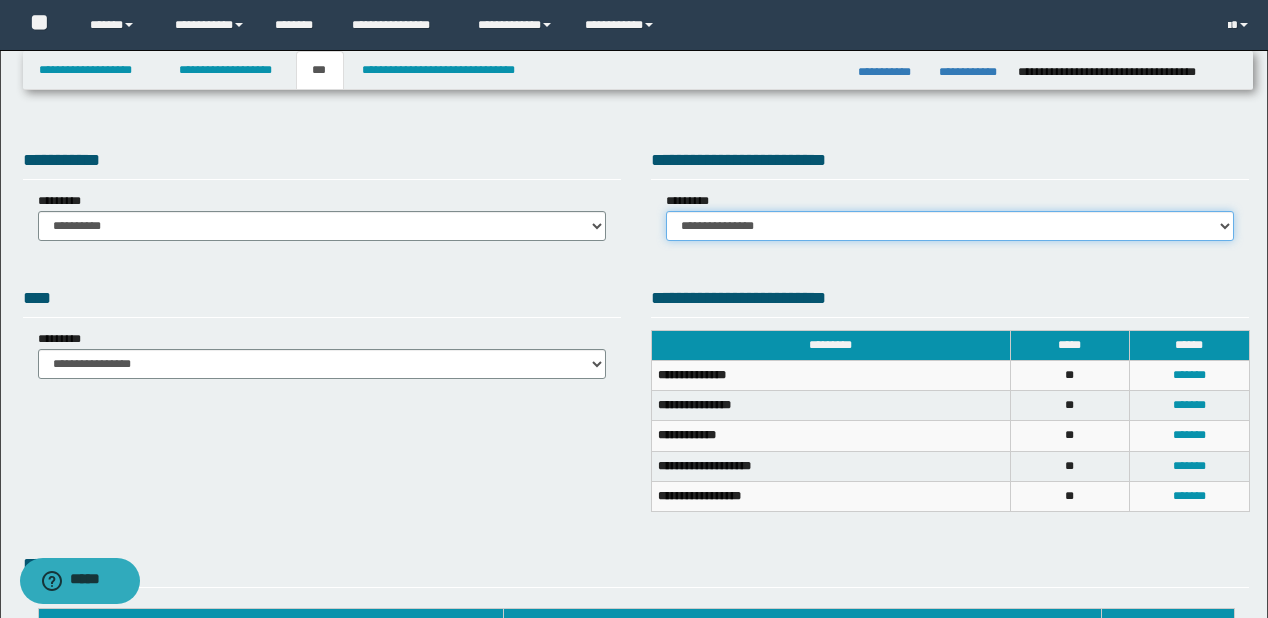 click on "**********" at bounding box center (950, 226) 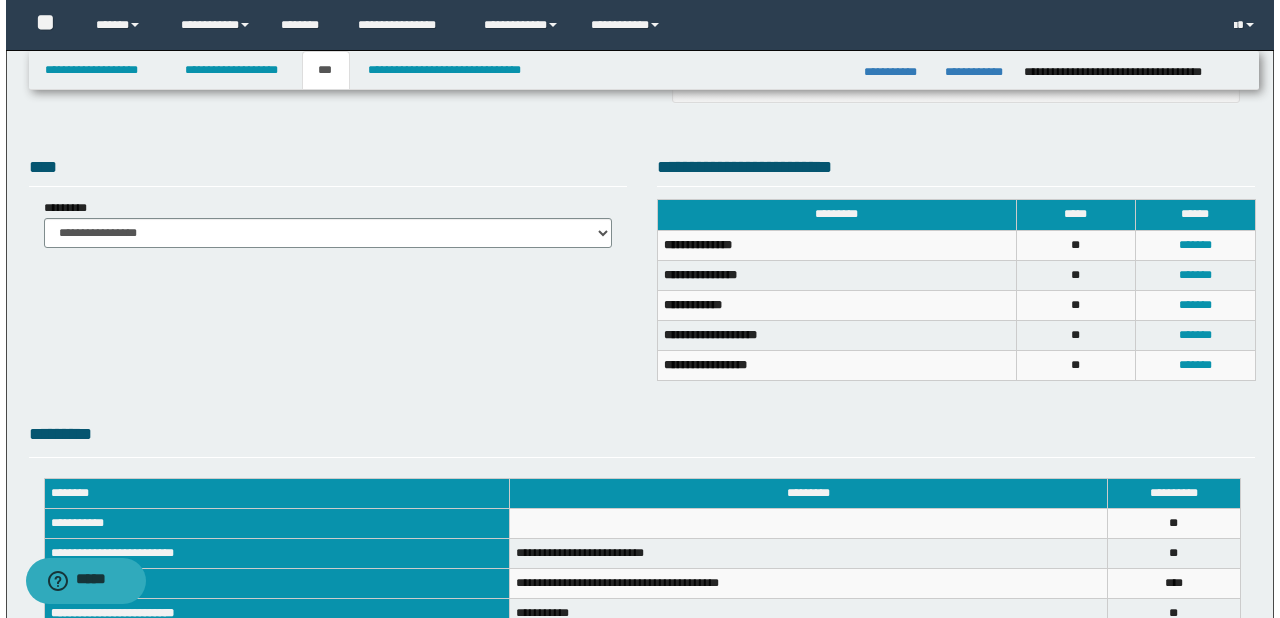 scroll, scrollTop: 400, scrollLeft: 0, axis: vertical 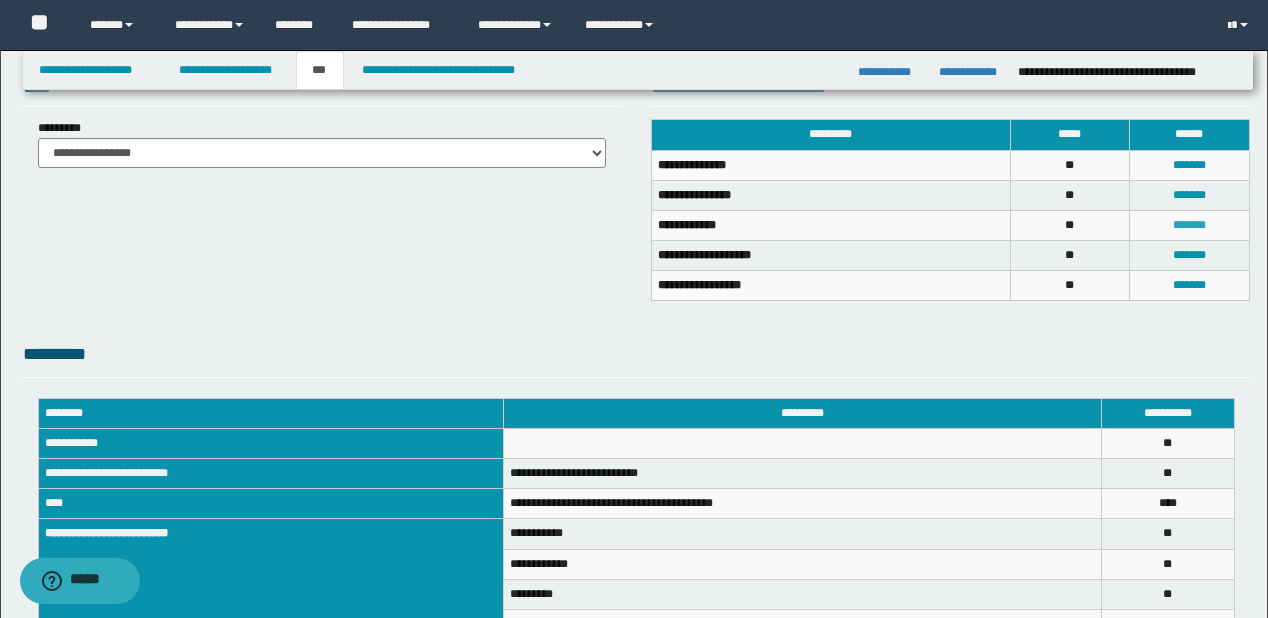 click on "*******" at bounding box center (1189, 225) 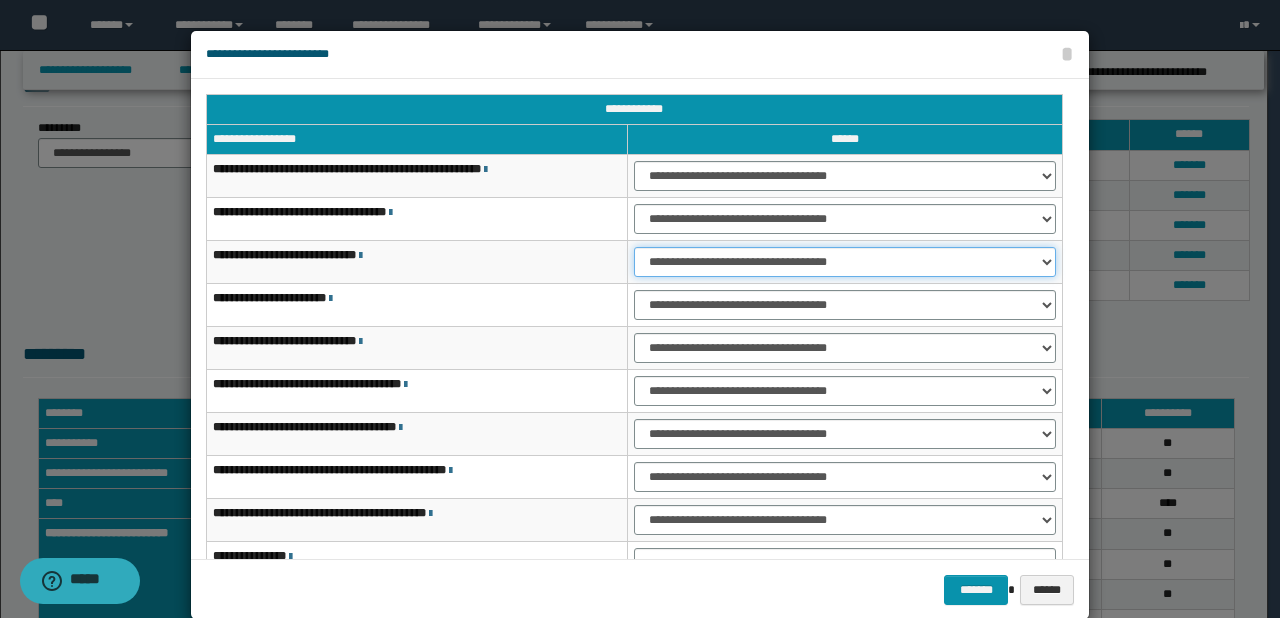 click on "**********" at bounding box center (845, 262) 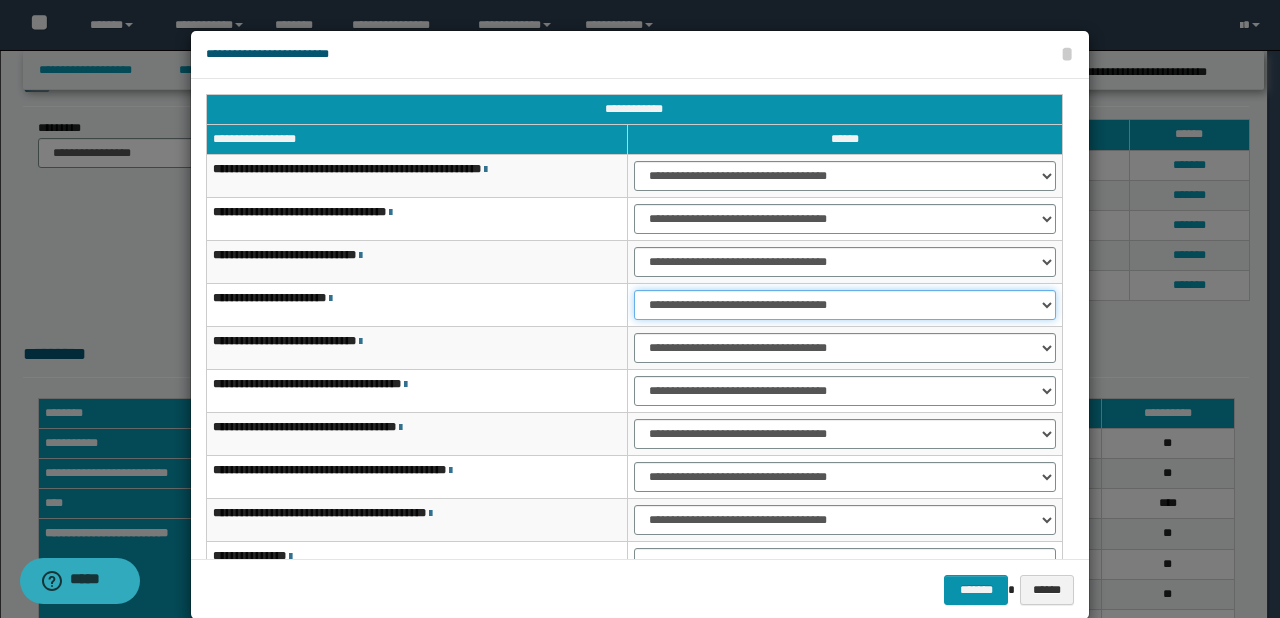 click on "**********" at bounding box center [845, 305] 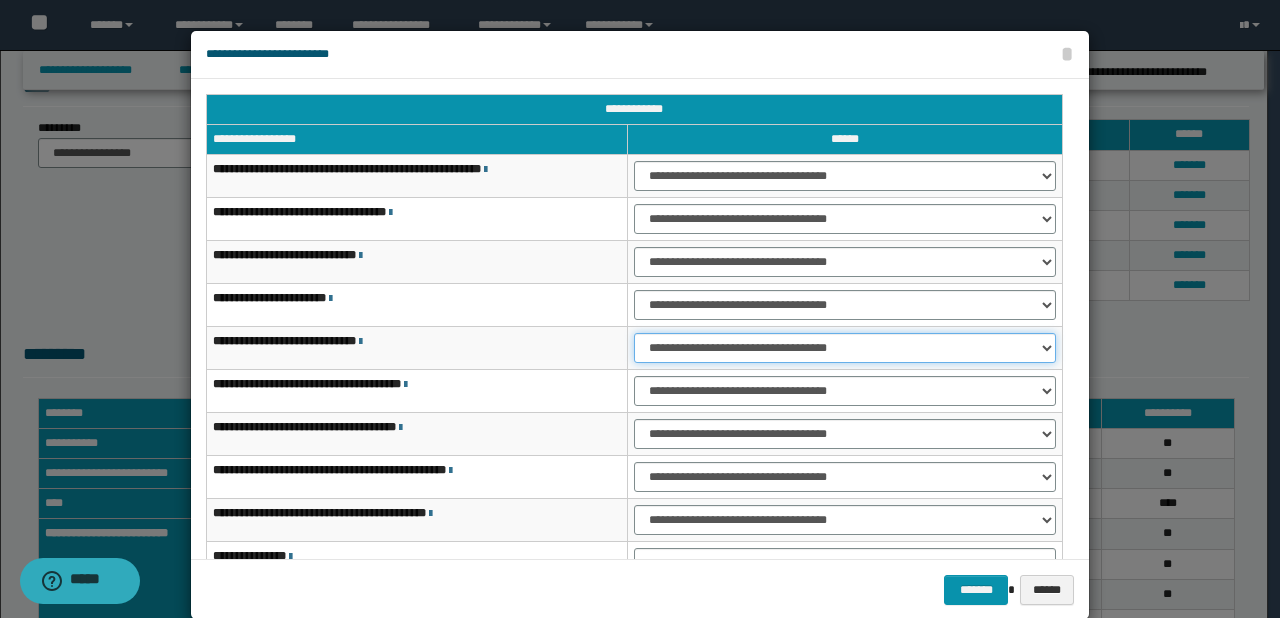 drag, startPoint x: 692, startPoint y: 346, endPoint x: 692, endPoint y: 358, distance: 12 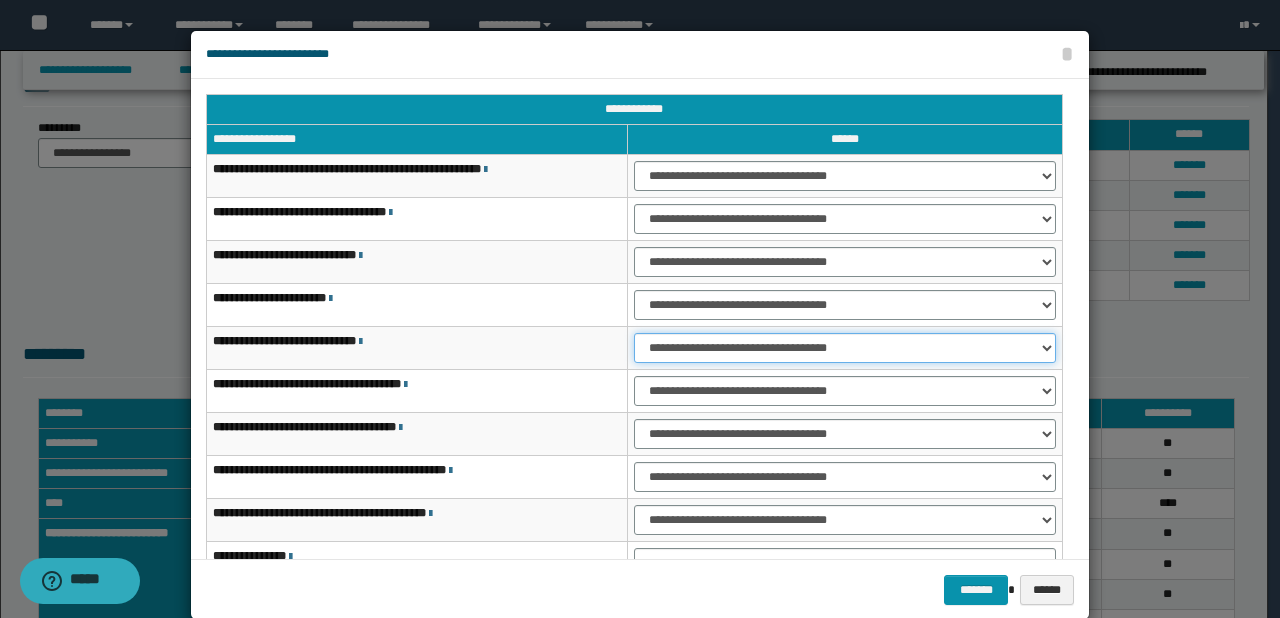 scroll, scrollTop: 118, scrollLeft: 0, axis: vertical 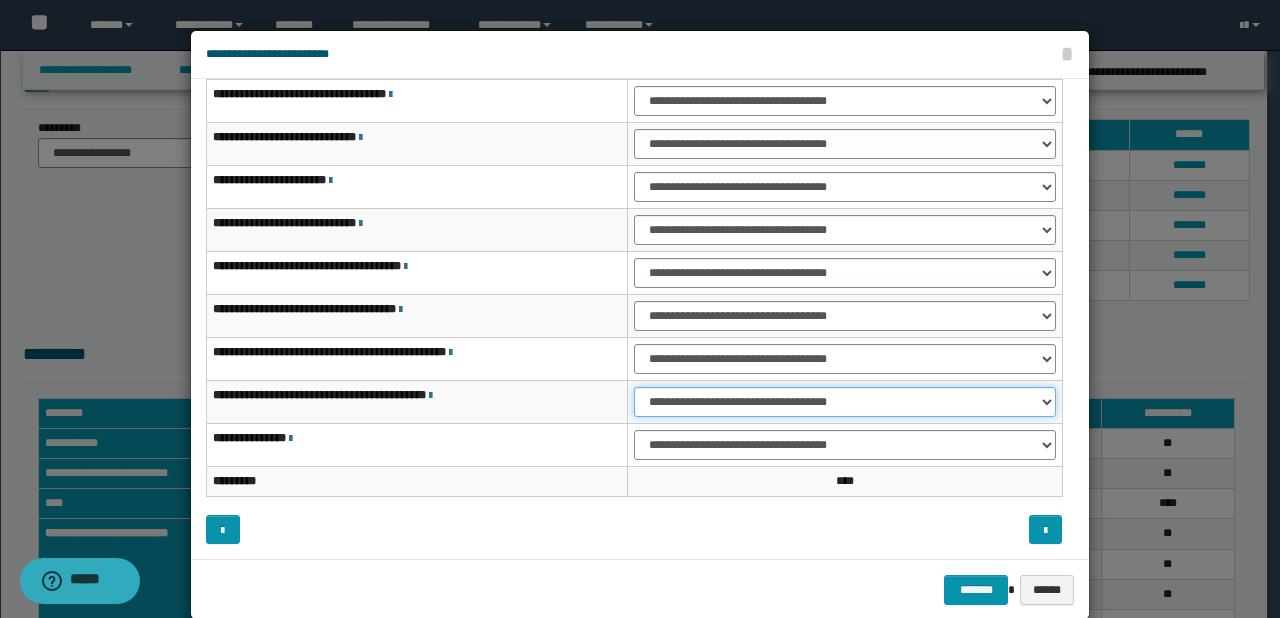 click on "**********" at bounding box center (845, 402) 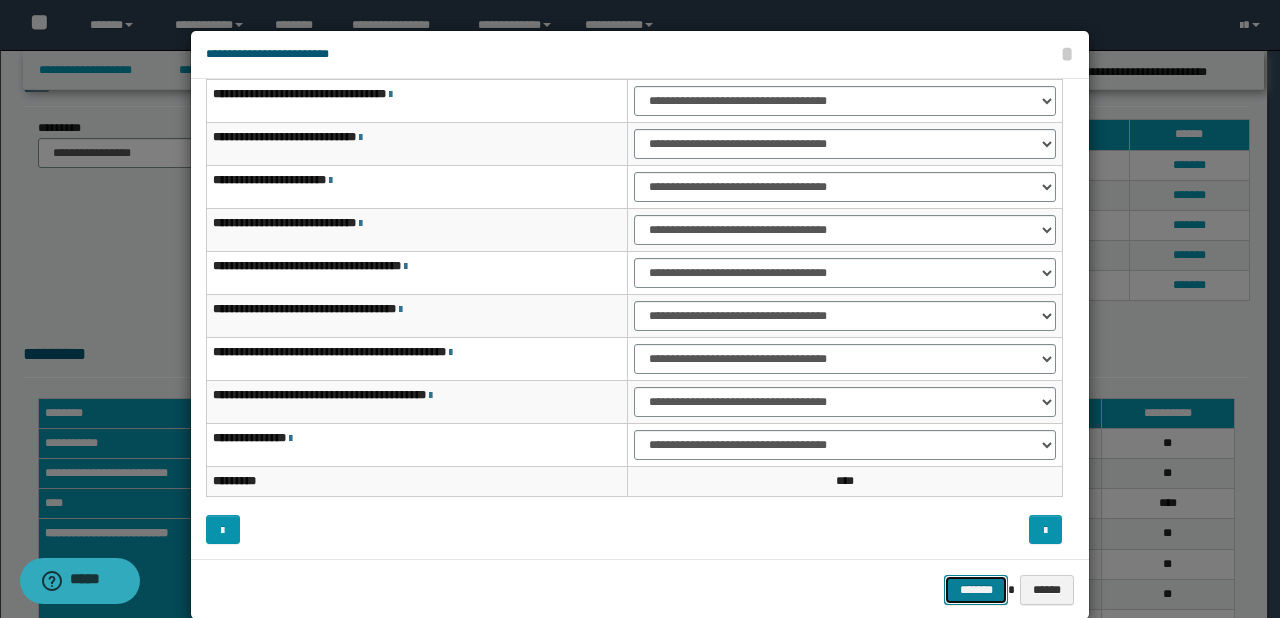 click on "*******" at bounding box center [976, 590] 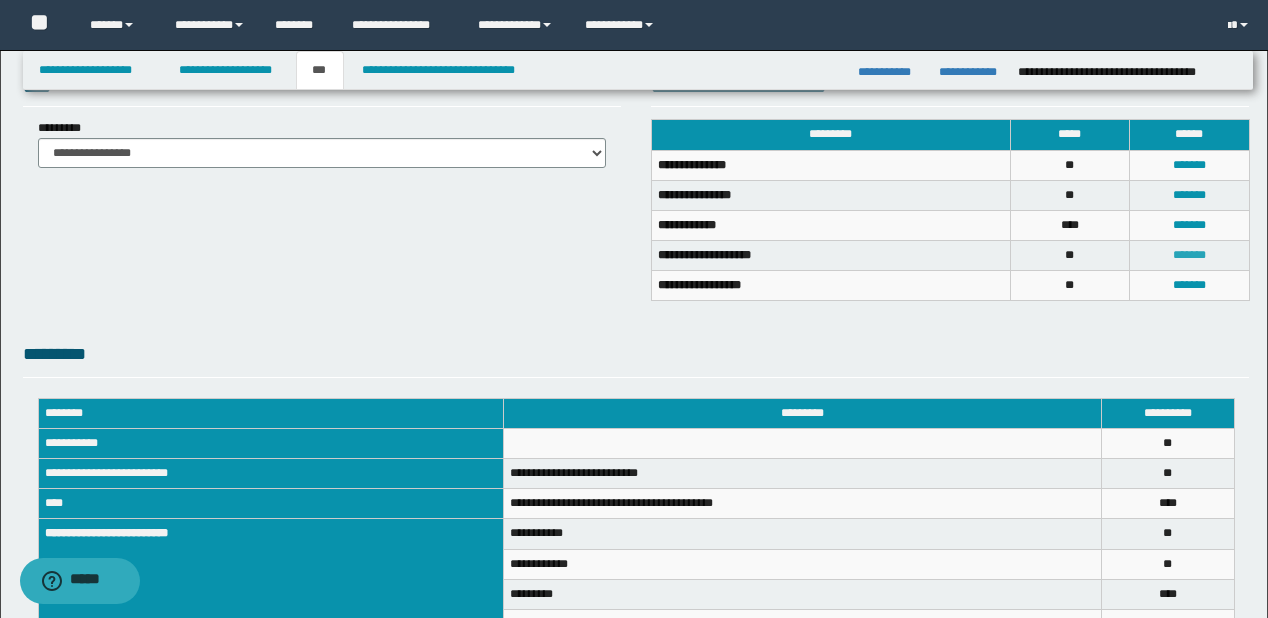click on "*******" at bounding box center (1189, 255) 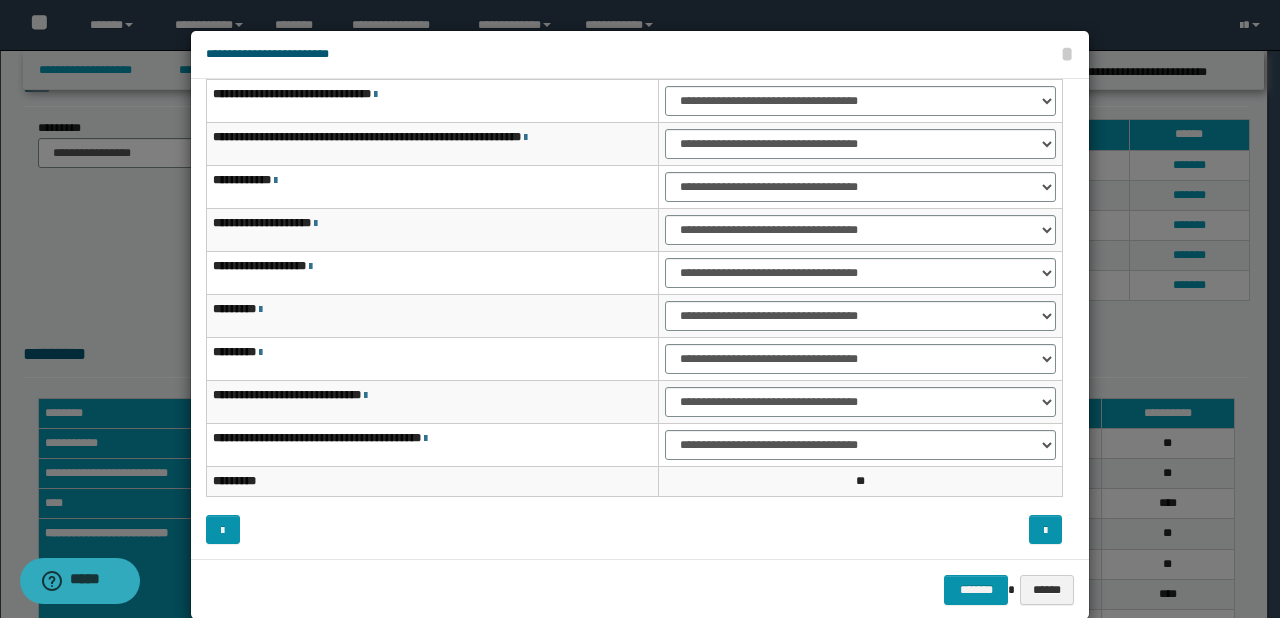 scroll, scrollTop: 0, scrollLeft: 0, axis: both 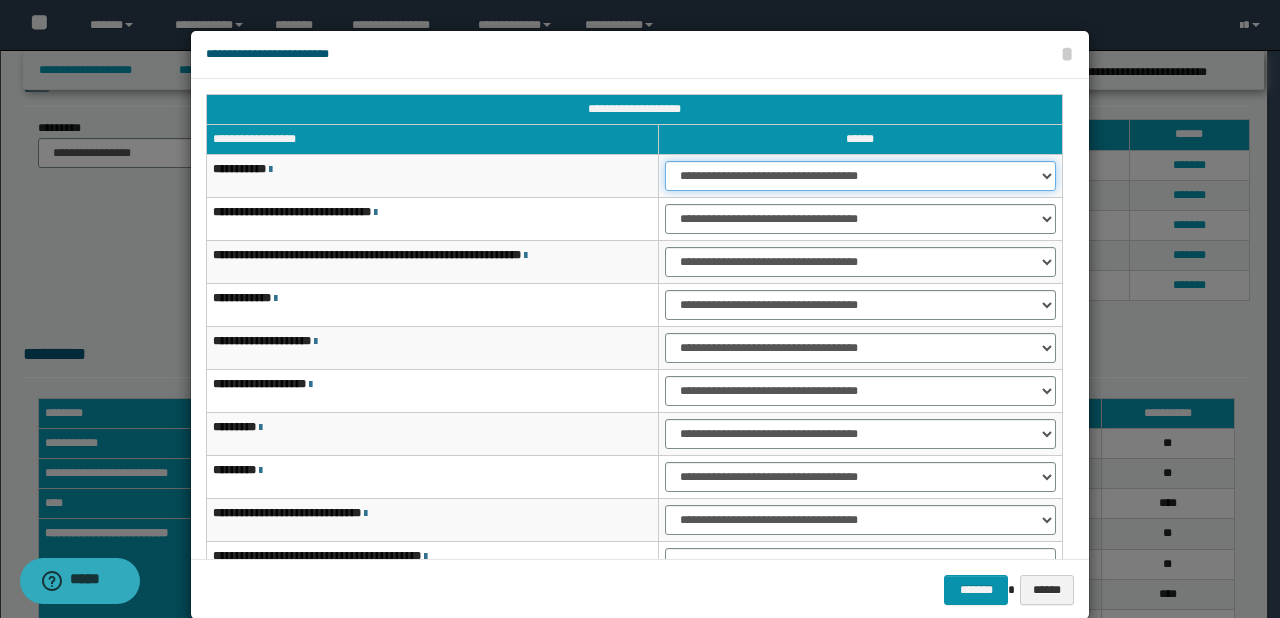 click on "**********" at bounding box center (860, 176) 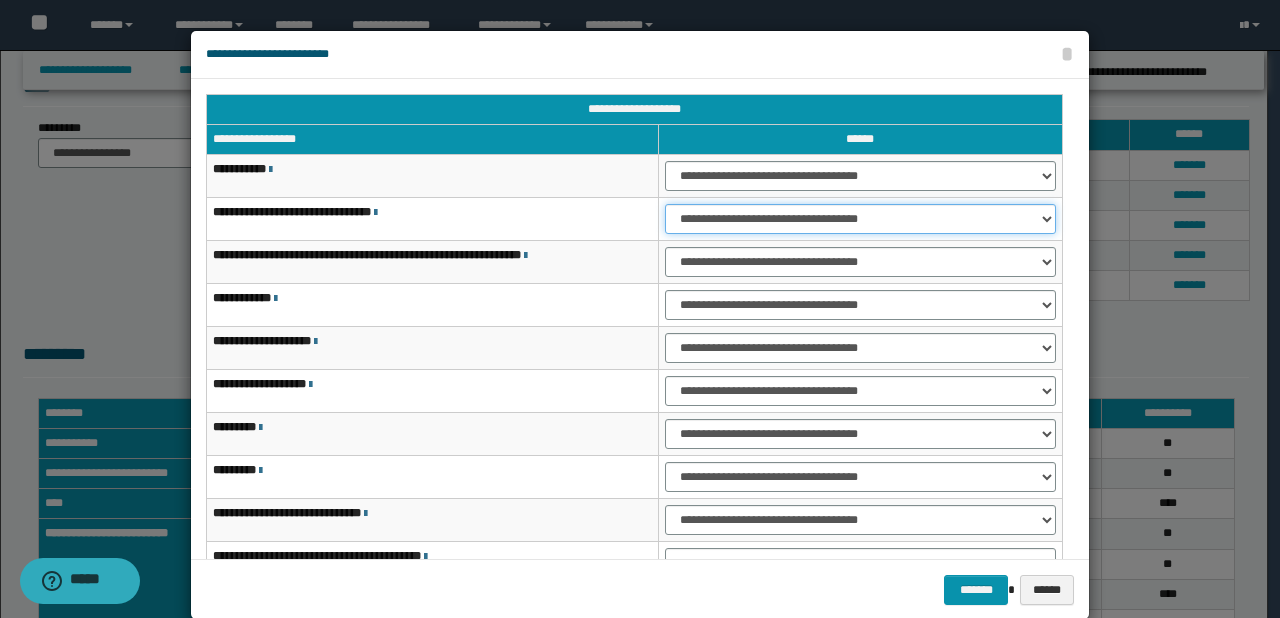 click on "**********" at bounding box center (860, 219) 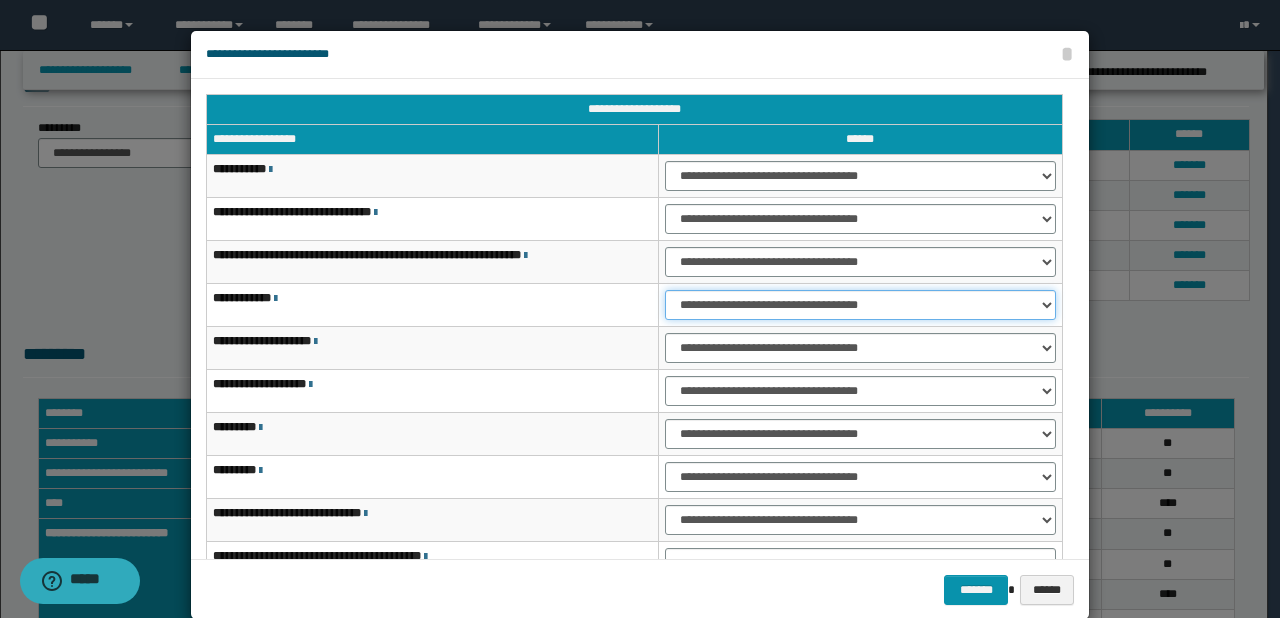 click on "**********" at bounding box center [860, 305] 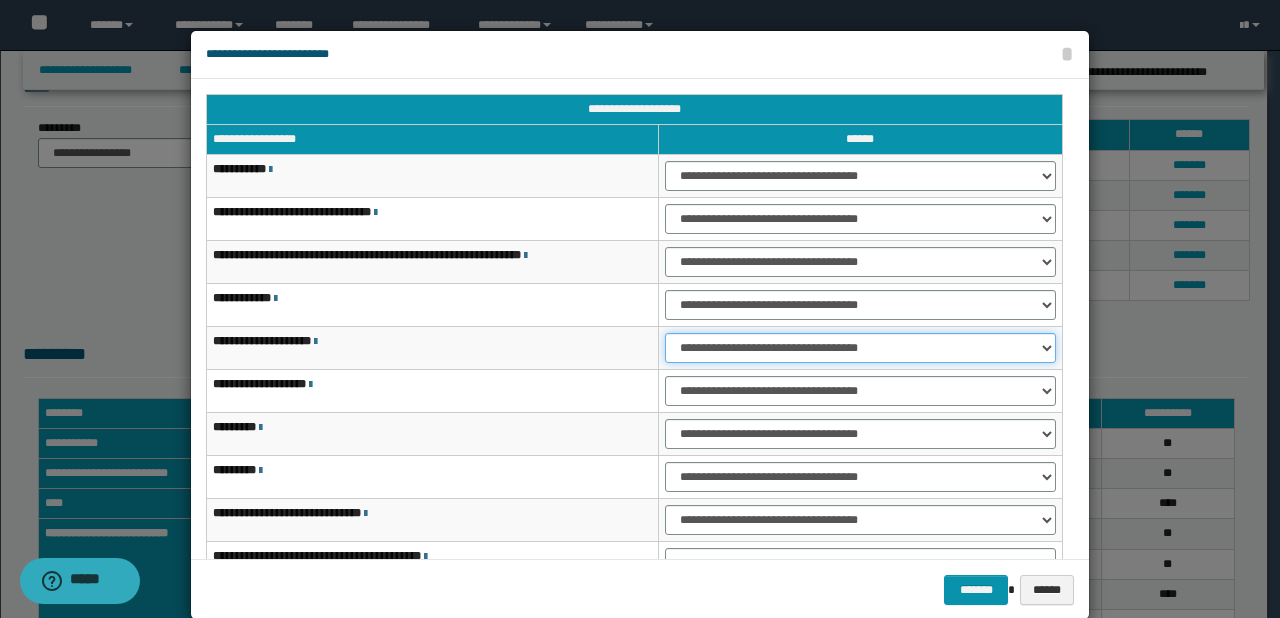 click on "**********" at bounding box center [860, 348] 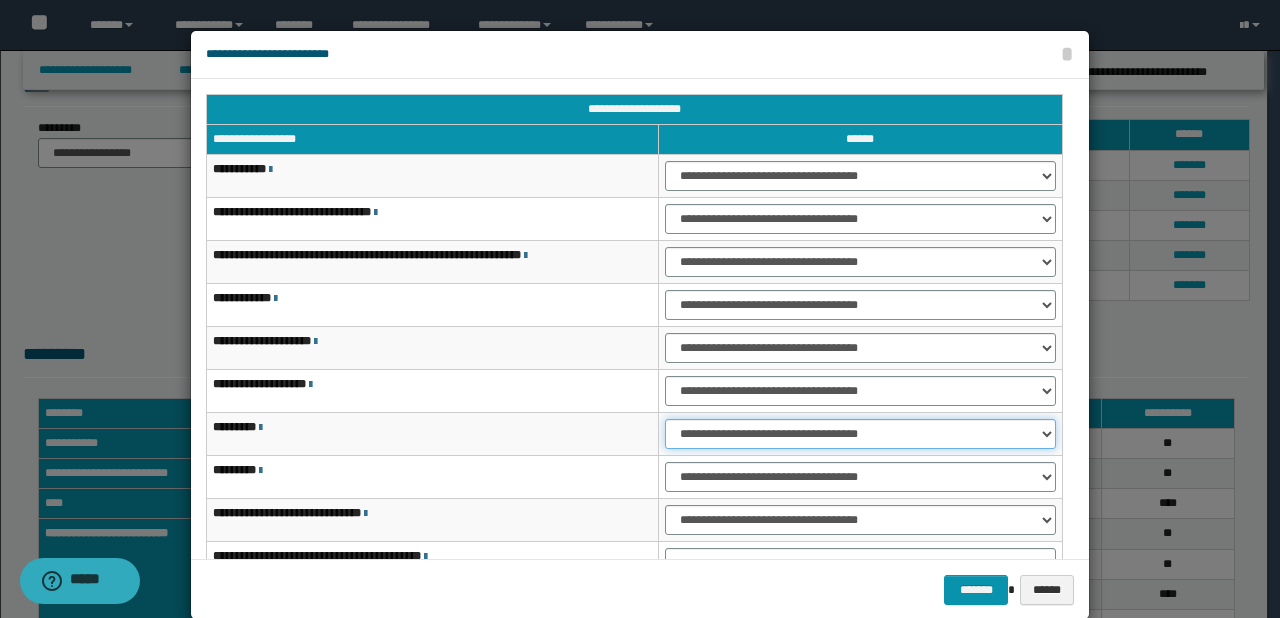 click on "**********" at bounding box center (860, 434) 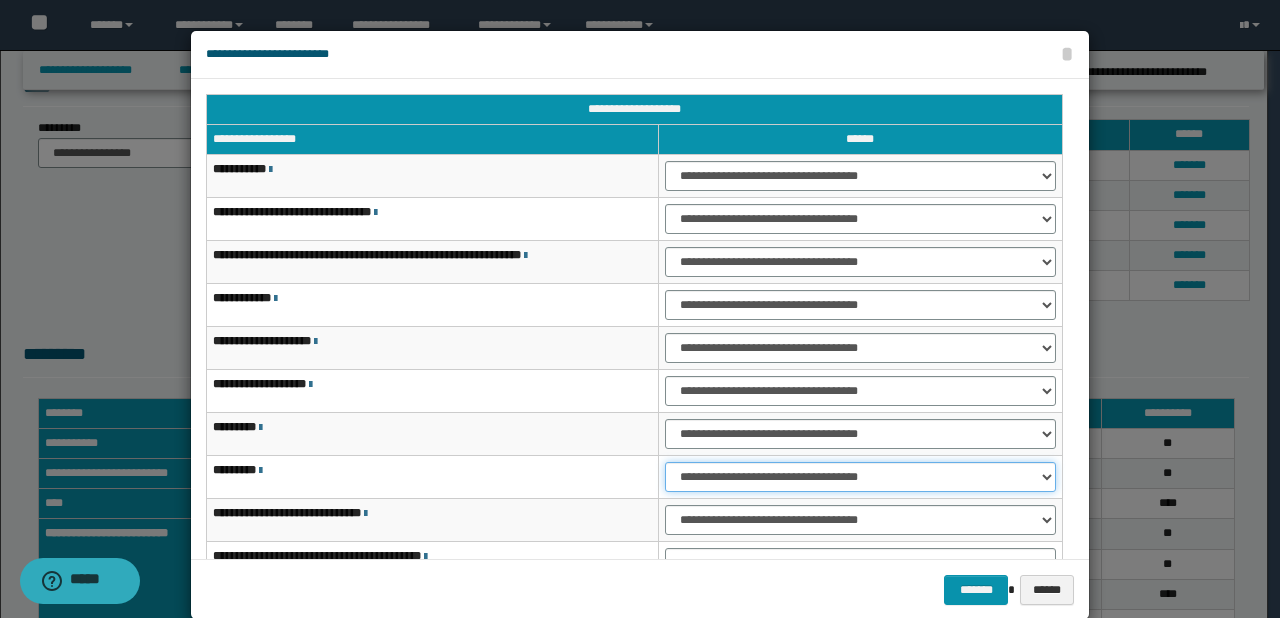 click on "**********" at bounding box center (860, 477) 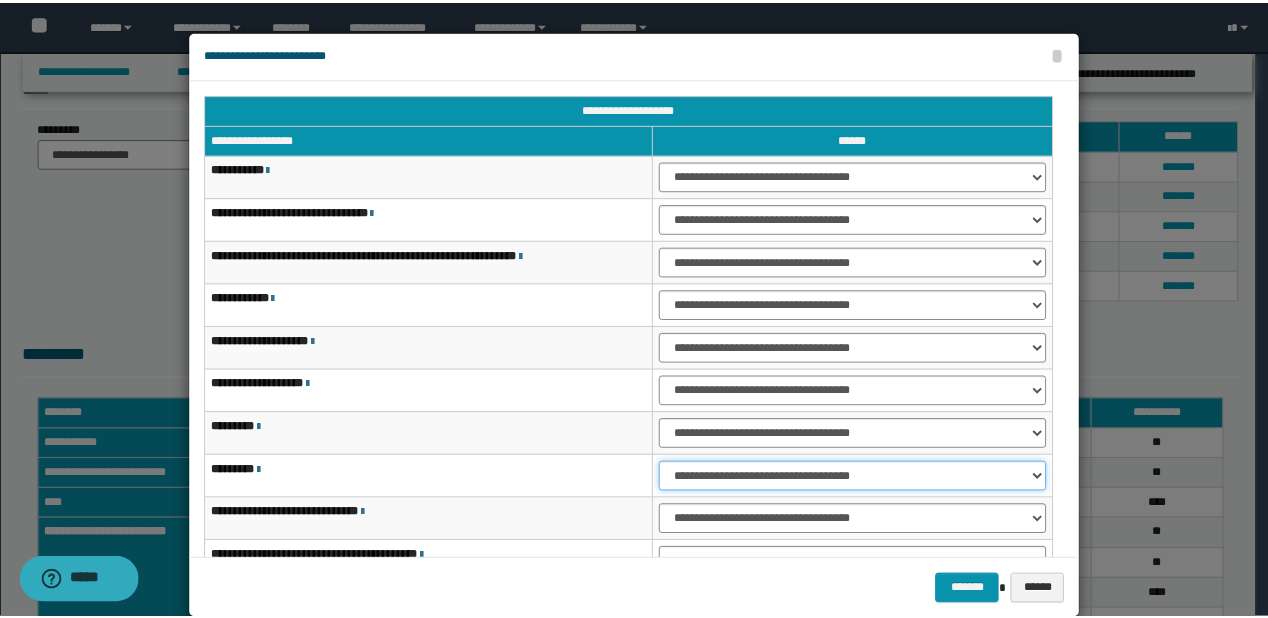 scroll, scrollTop: 118, scrollLeft: 0, axis: vertical 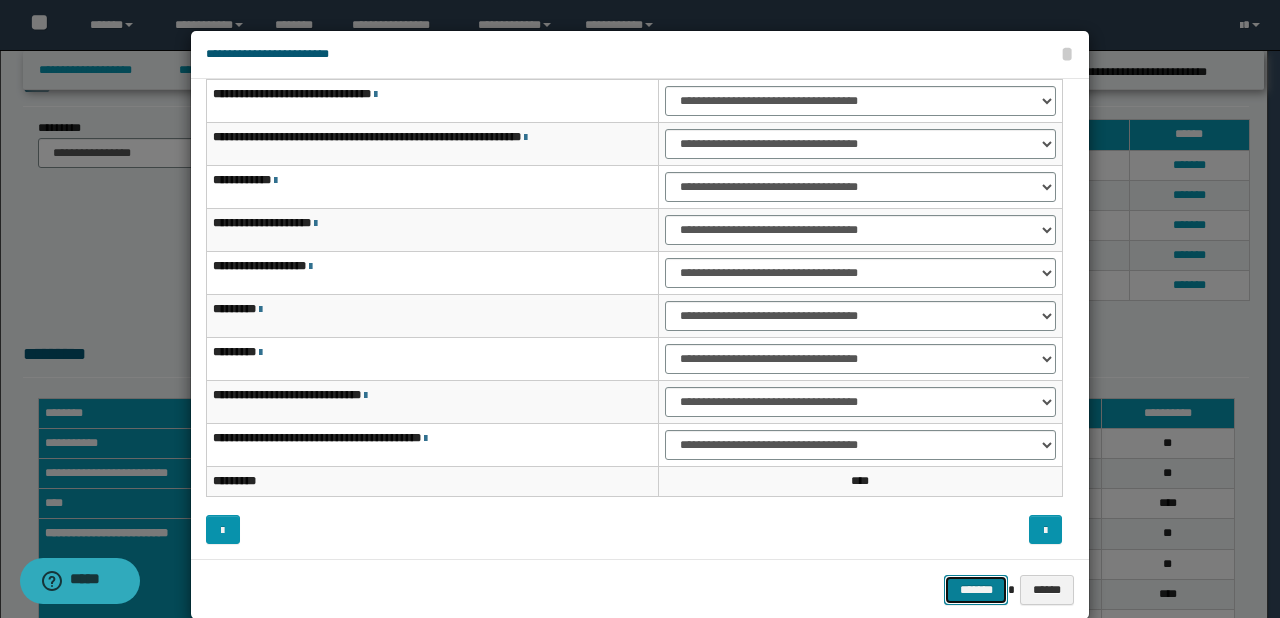 click on "*******" at bounding box center [976, 590] 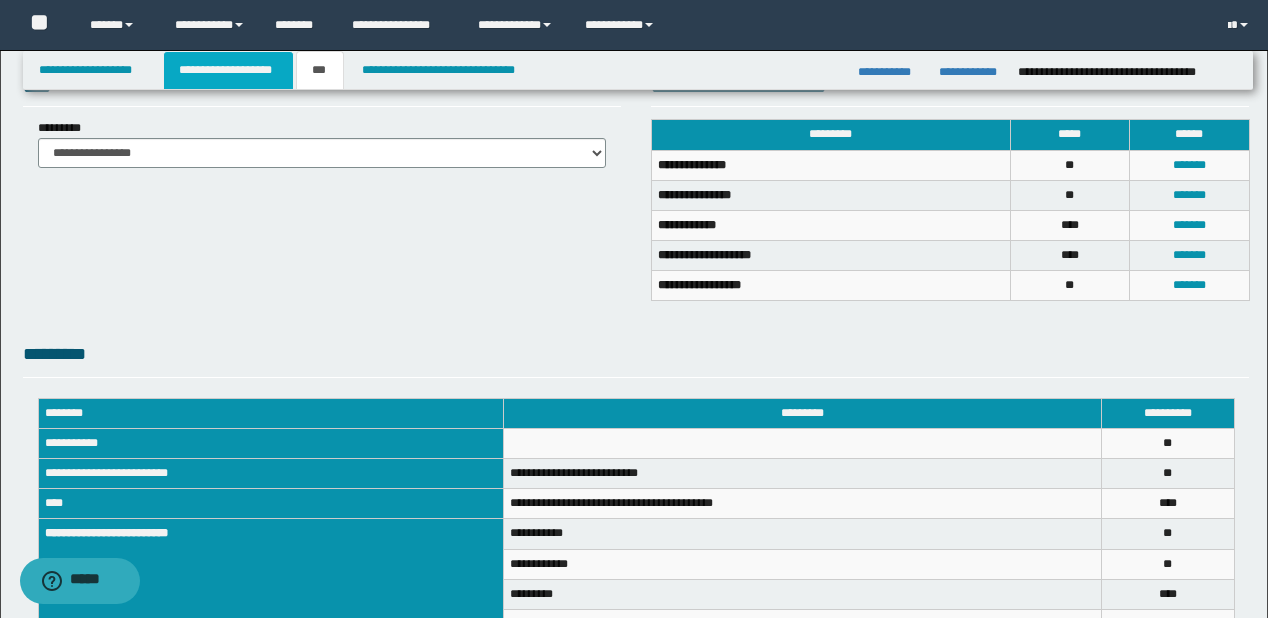 click on "**********" at bounding box center (228, 70) 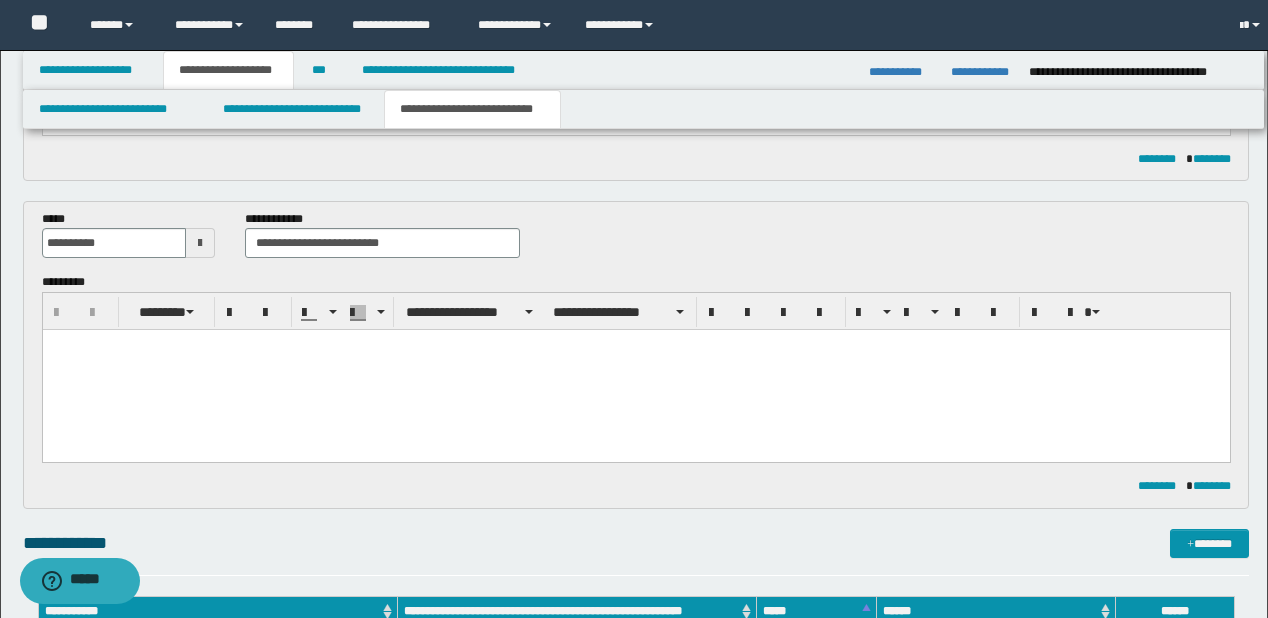 scroll, scrollTop: 431, scrollLeft: 0, axis: vertical 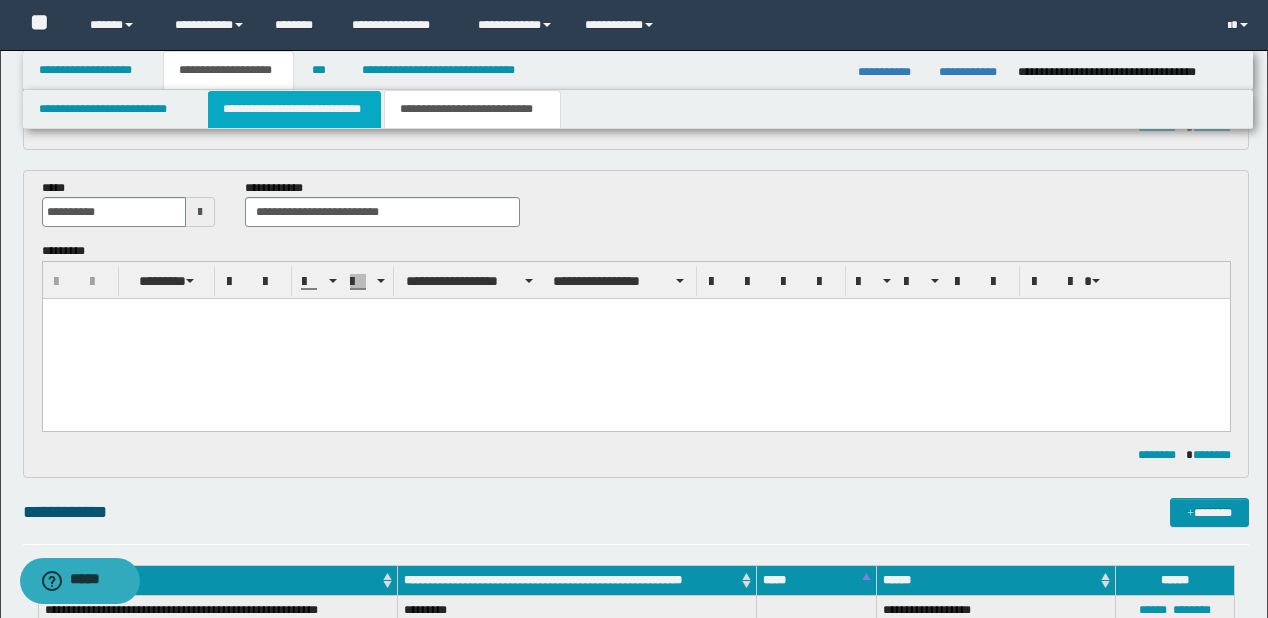 click on "**********" at bounding box center [294, 109] 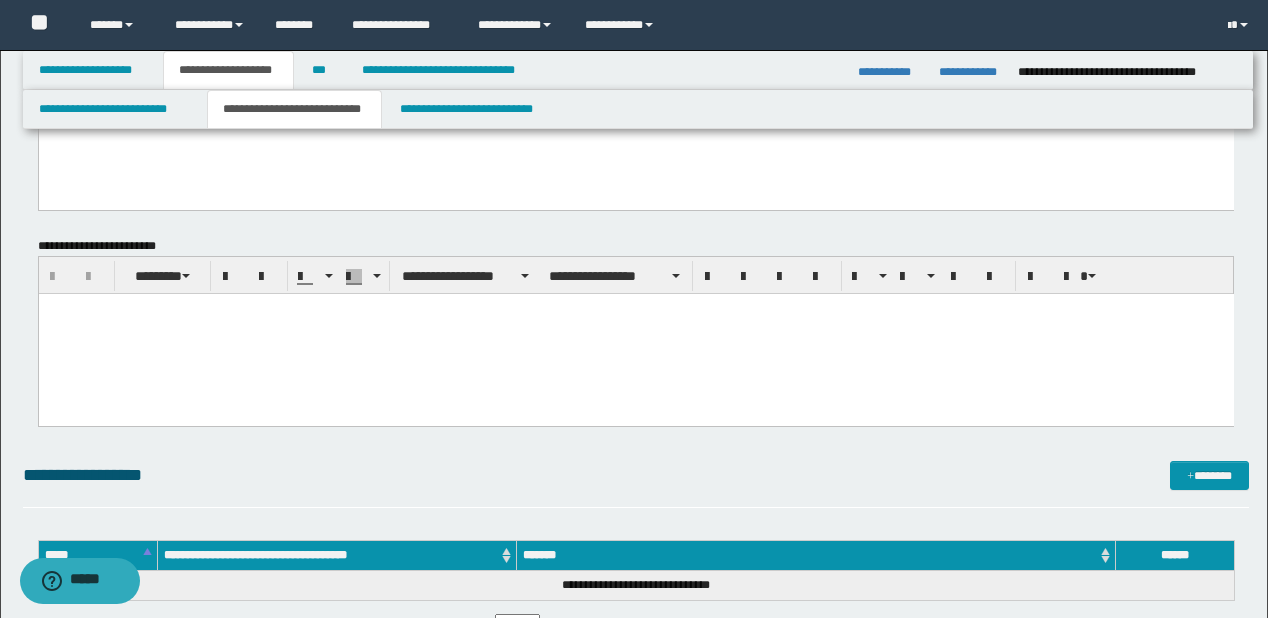 scroll, scrollTop: 2431, scrollLeft: 0, axis: vertical 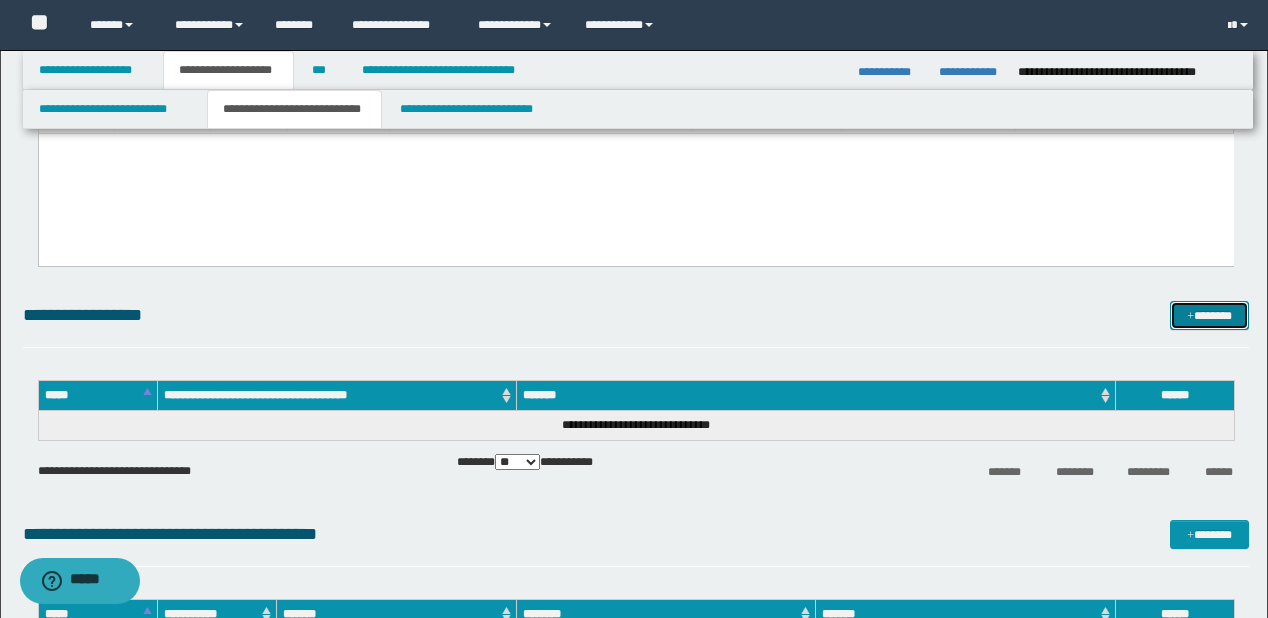 click on "*******" at bounding box center (1209, 316) 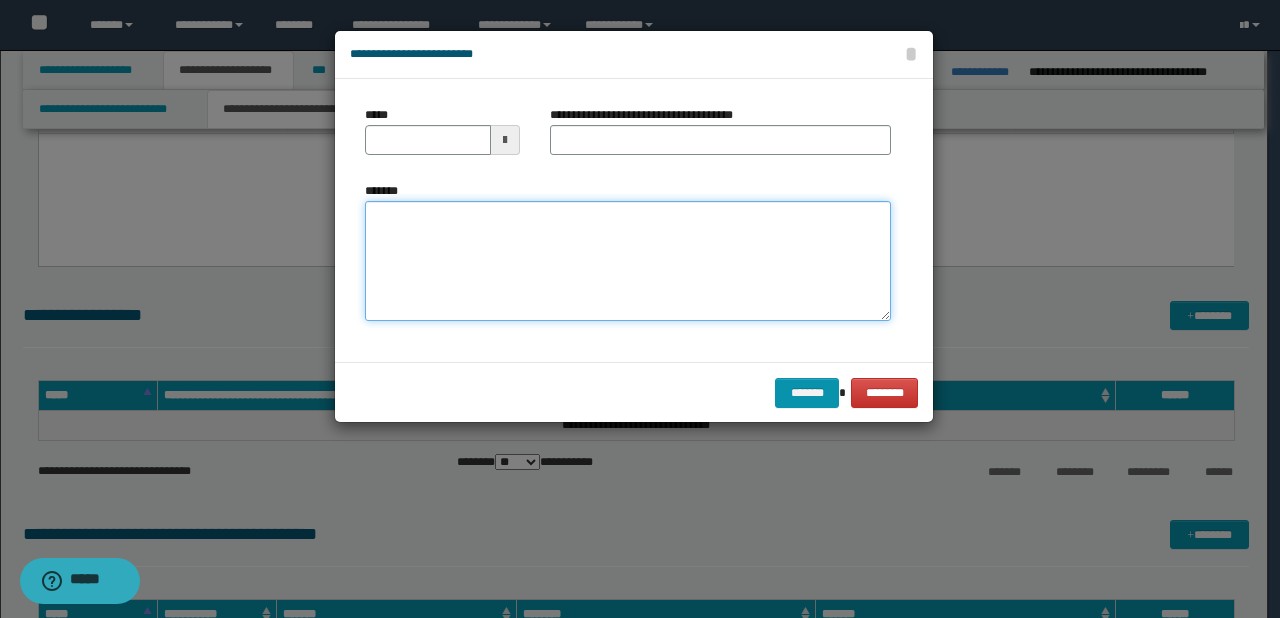 click on "*******" at bounding box center [628, 261] 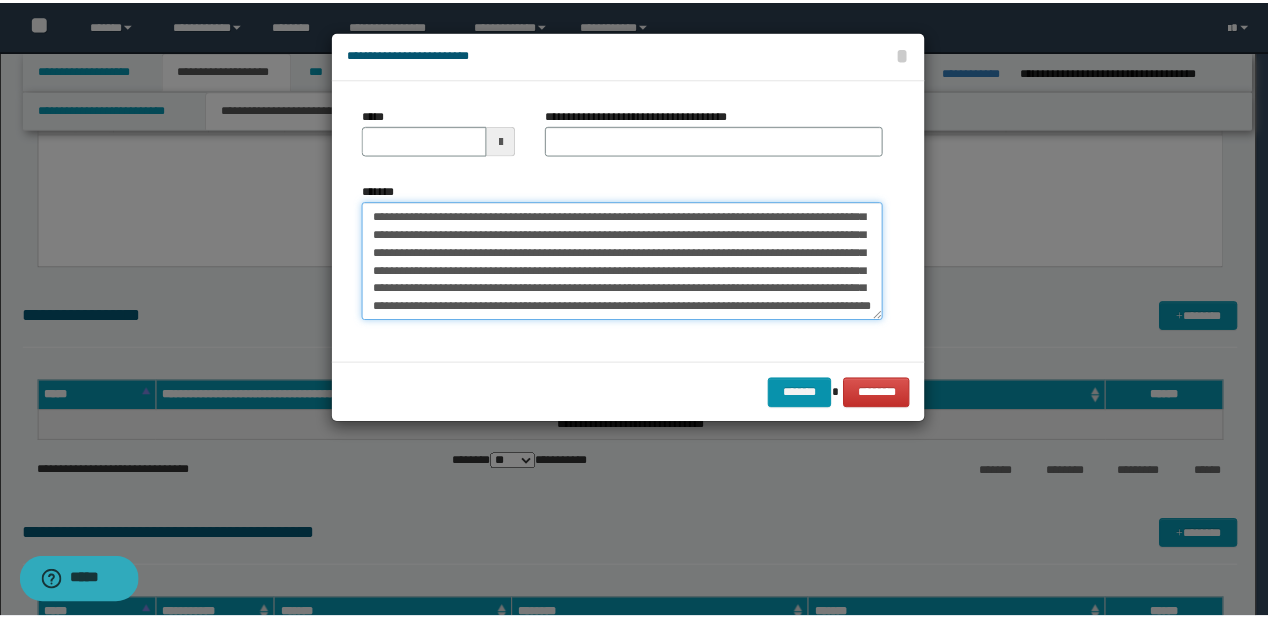 scroll, scrollTop: 0, scrollLeft: 0, axis: both 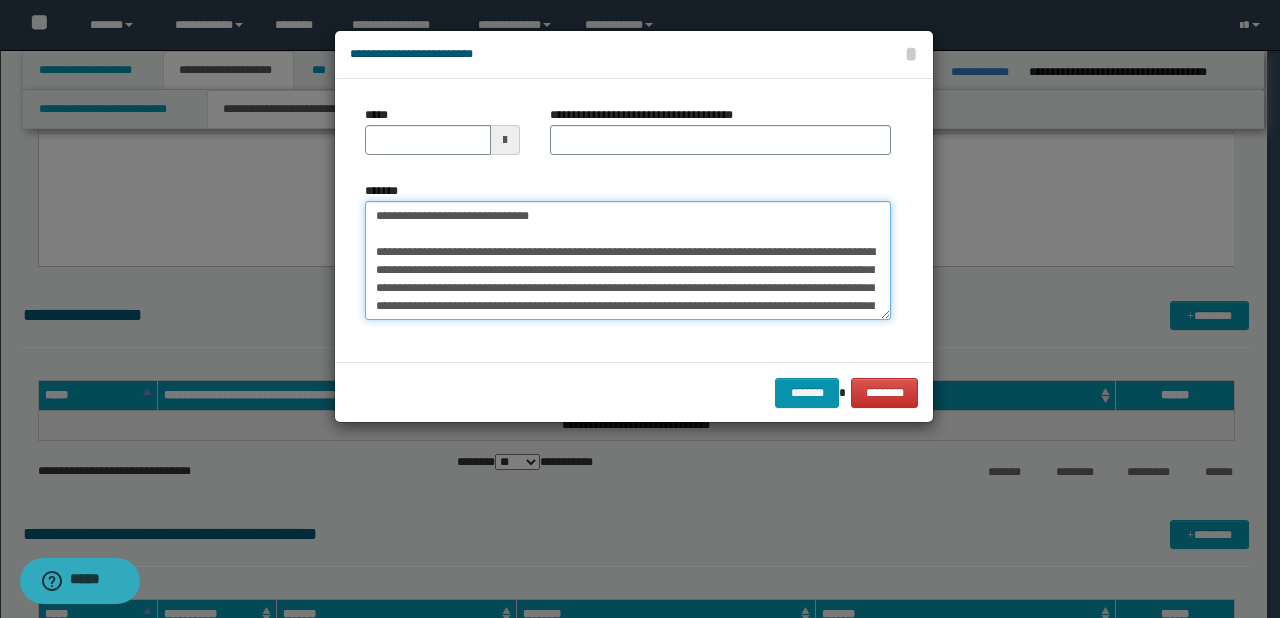 drag, startPoint x: 435, startPoint y: 213, endPoint x: 369, endPoint y: 212, distance: 66.007576 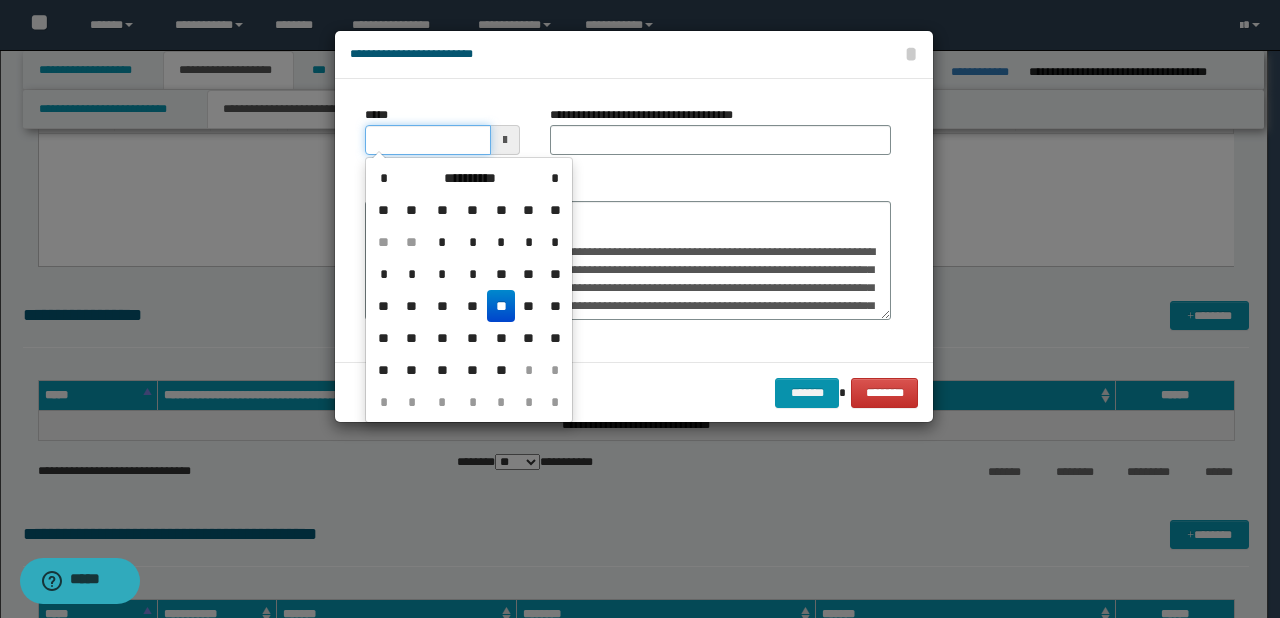 click on "*****" at bounding box center [428, 140] 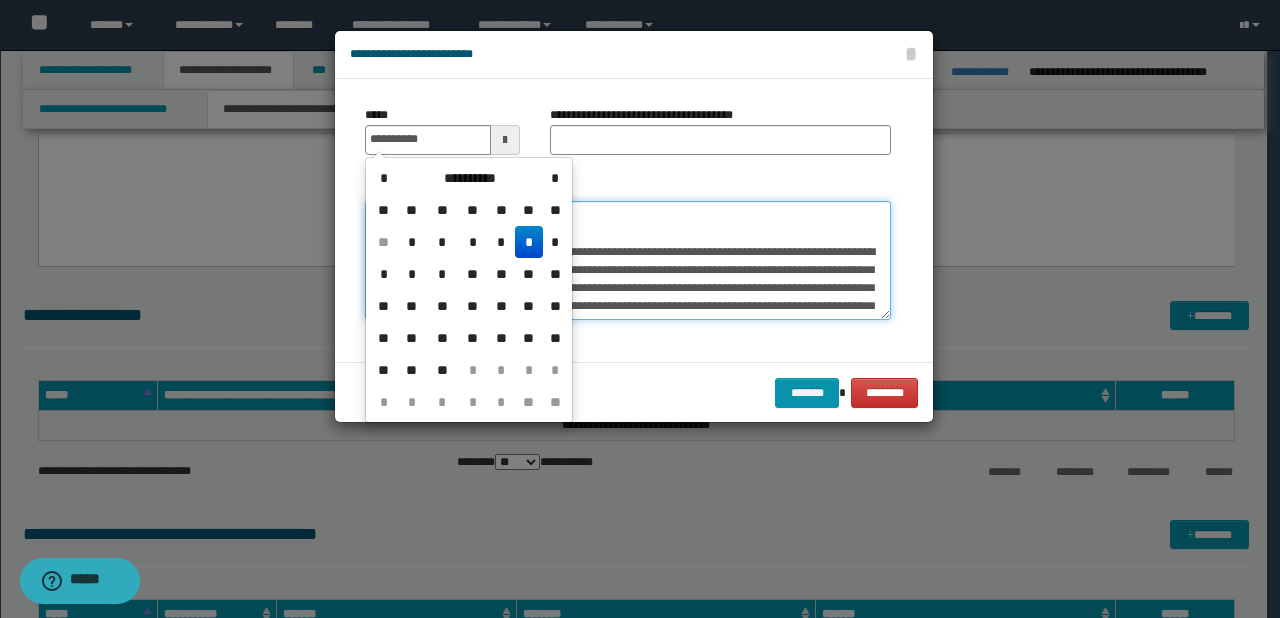 type on "**********" 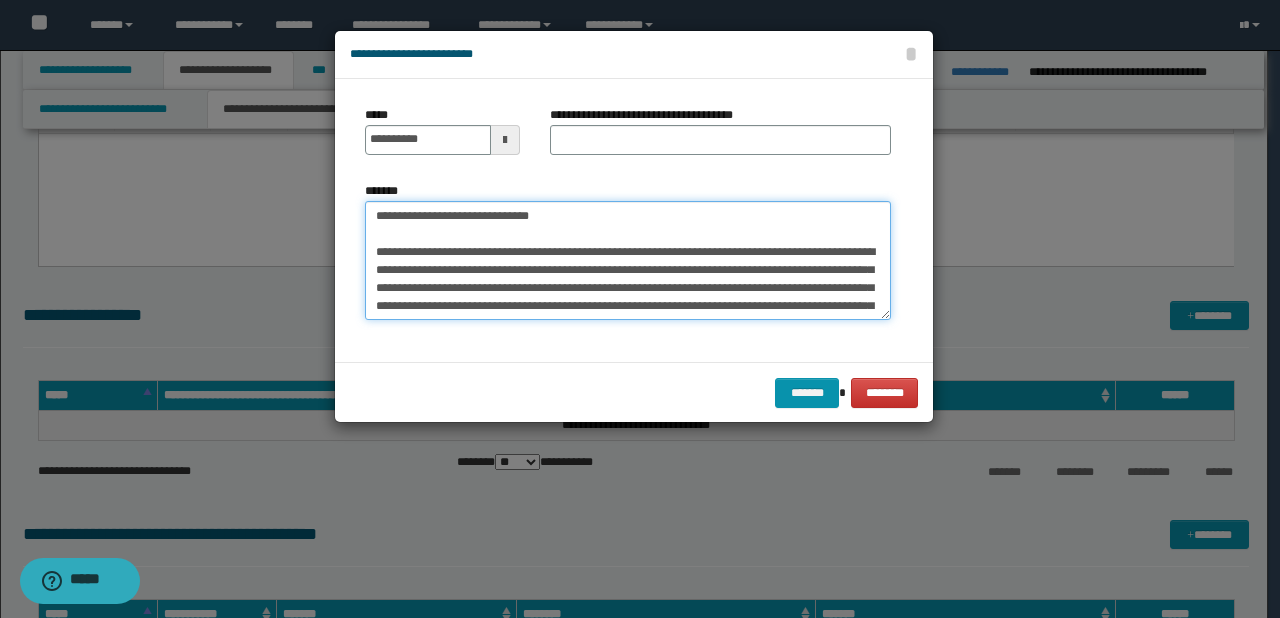 drag, startPoint x: 439, startPoint y: 216, endPoint x: 619, endPoint y: 216, distance: 180 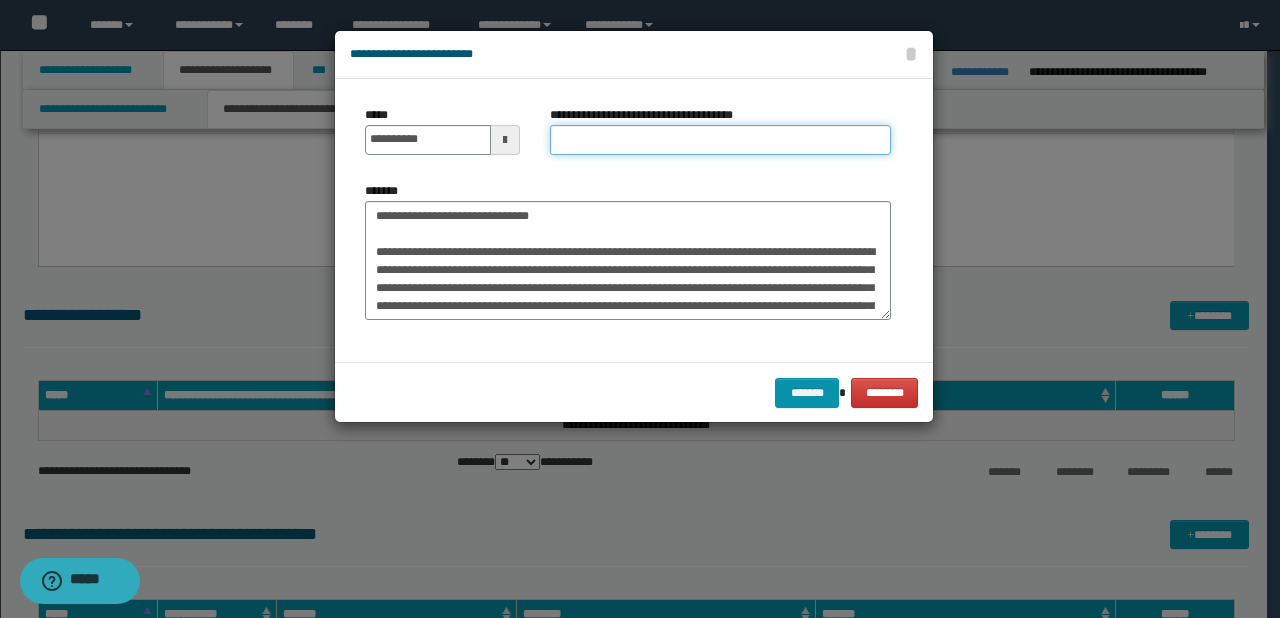 click on "**********" at bounding box center (720, 140) 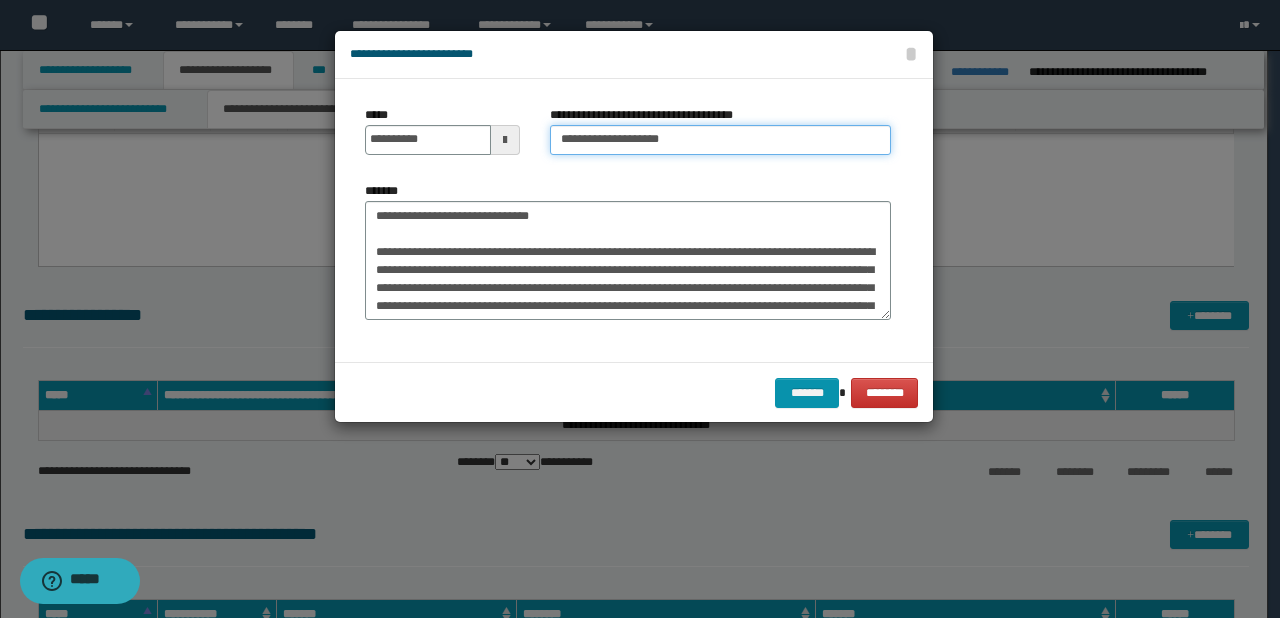 type on "**********" 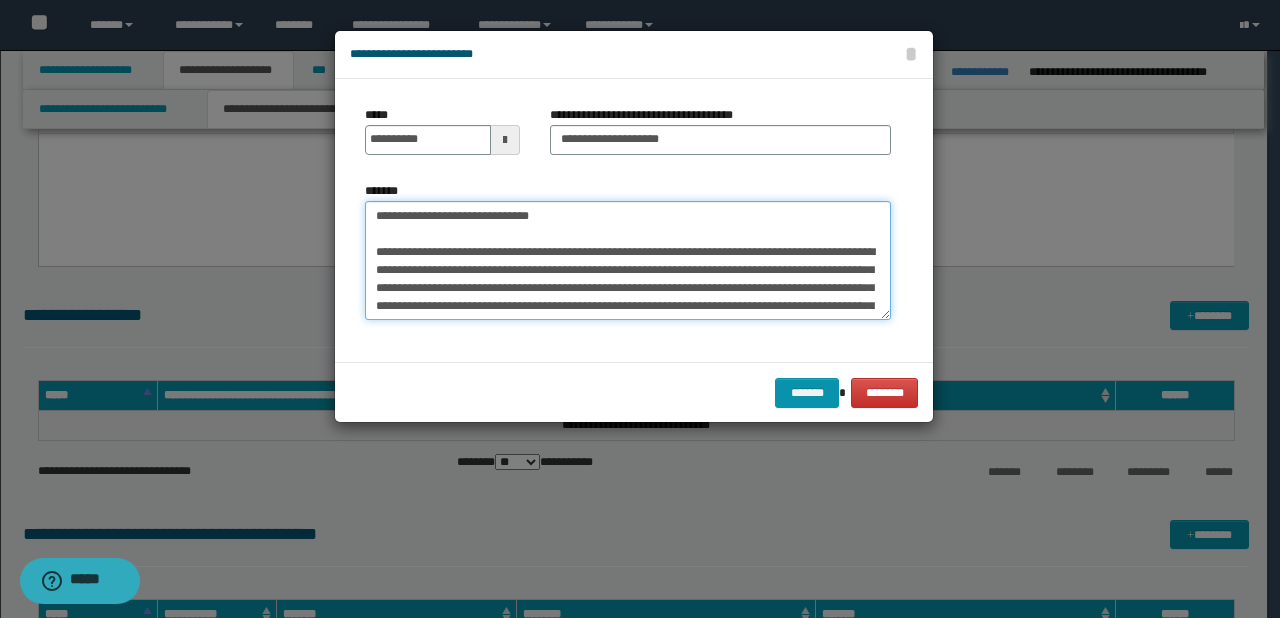 drag, startPoint x: 602, startPoint y: 217, endPoint x: 324, endPoint y: 217, distance: 278 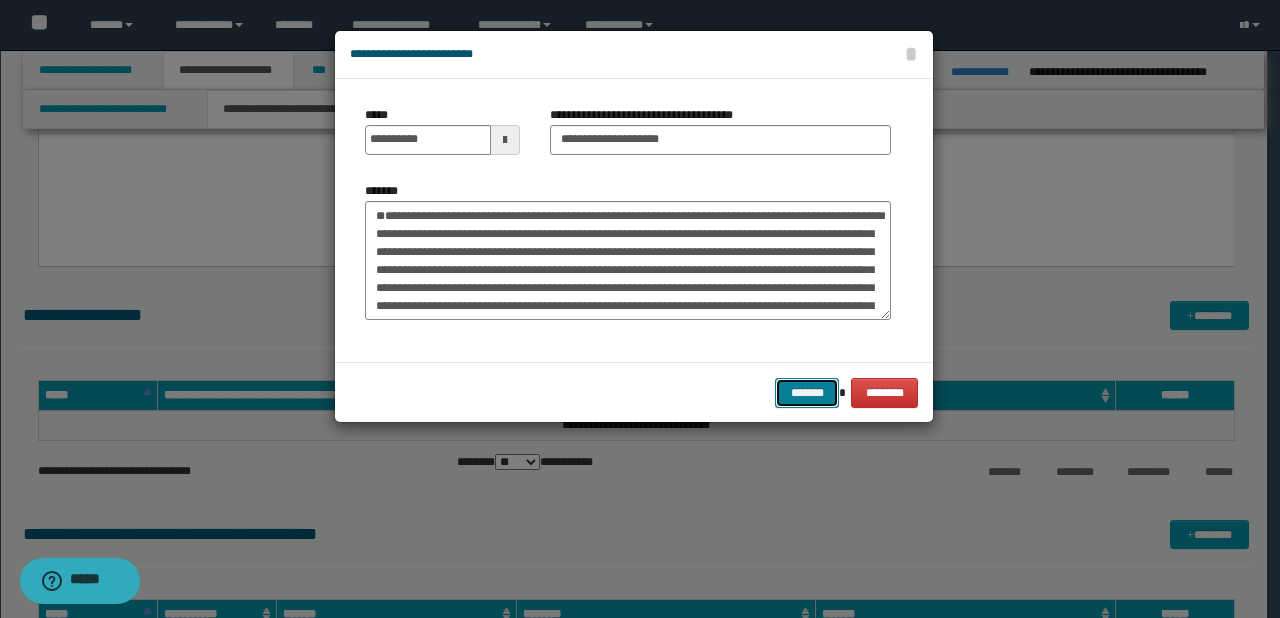 click on "*******" at bounding box center (807, 393) 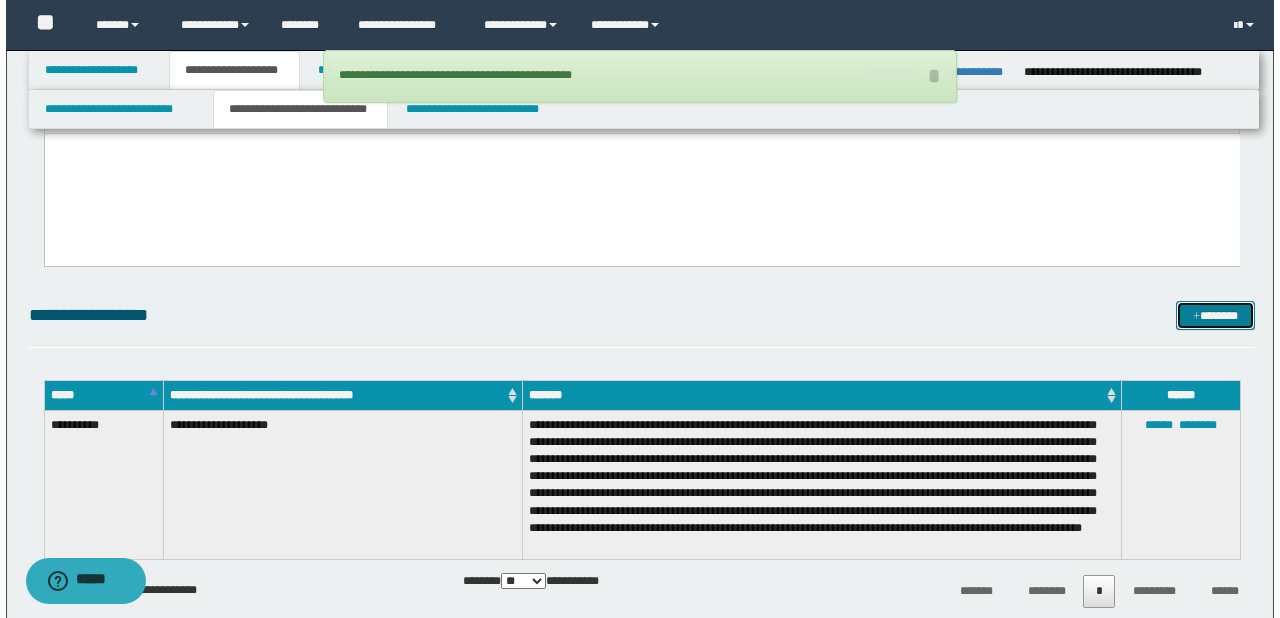 scroll, scrollTop: 2351, scrollLeft: 0, axis: vertical 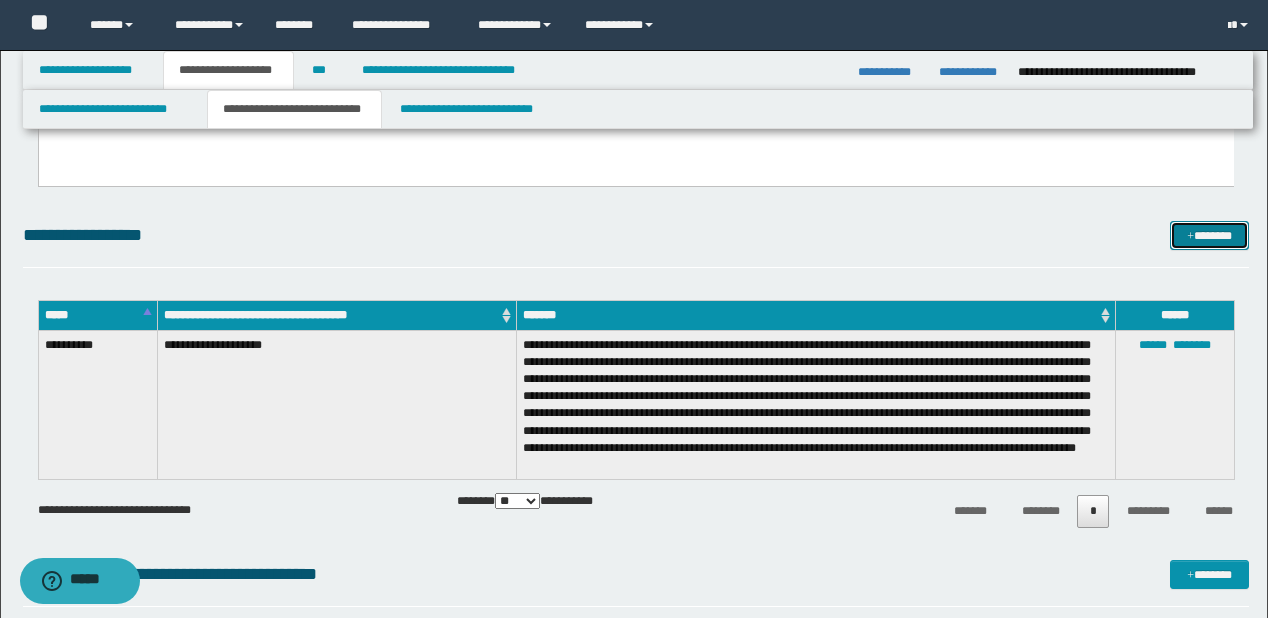 click on "*******" at bounding box center [1209, 236] 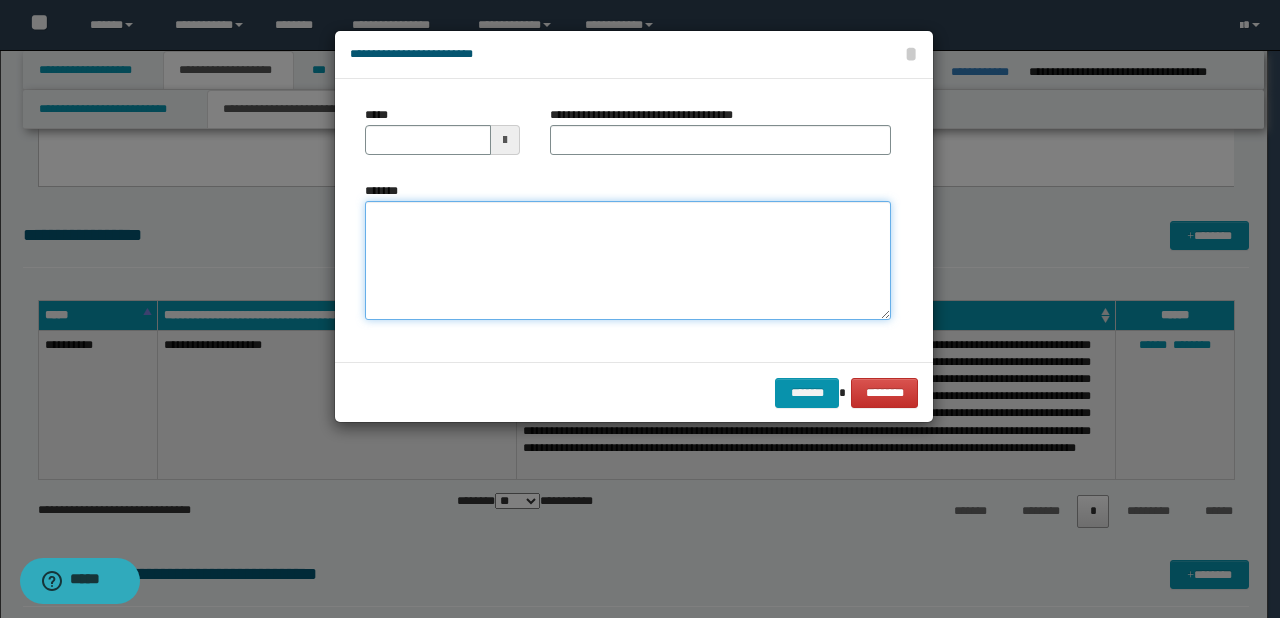 click on "*******" at bounding box center [628, 261] 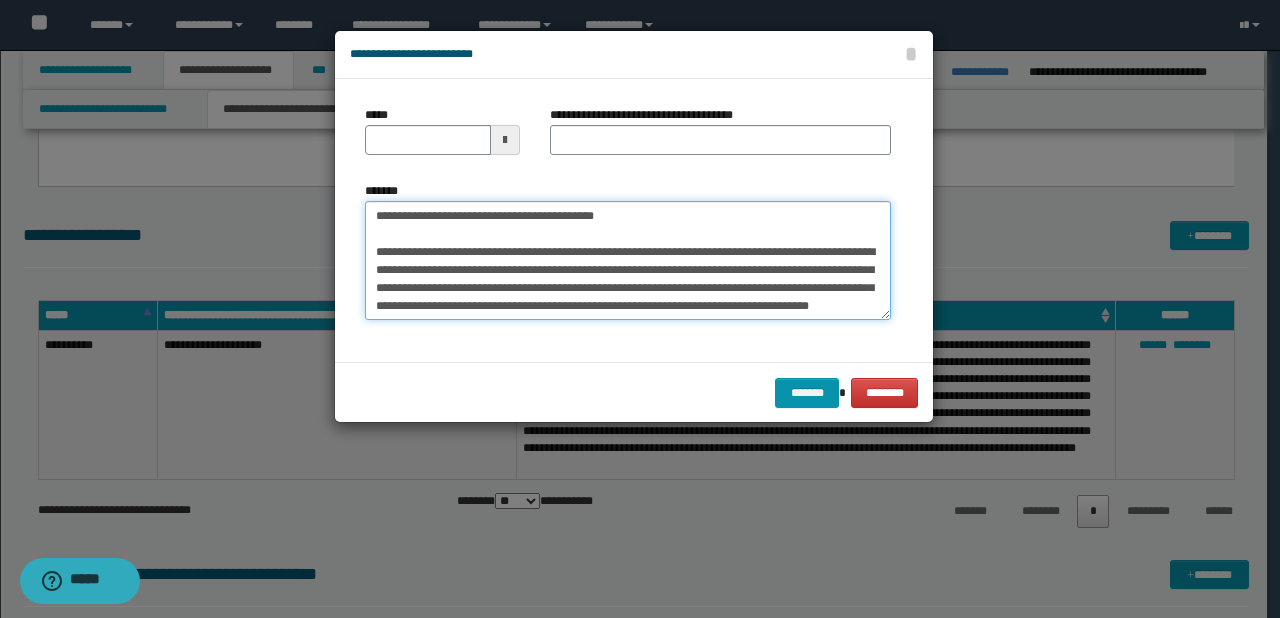 scroll, scrollTop: 0, scrollLeft: 0, axis: both 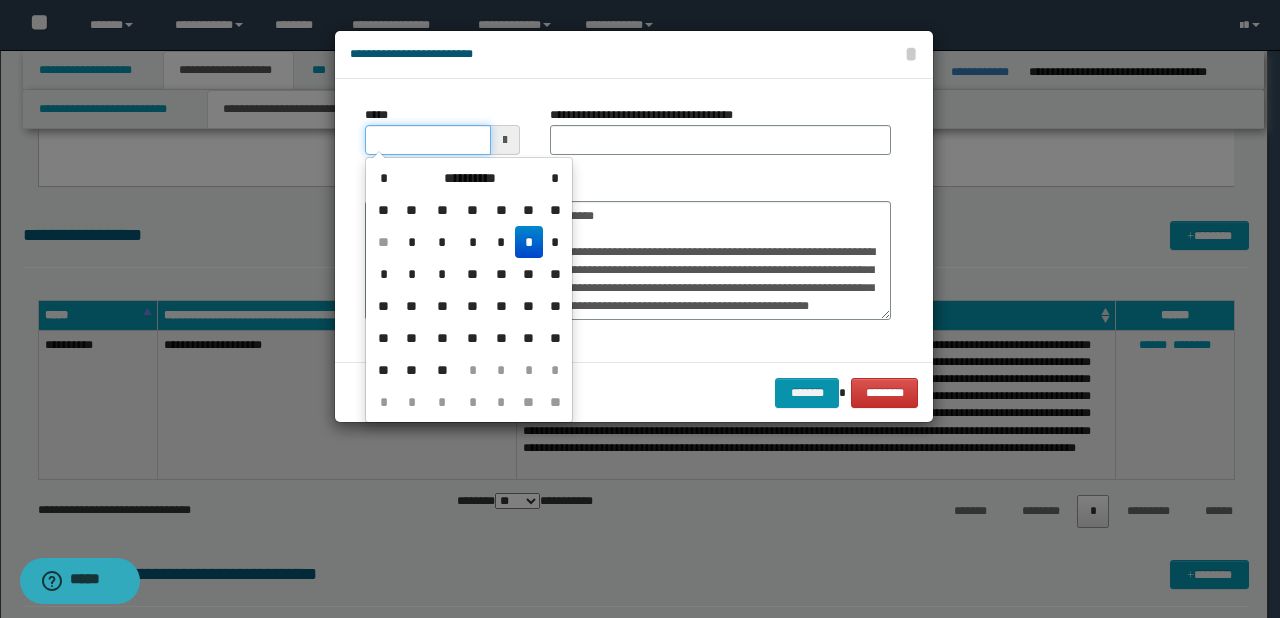 click on "*****" at bounding box center (428, 140) 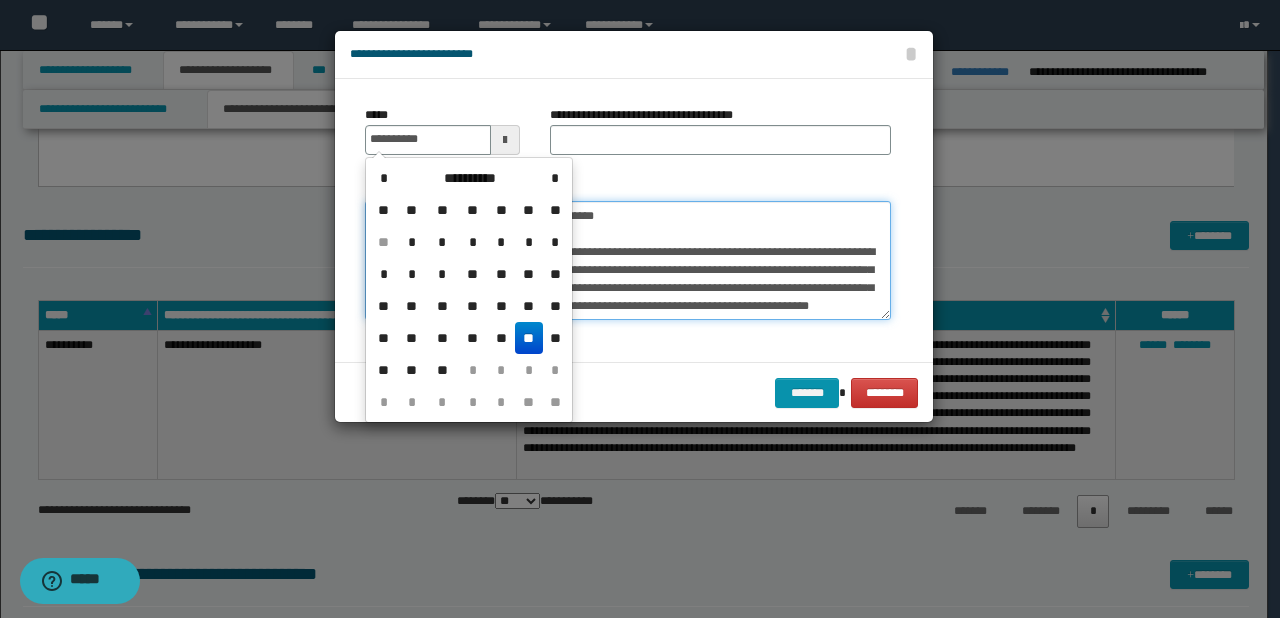 type on "**********" 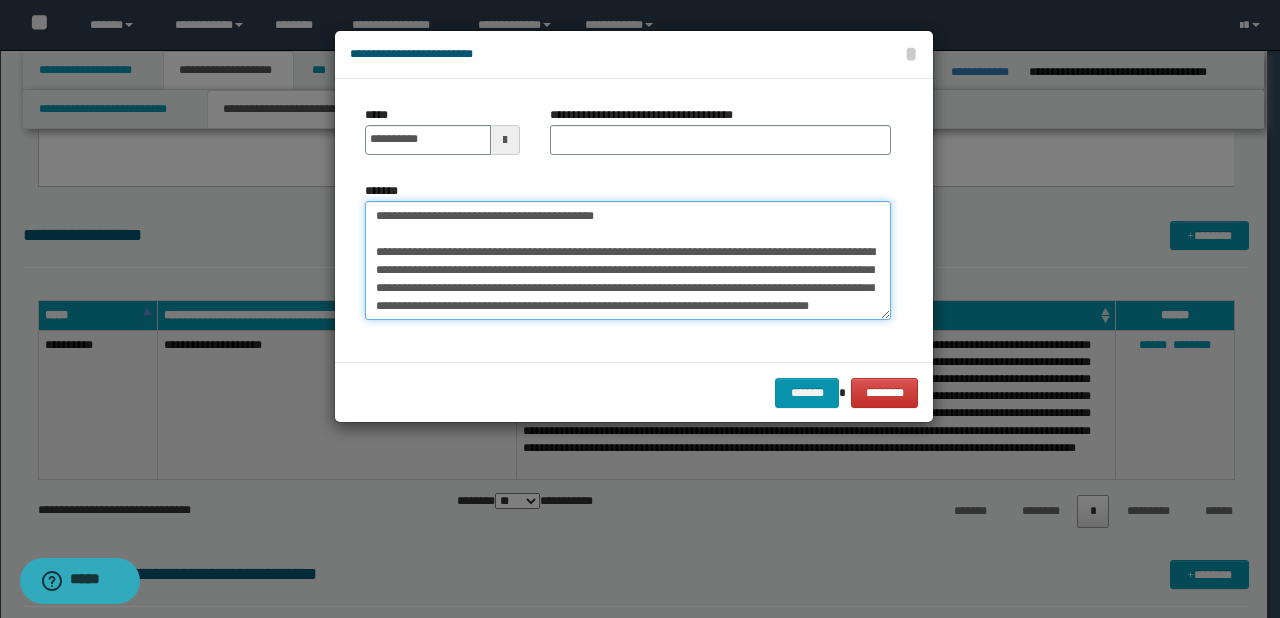 drag, startPoint x: 440, startPoint y: 219, endPoint x: 739, endPoint y: 219, distance: 299 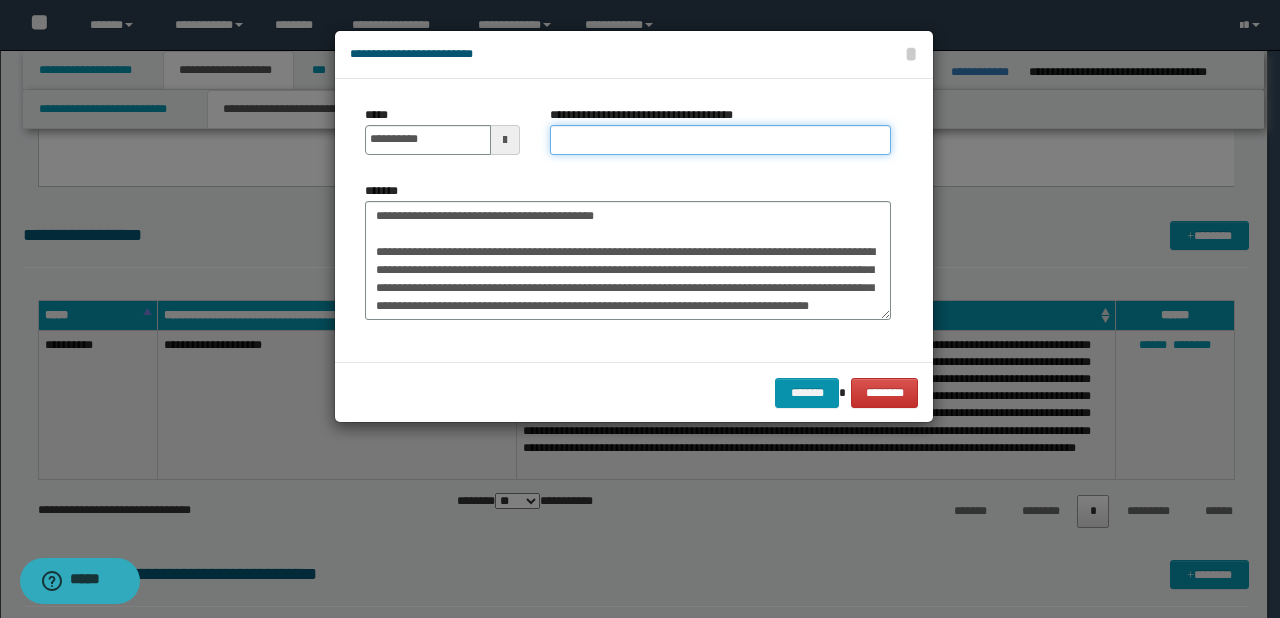 click on "**********" at bounding box center (720, 140) 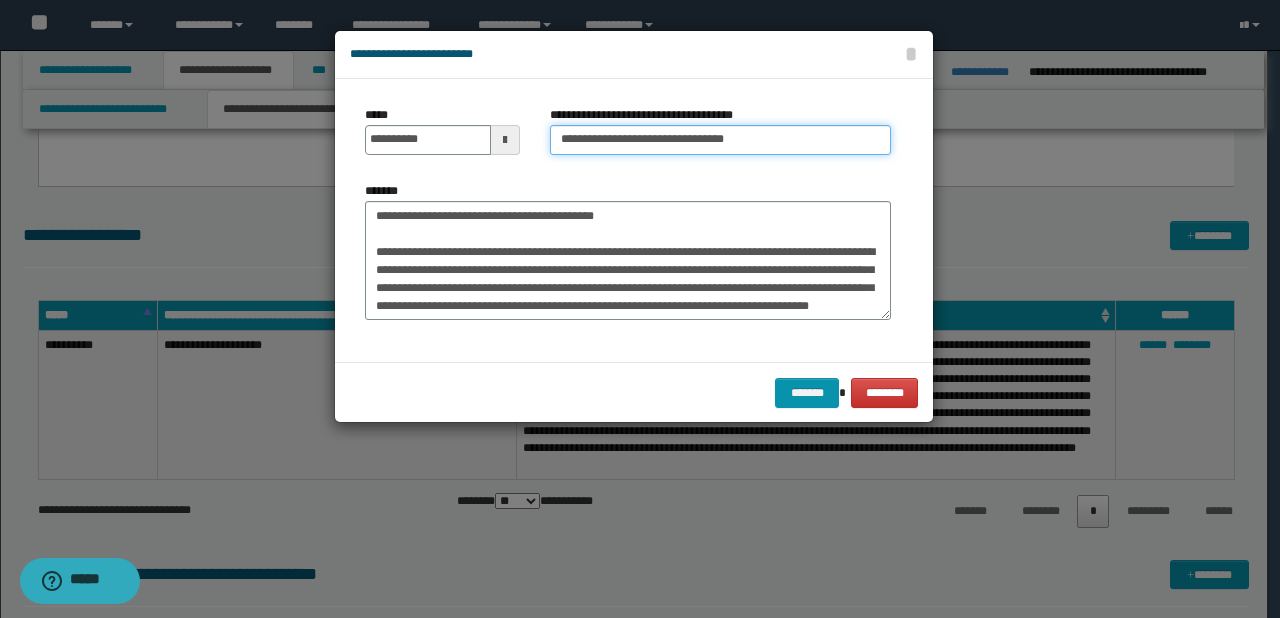 type on "**********" 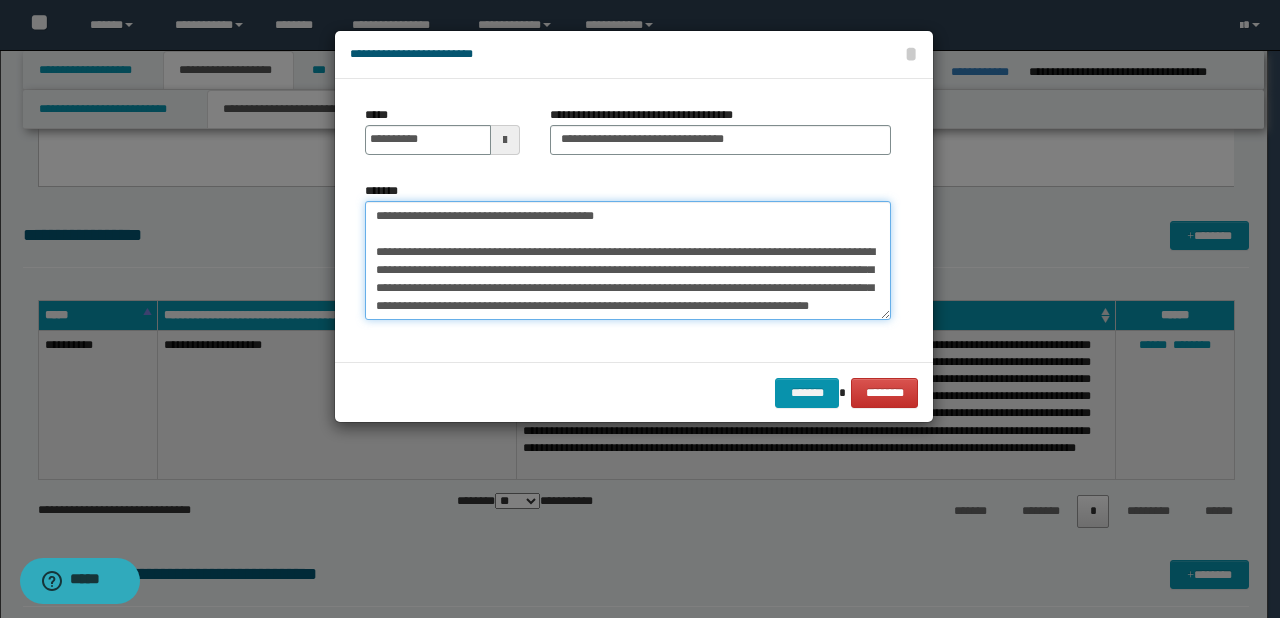 drag, startPoint x: 662, startPoint y: 221, endPoint x: 175, endPoint y: 220, distance: 487.00104 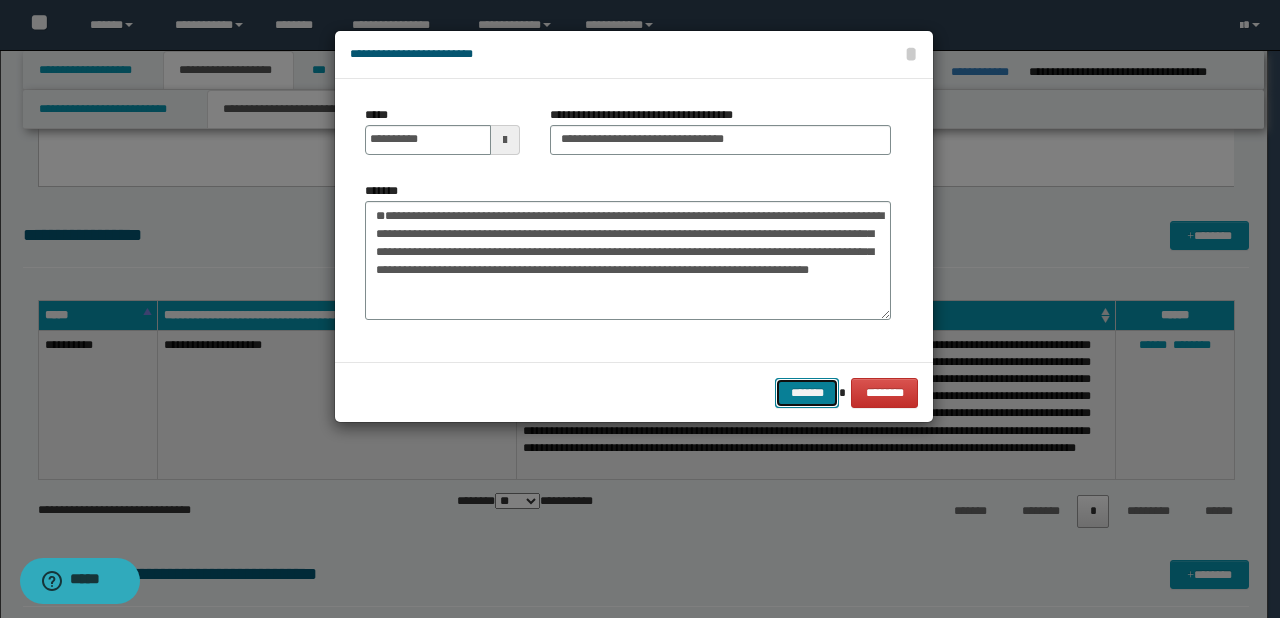 click on "*******" at bounding box center (807, 393) 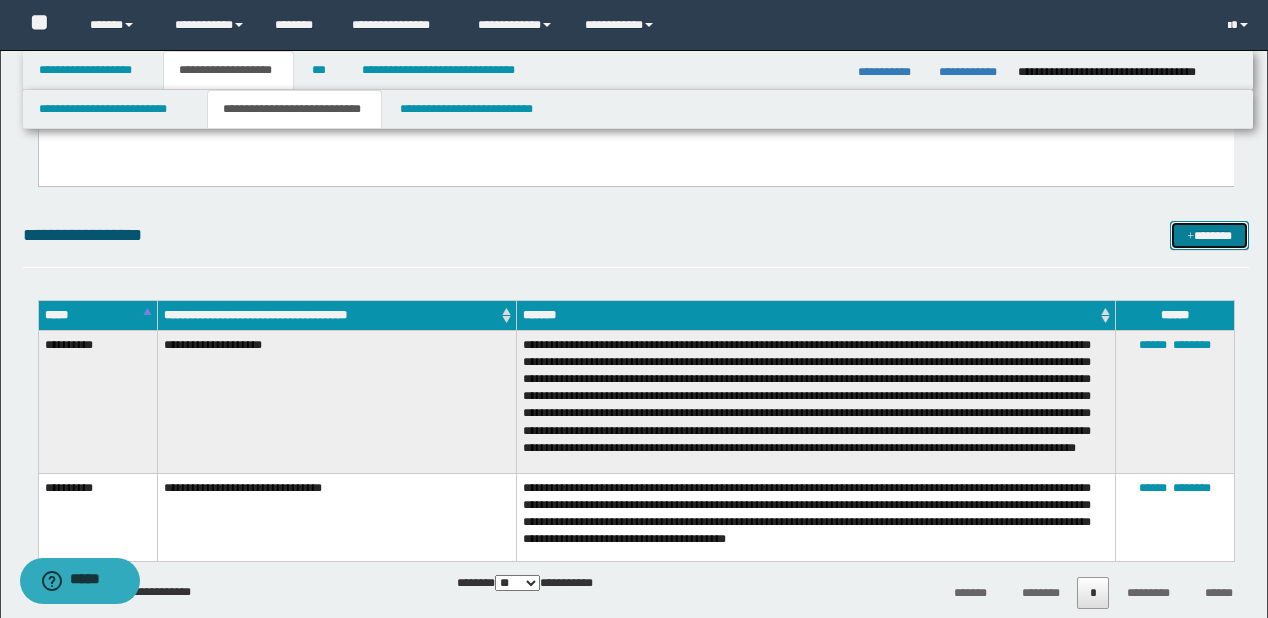 click on "*******" at bounding box center (1209, 236) 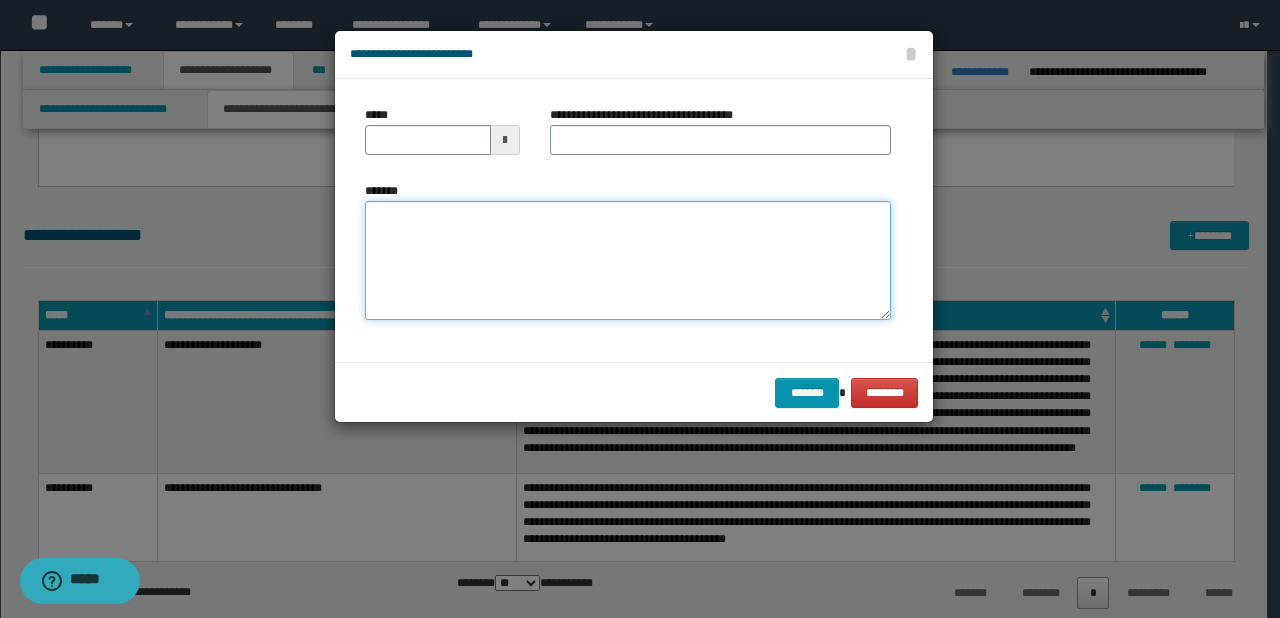 click on "*******" at bounding box center (628, 261) 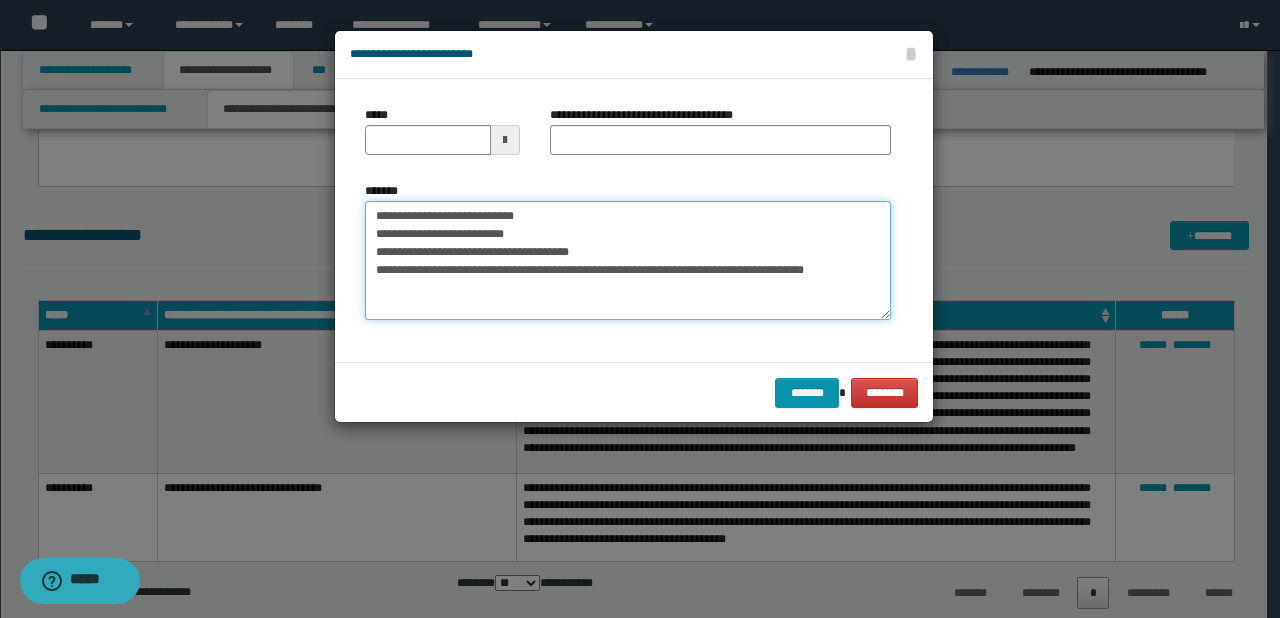 drag, startPoint x: 436, startPoint y: 215, endPoint x: 354, endPoint y: 217, distance: 82.02438 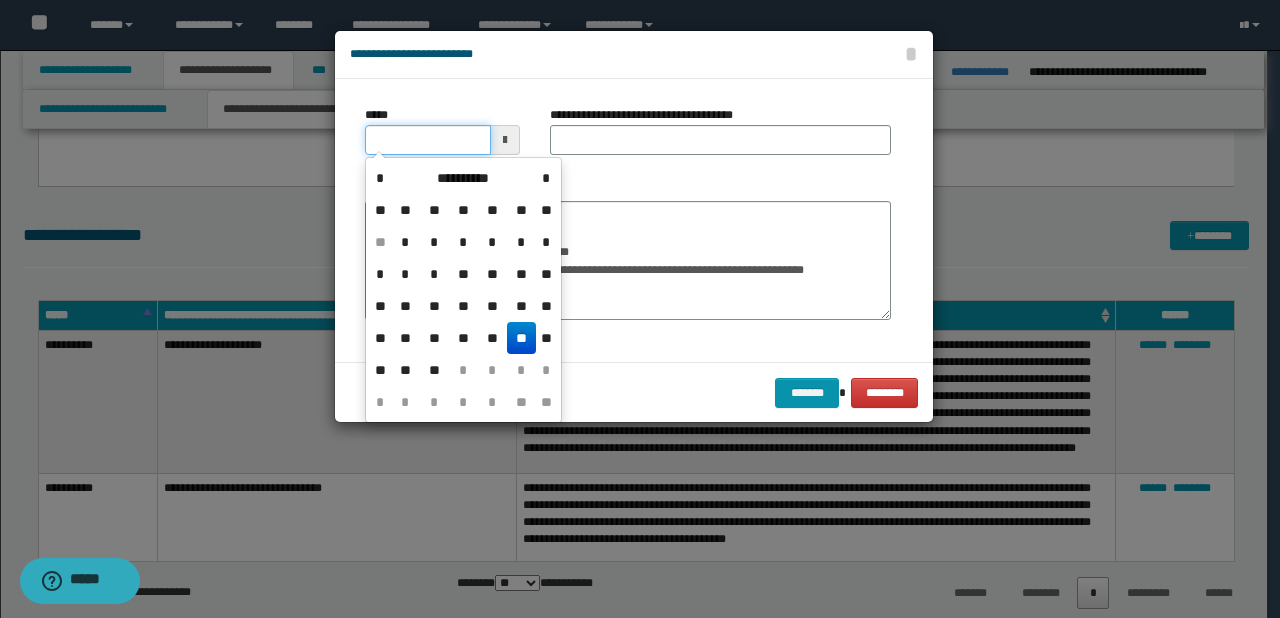 click on "*****" at bounding box center [428, 140] 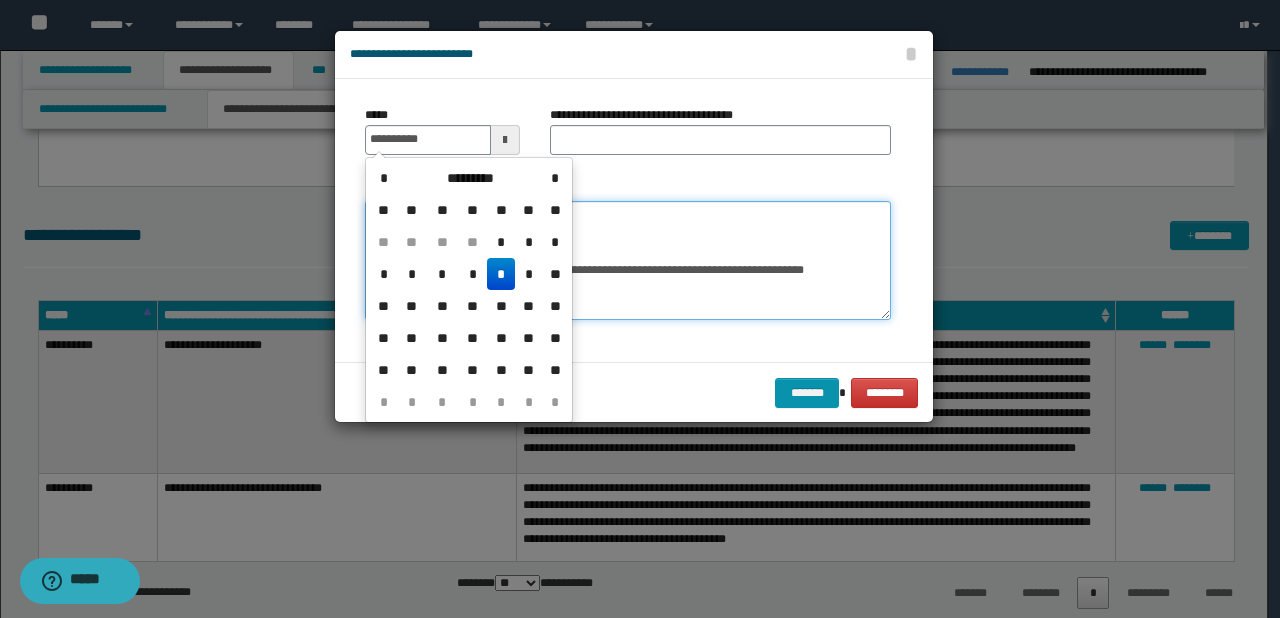 type on "**********" 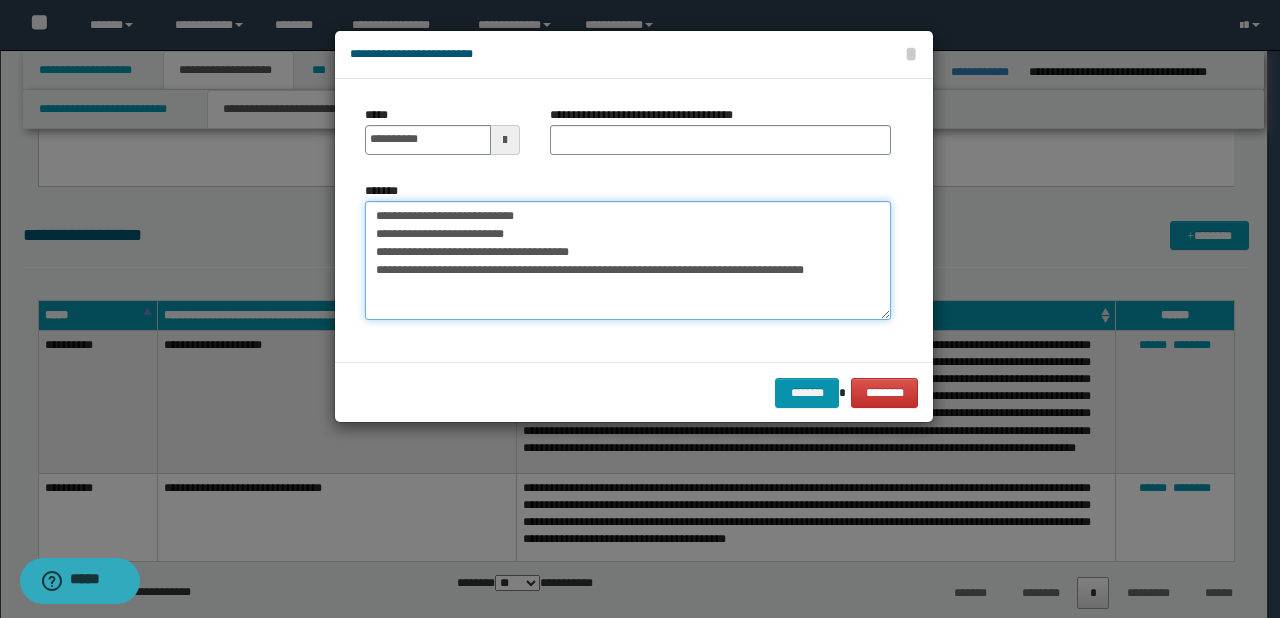 click on "**********" at bounding box center [628, 261] 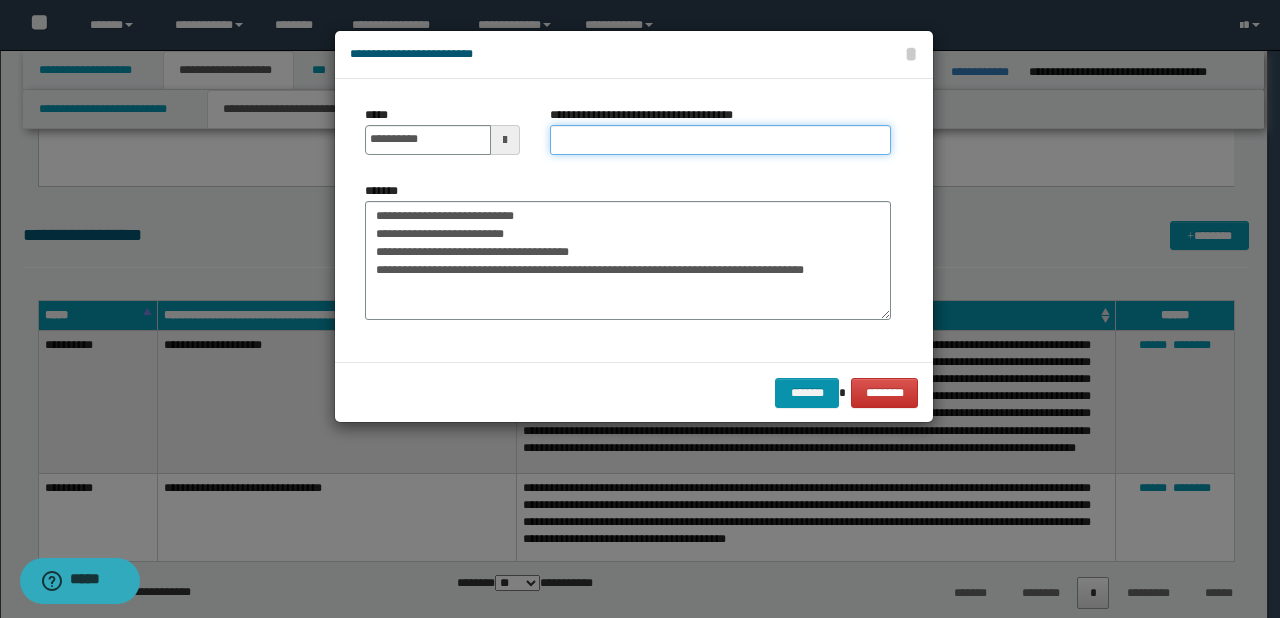 click on "**********" at bounding box center [720, 140] 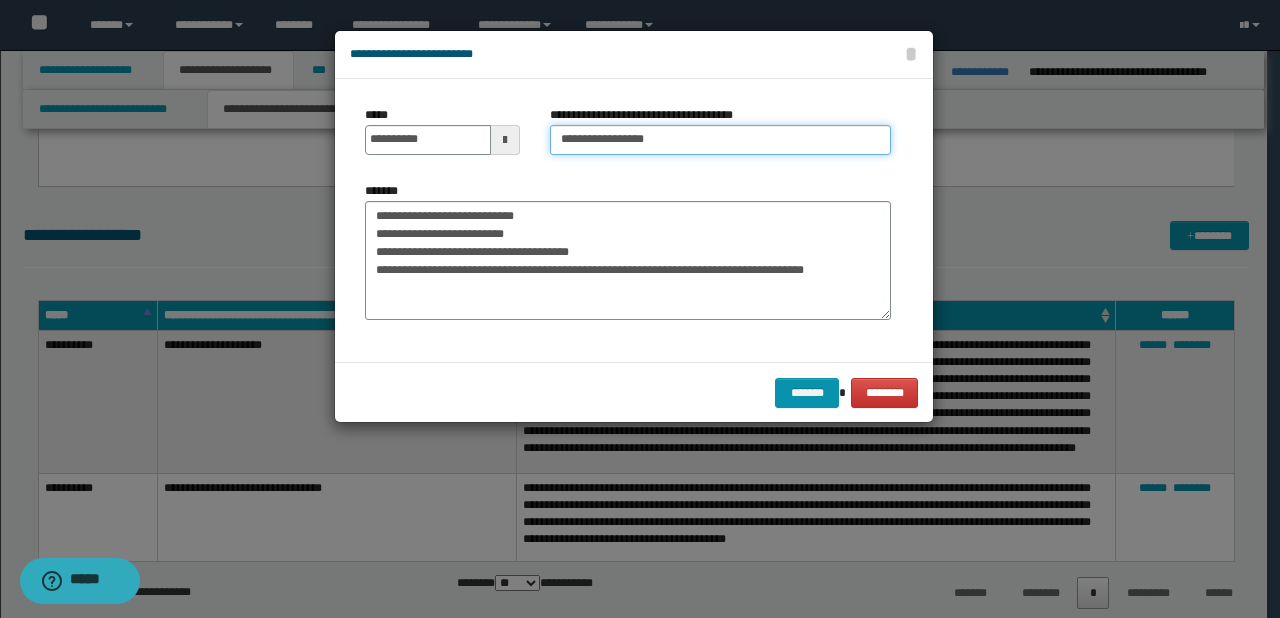 type on "**********" 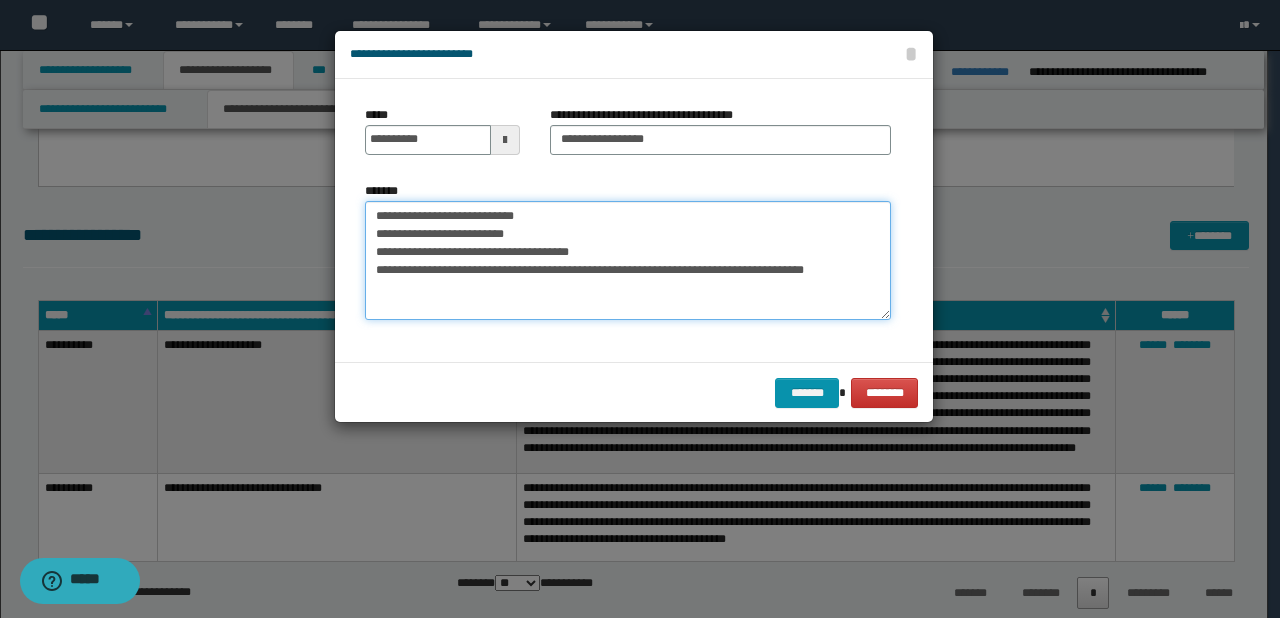 drag, startPoint x: 552, startPoint y: 215, endPoint x: 261, endPoint y: 205, distance: 291.17178 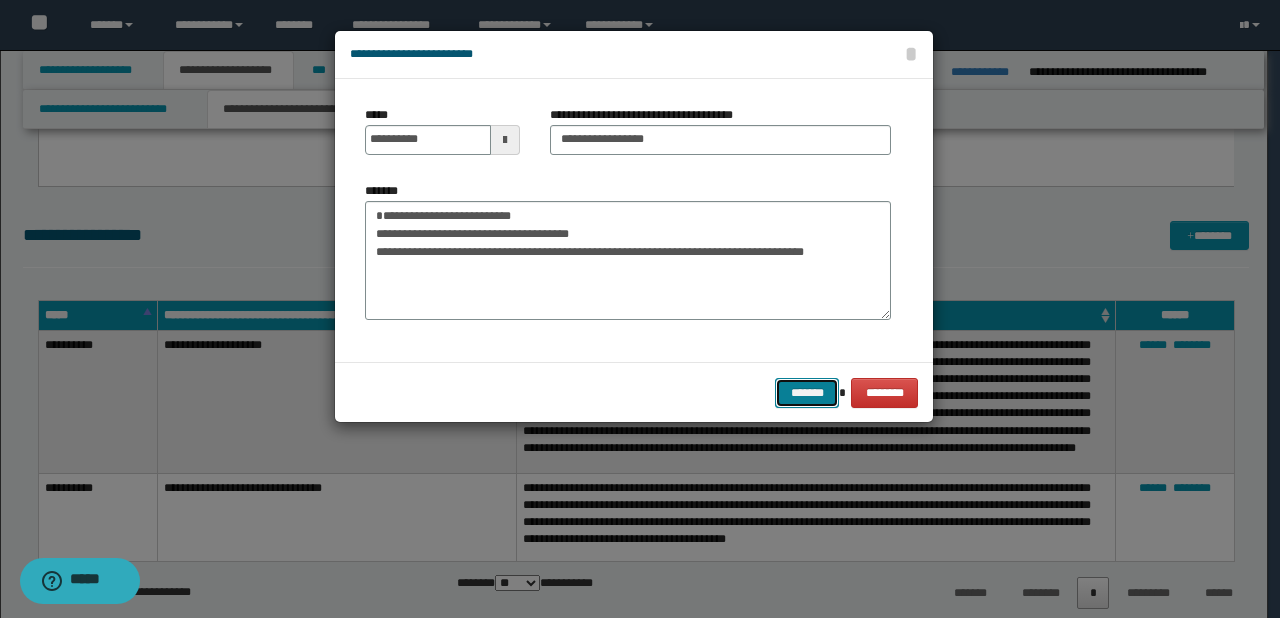 click on "*******" at bounding box center (807, 393) 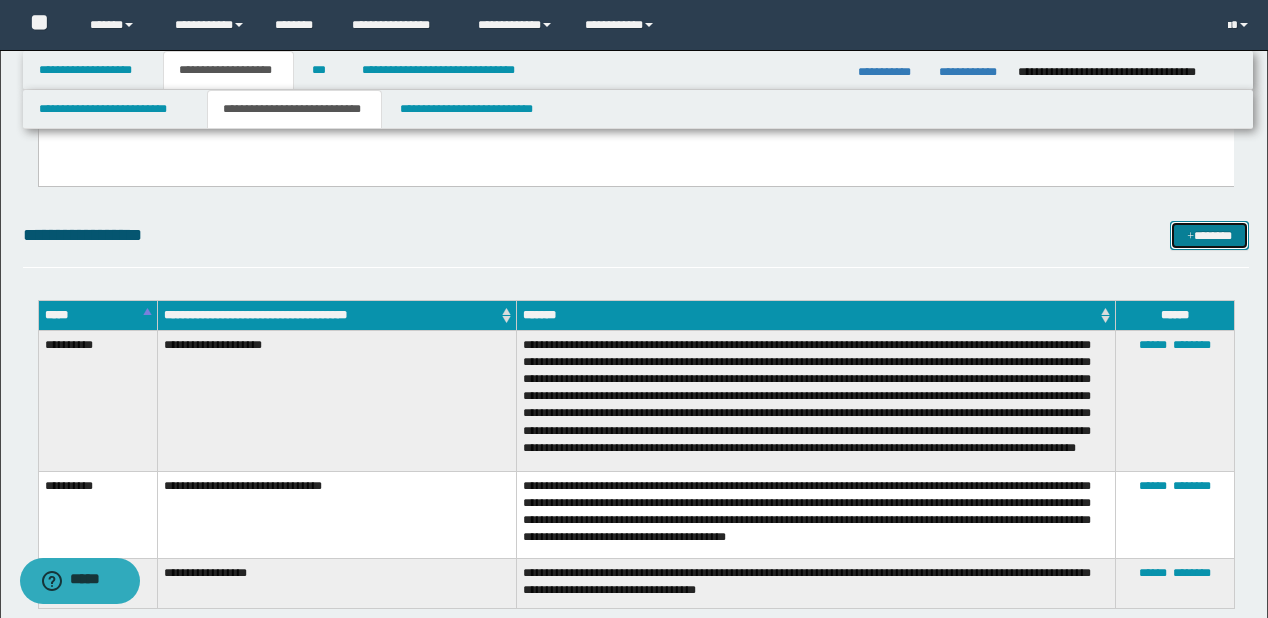 click at bounding box center (1190, 237) 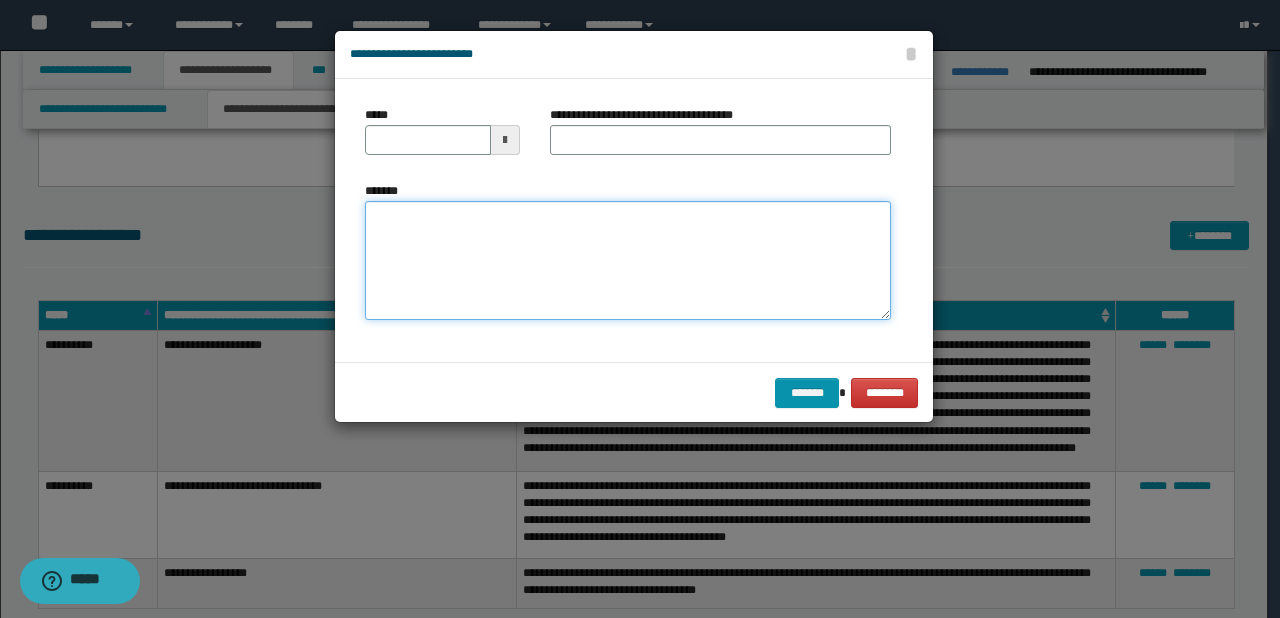 click on "*******" at bounding box center (628, 261) 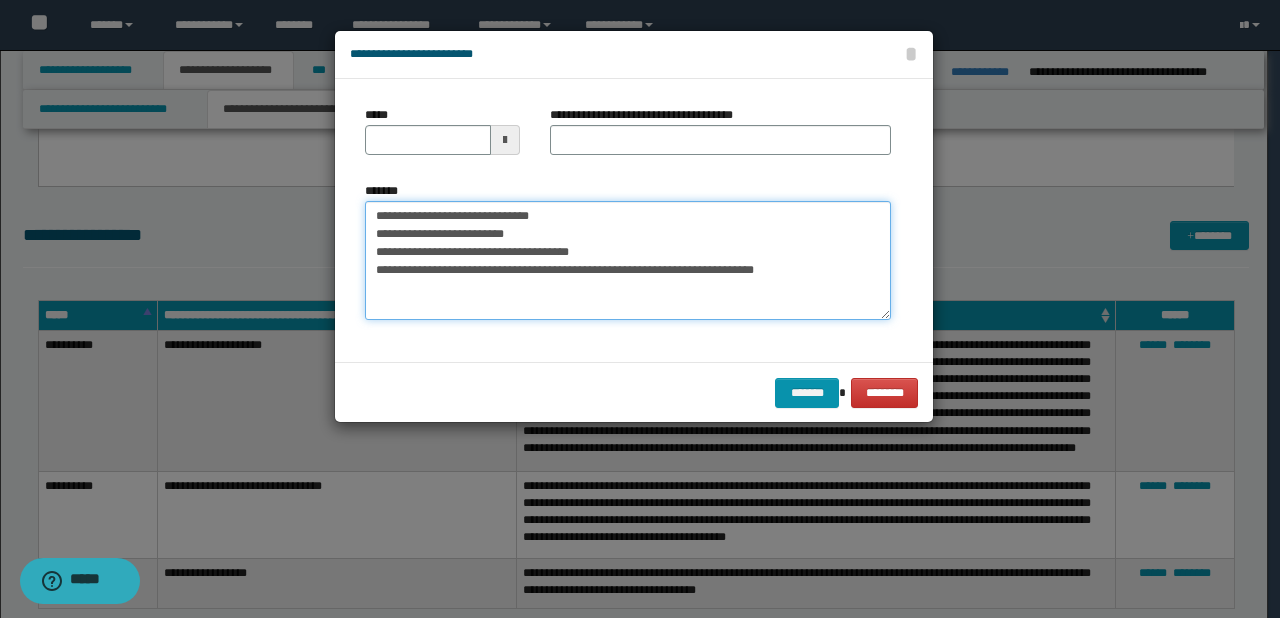 drag, startPoint x: 433, startPoint y: 219, endPoint x: 356, endPoint y: 208, distance: 77.781746 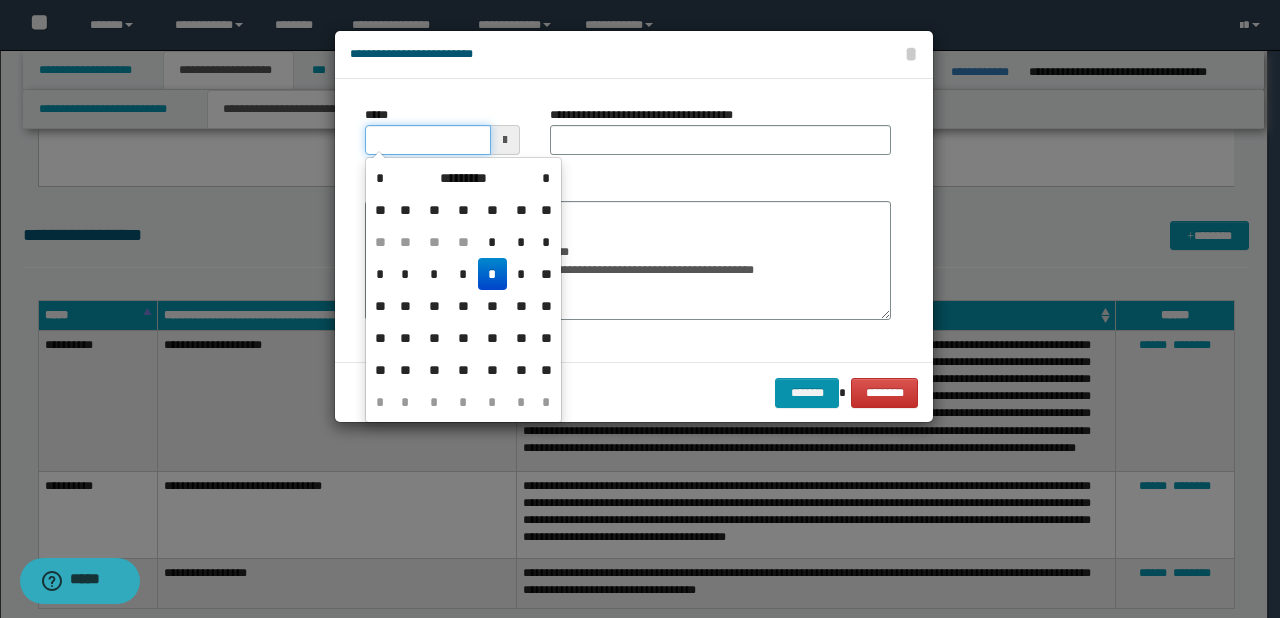 click on "*****" at bounding box center [428, 140] 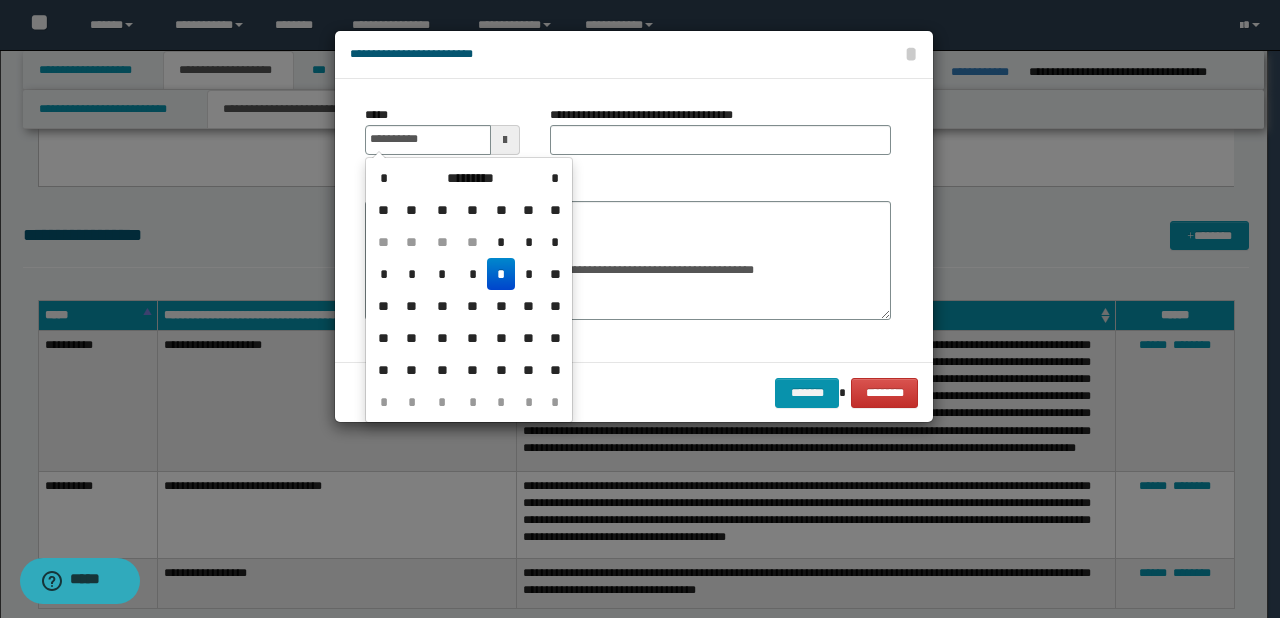 type on "**********" 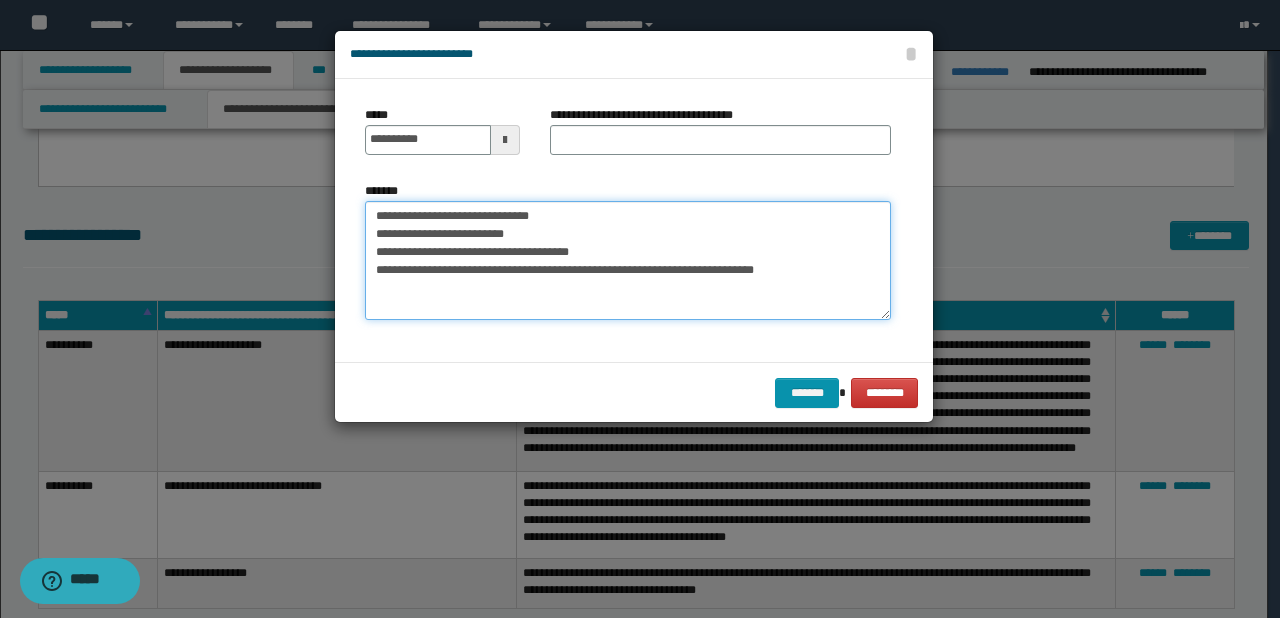 drag, startPoint x: 437, startPoint y: 216, endPoint x: 618, endPoint y: 217, distance: 181.00276 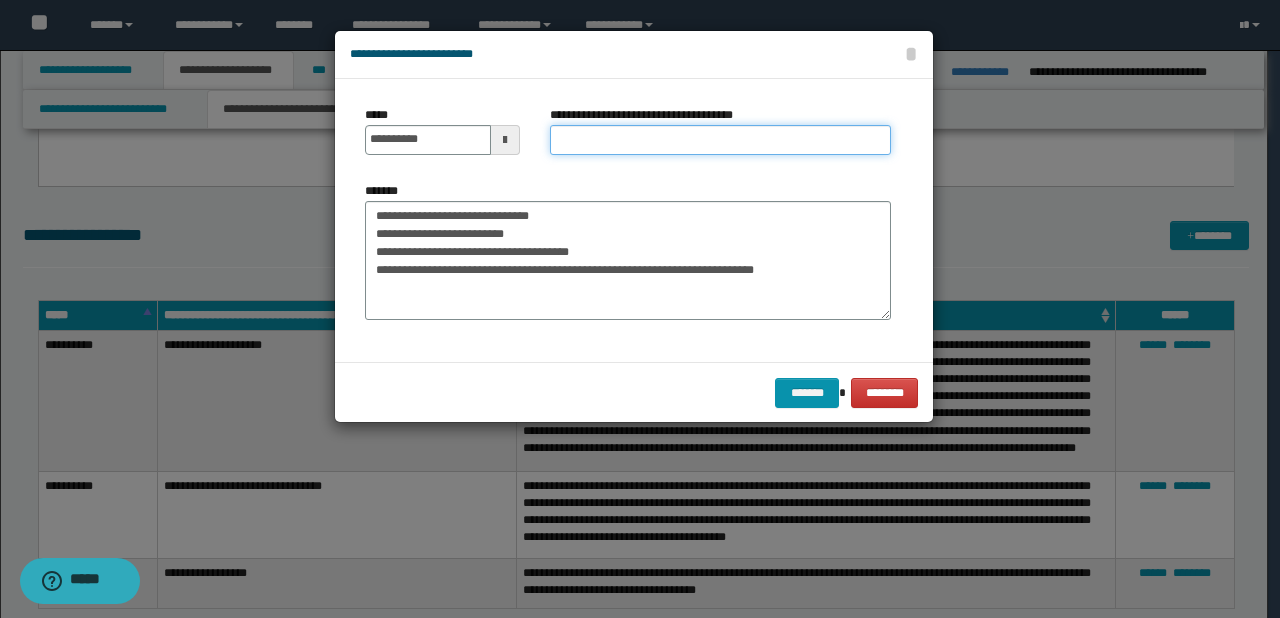 click on "**********" at bounding box center (720, 140) 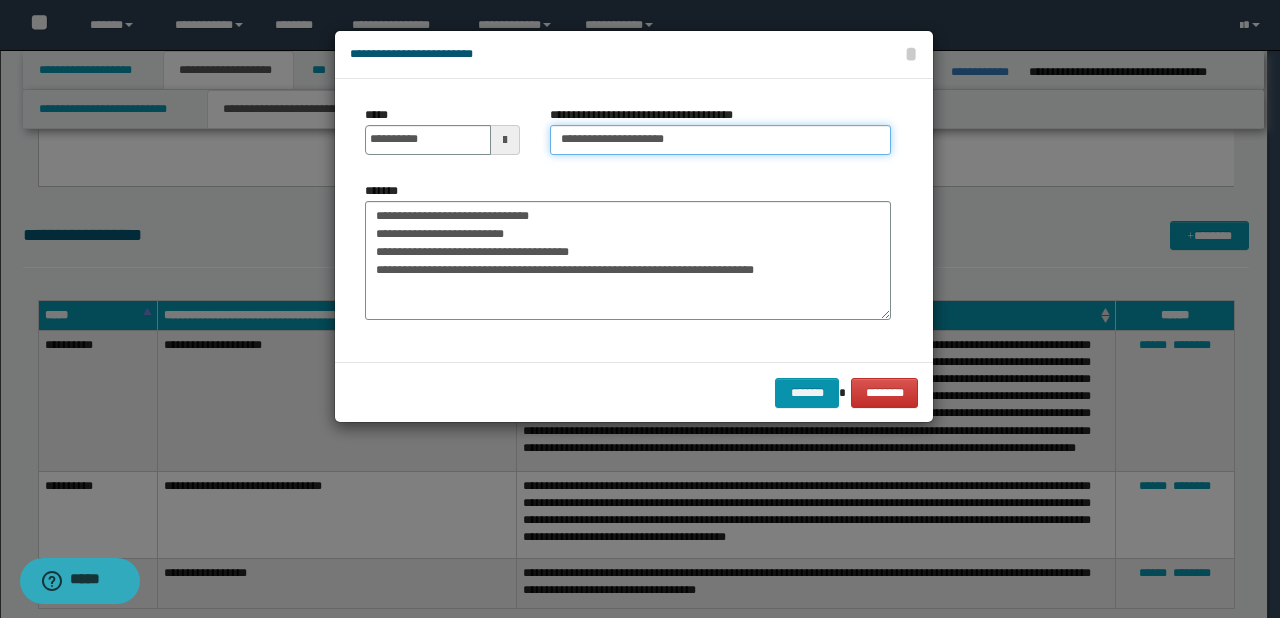 type on "**********" 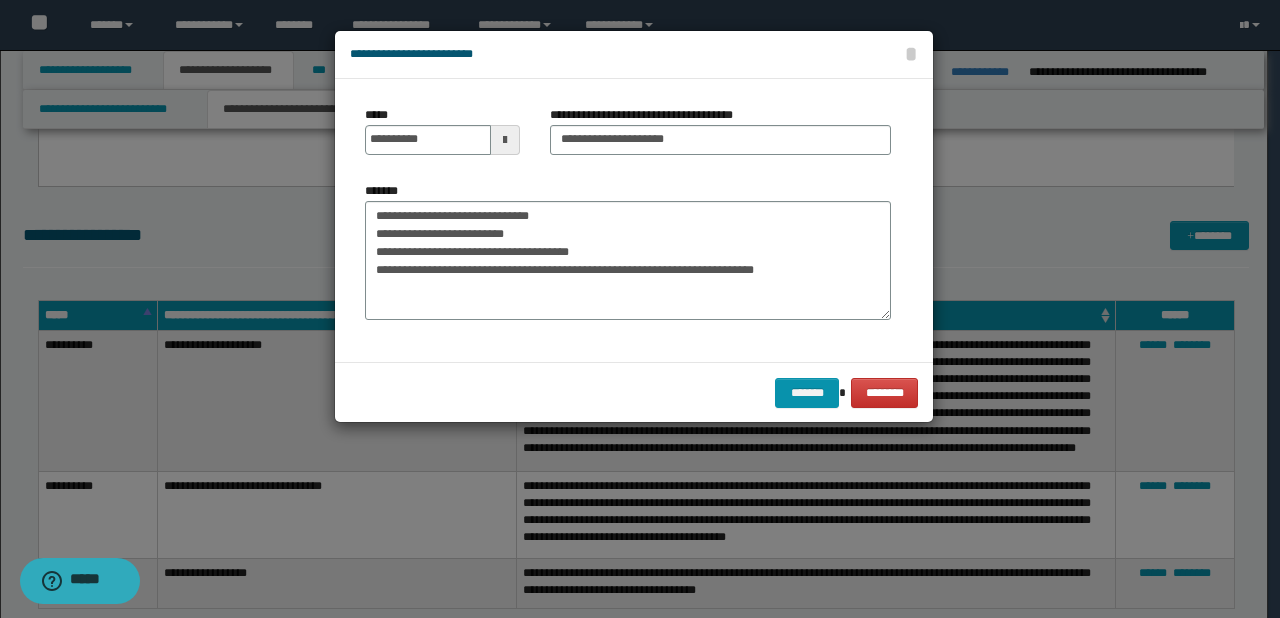 drag, startPoint x: 598, startPoint y: 198, endPoint x: 382, endPoint y: 219, distance: 217.01843 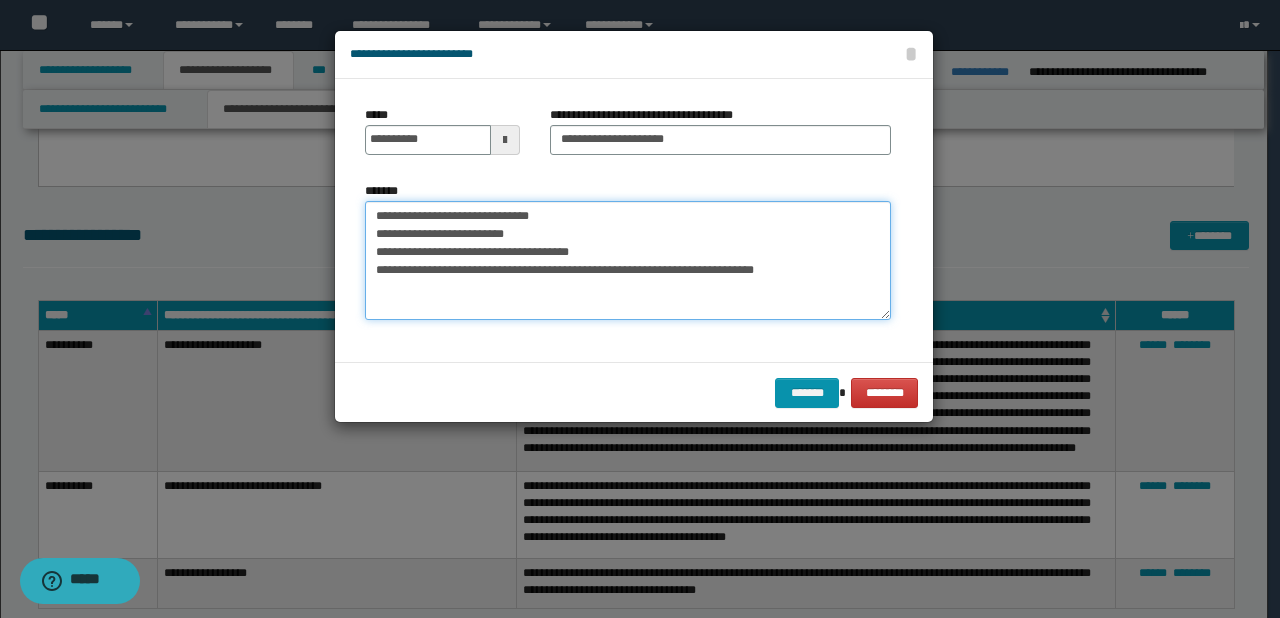 drag, startPoint x: 628, startPoint y: 226, endPoint x: 271, endPoint y: 213, distance: 357.2366 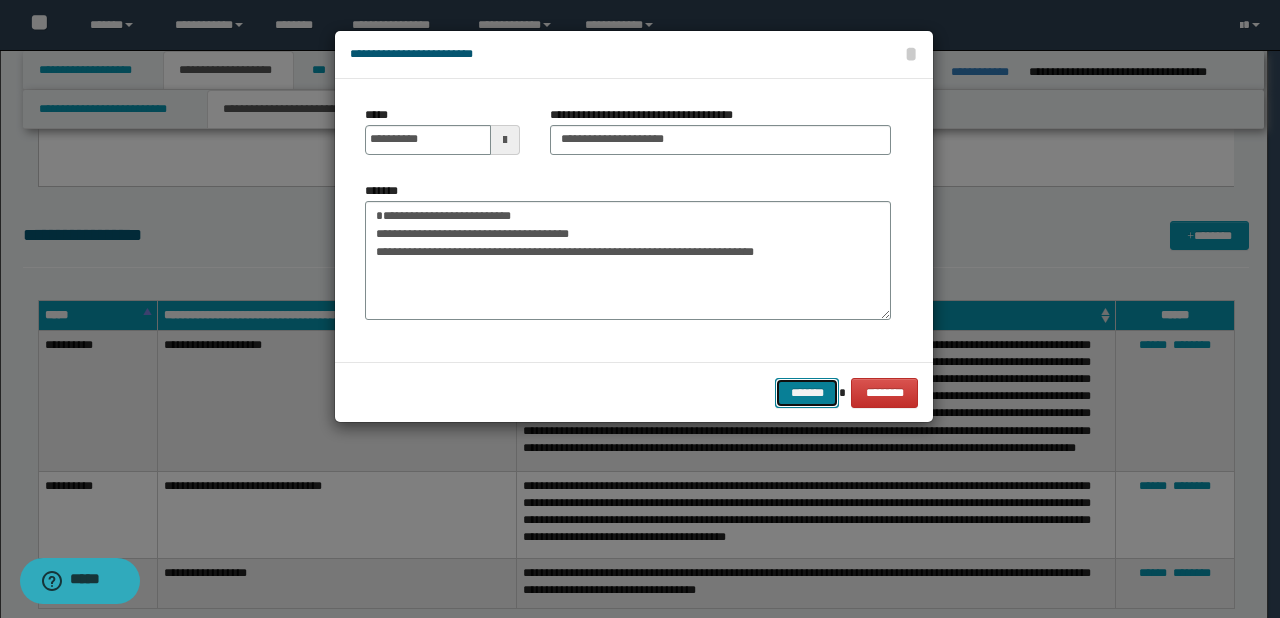 click on "*******" at bounding box center (807, 393) 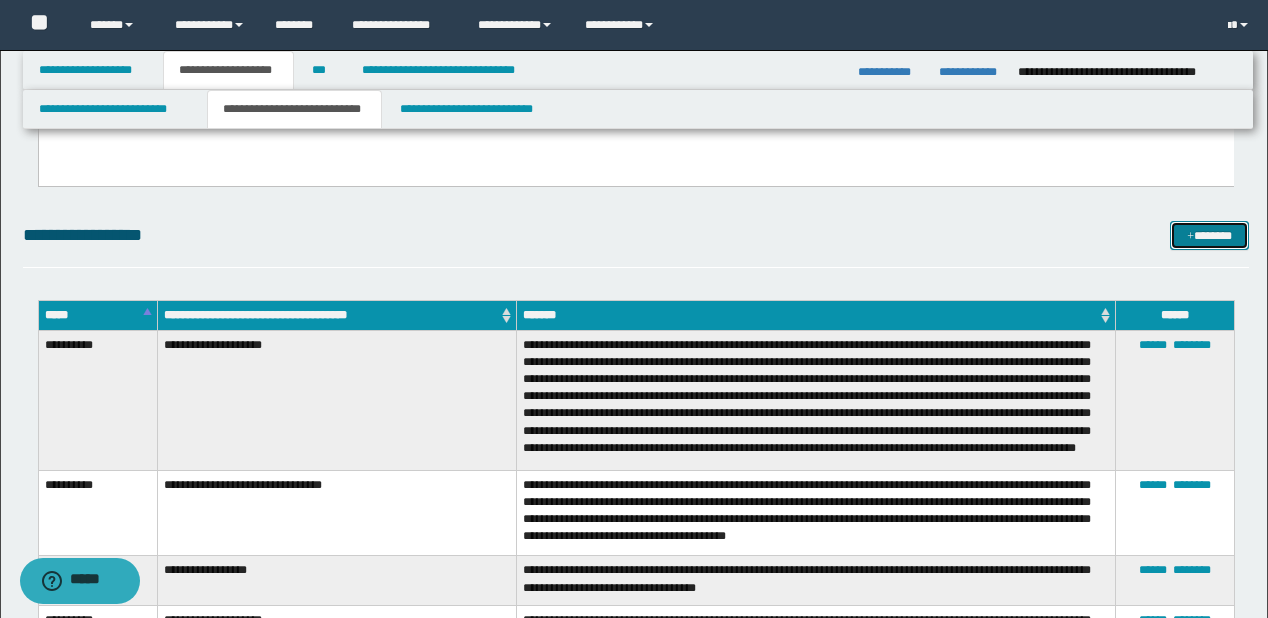 click on "*******" at bounding box center [1209, 236] 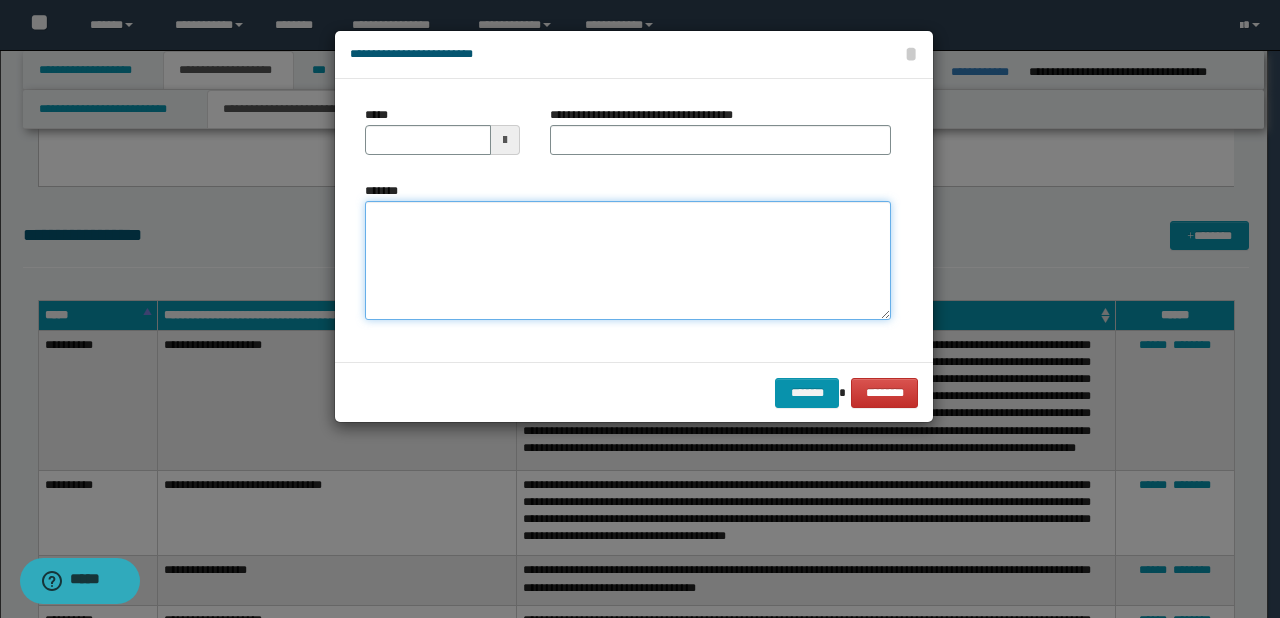 click on "*******" at bounding box center (628, 261) 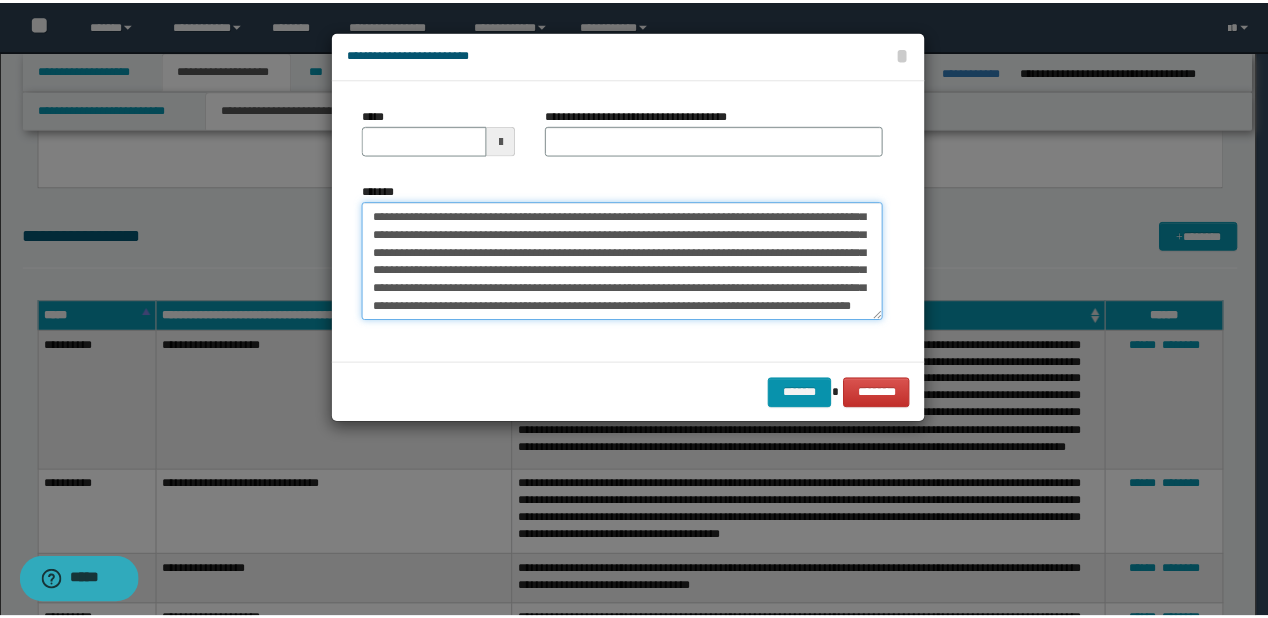 scroll, scrollTop: 0, scrollLeft: 0, axis: both 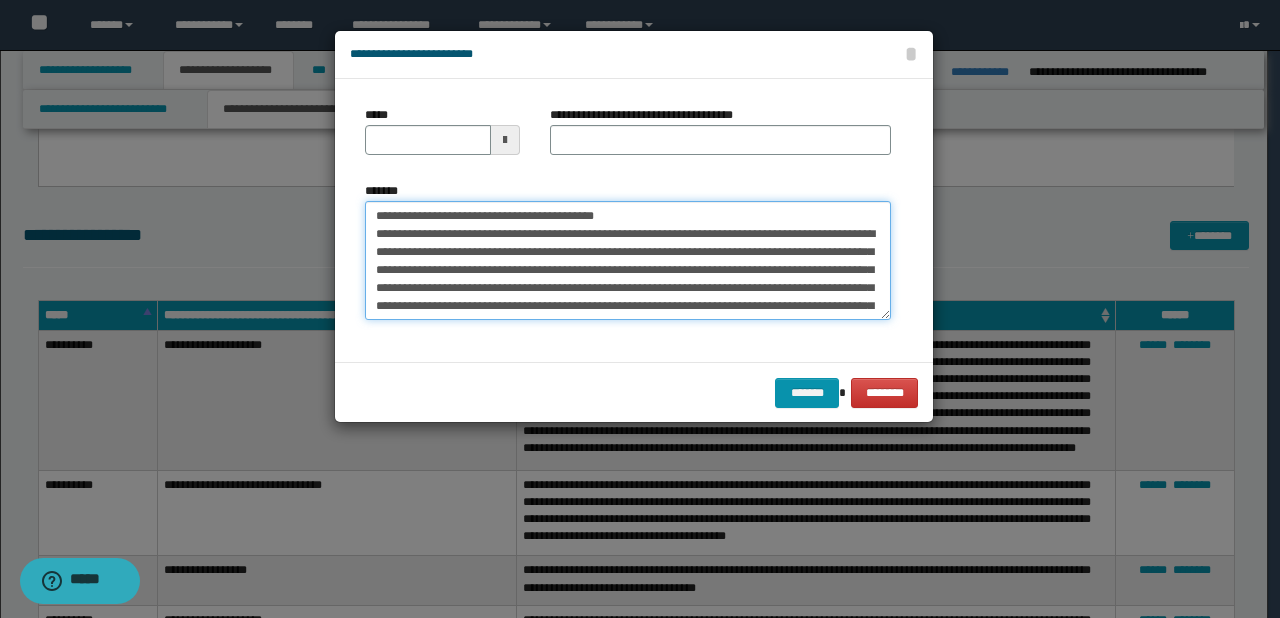 drag, startPoint x: 439, startPoint y: 213, endPoint x: 366, endPoint y: 214, distance: 73.00685 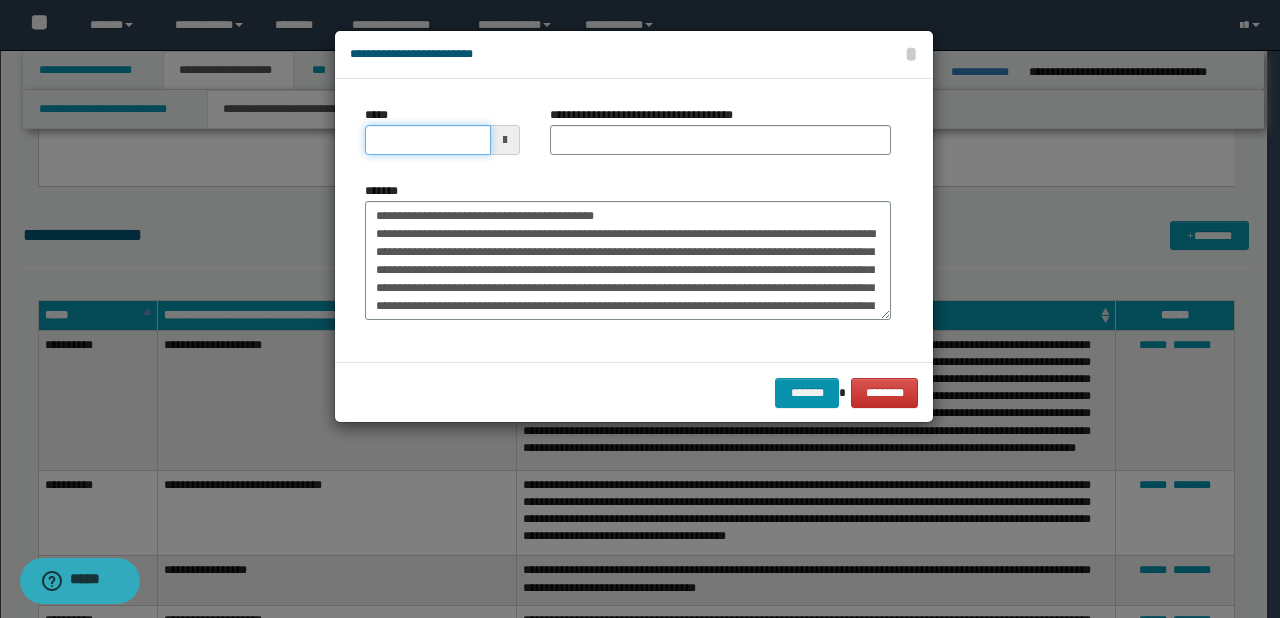 click on "*****" at bounding box center (428, 140) 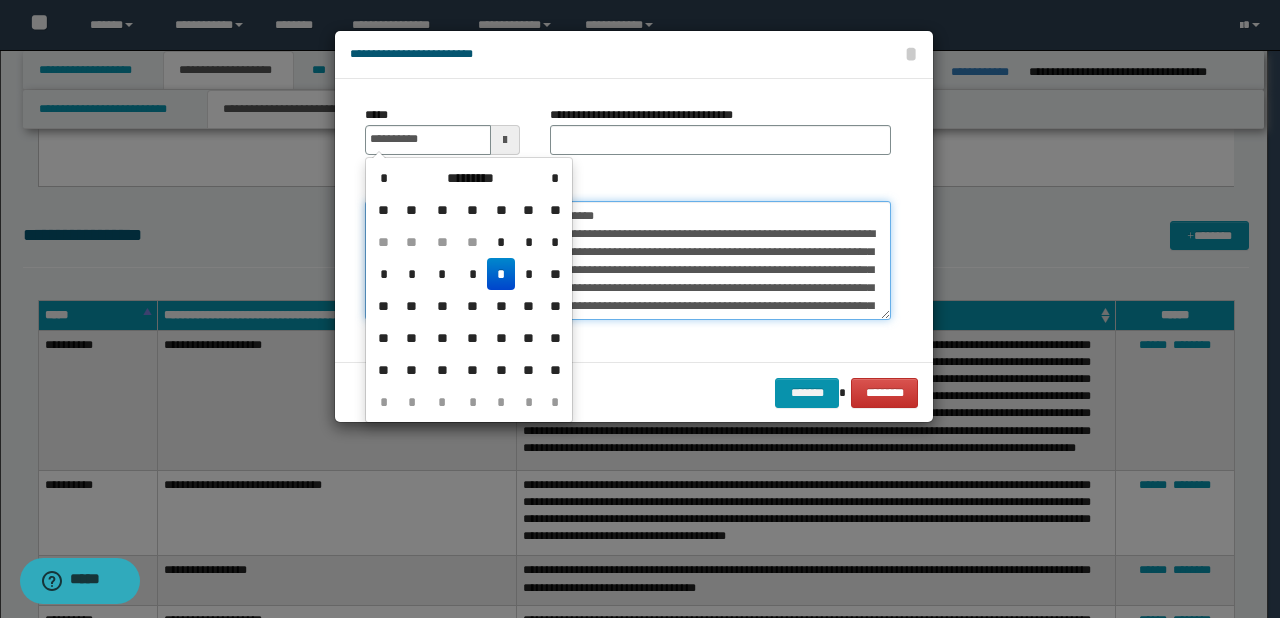 type on "**********" 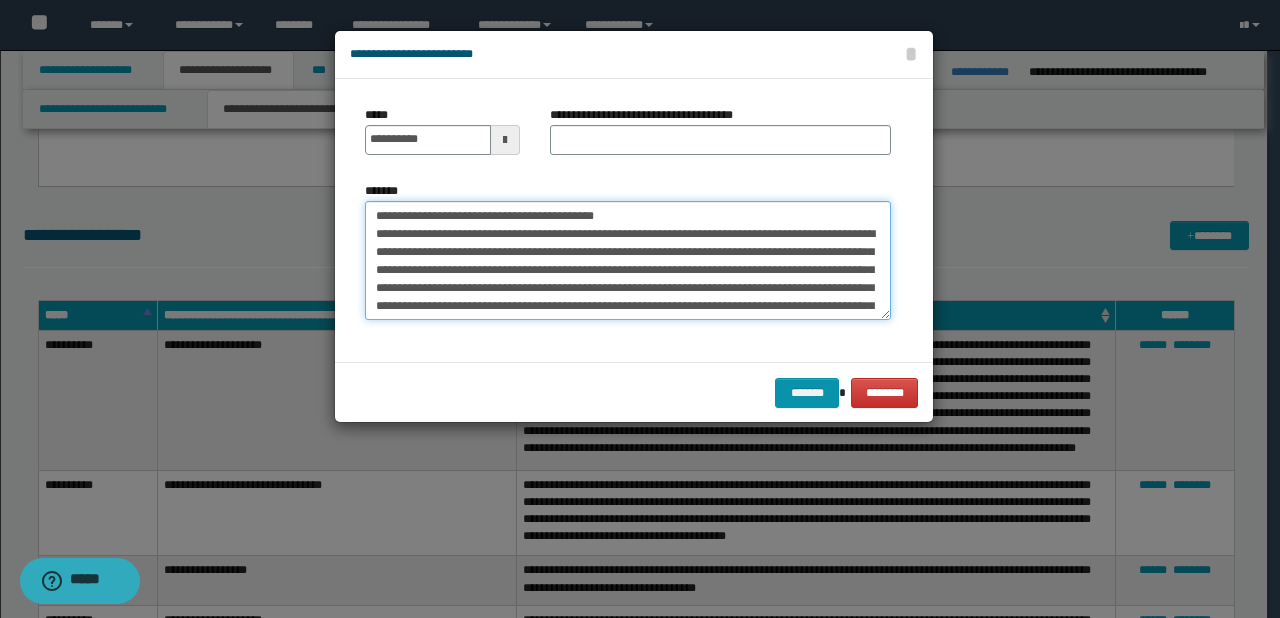 drag, startPoint x: 440, startPoint y: 213, endPoint x: 641, endPoint y: 213, distance: 201 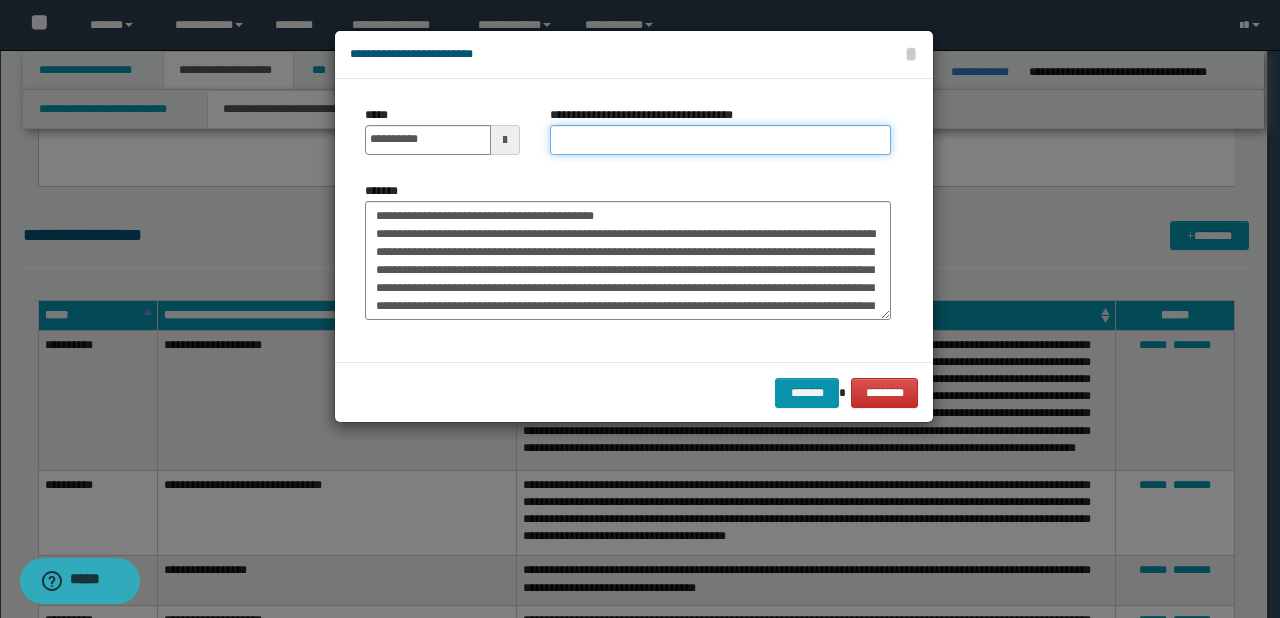 click on "**********" at bounding box center [720, 140] 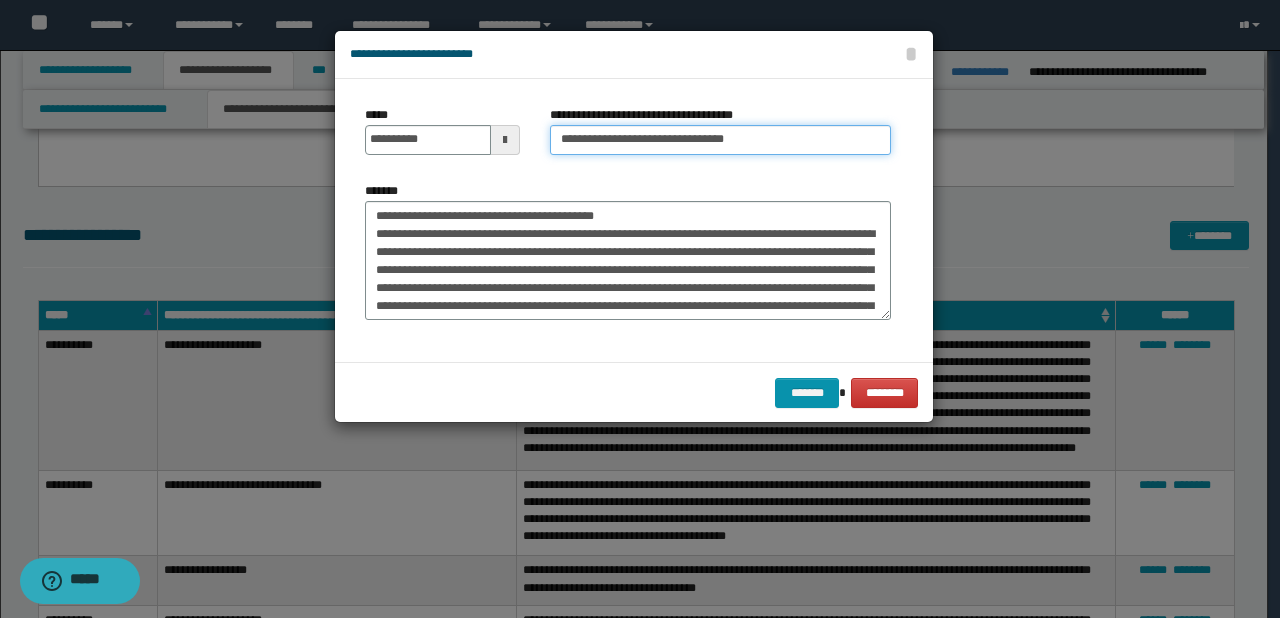type on "**********" 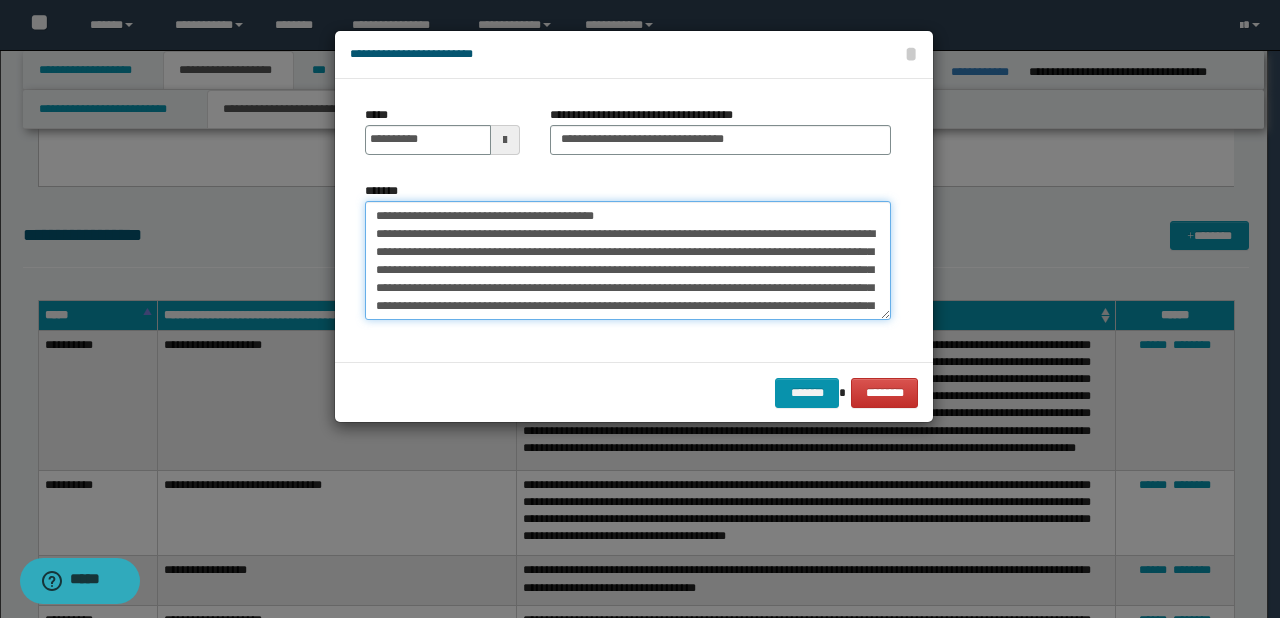 drag, startPoint x: 648, startPoint y: 219, endPoint x: 62, endPoint y: 218, distance: 586.00085 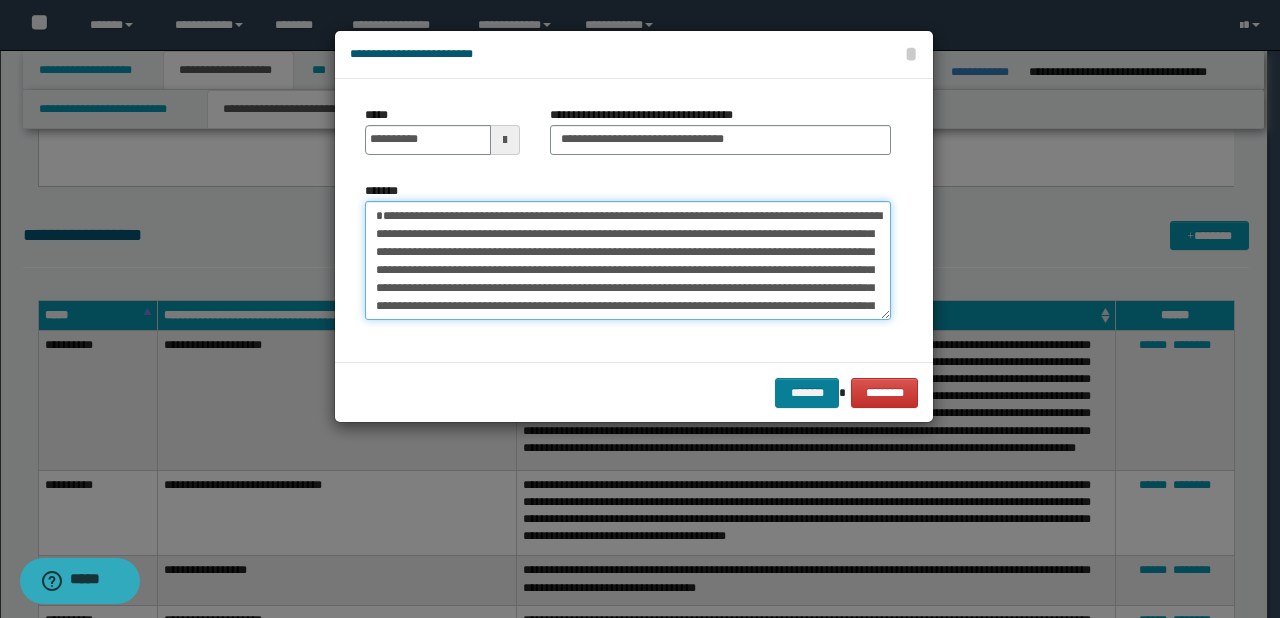 type on "**********" 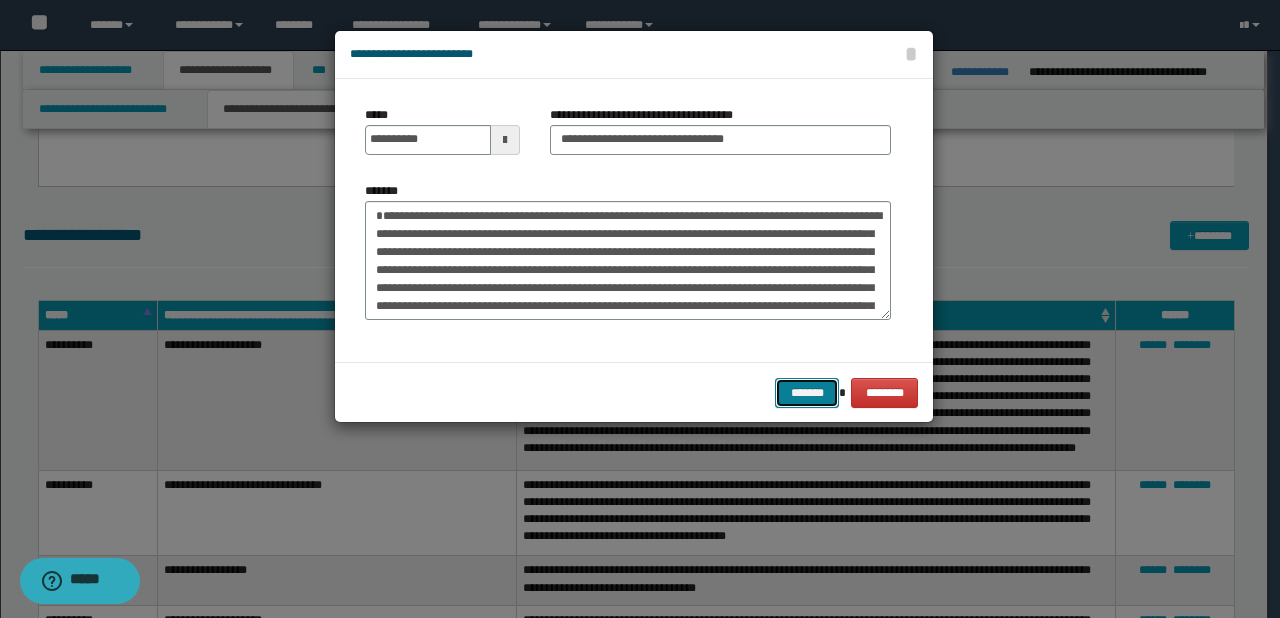 click on "*******" at bounding box center [807, 393] 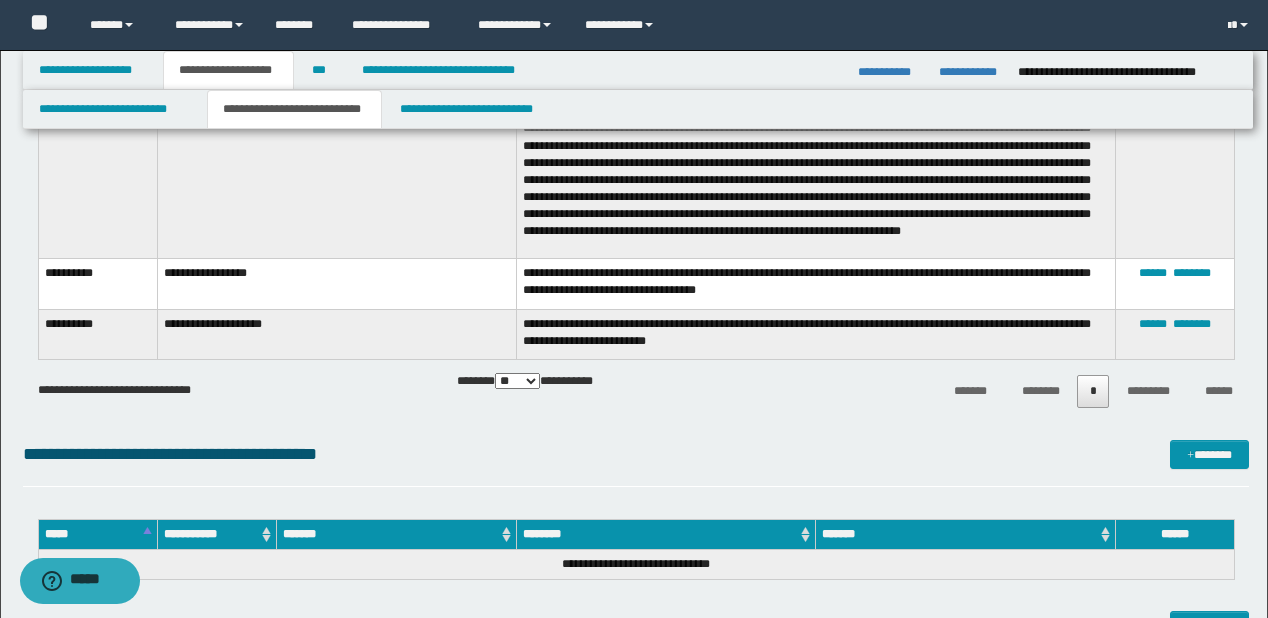 scroll, scrollTop: 3311, scrollLeft: 0, axis: vertical 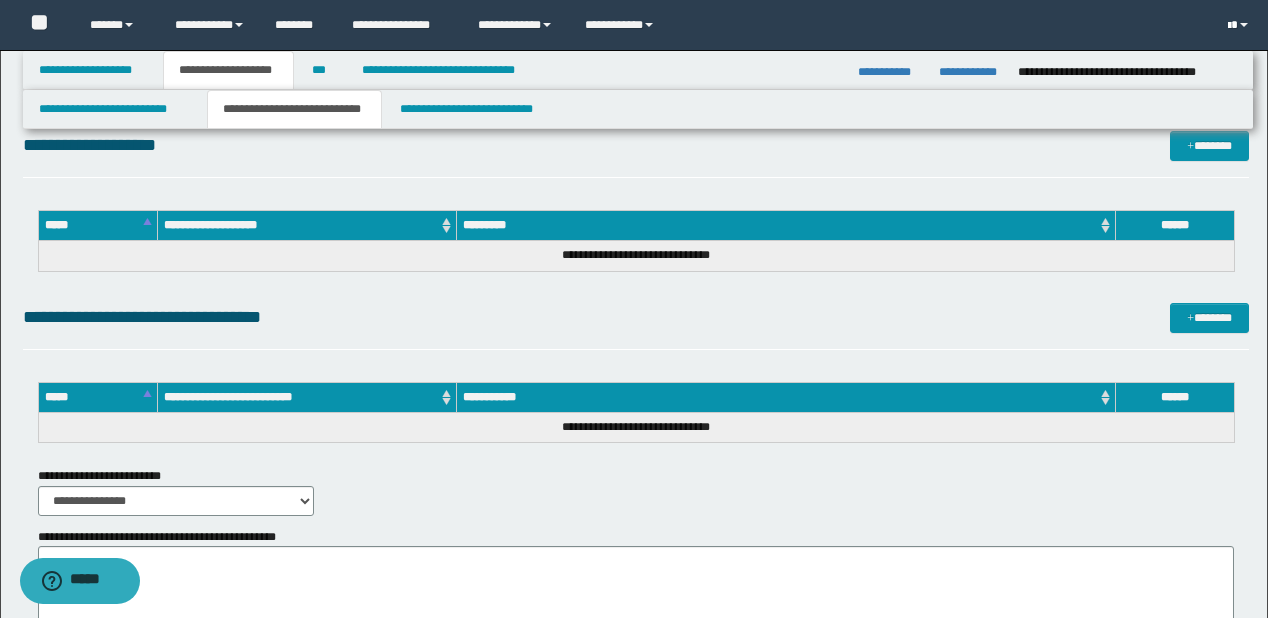 click at bounding box center (1229, 26) 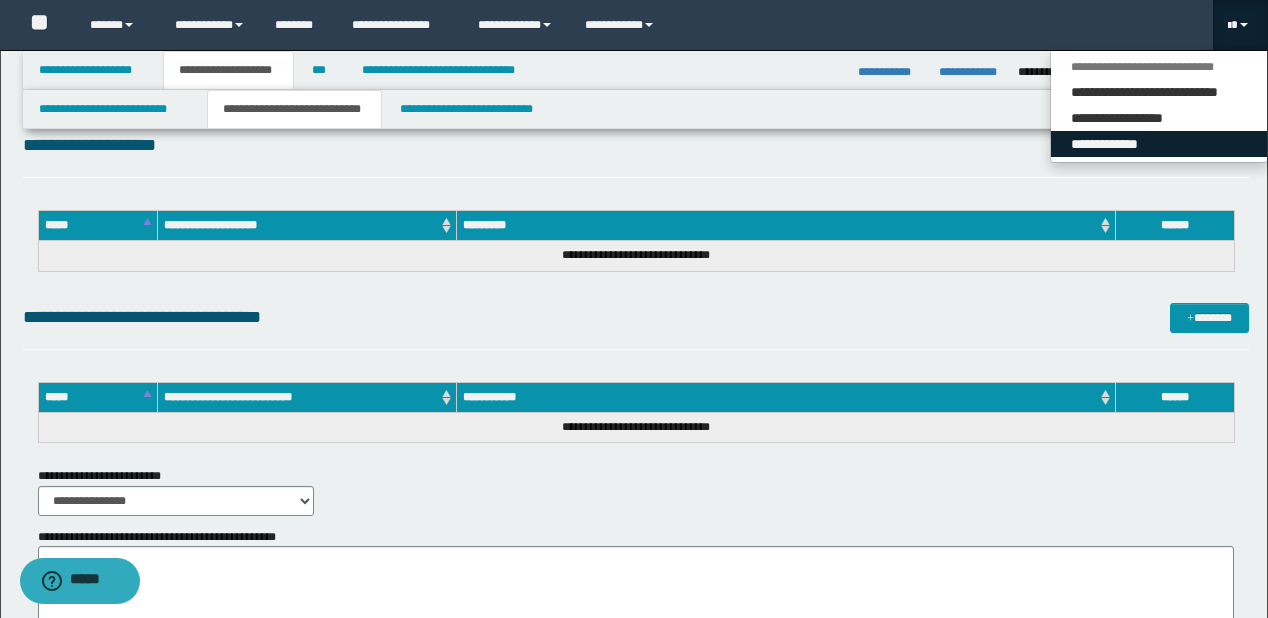 click on "**********" at bounding box center [1159, 144] 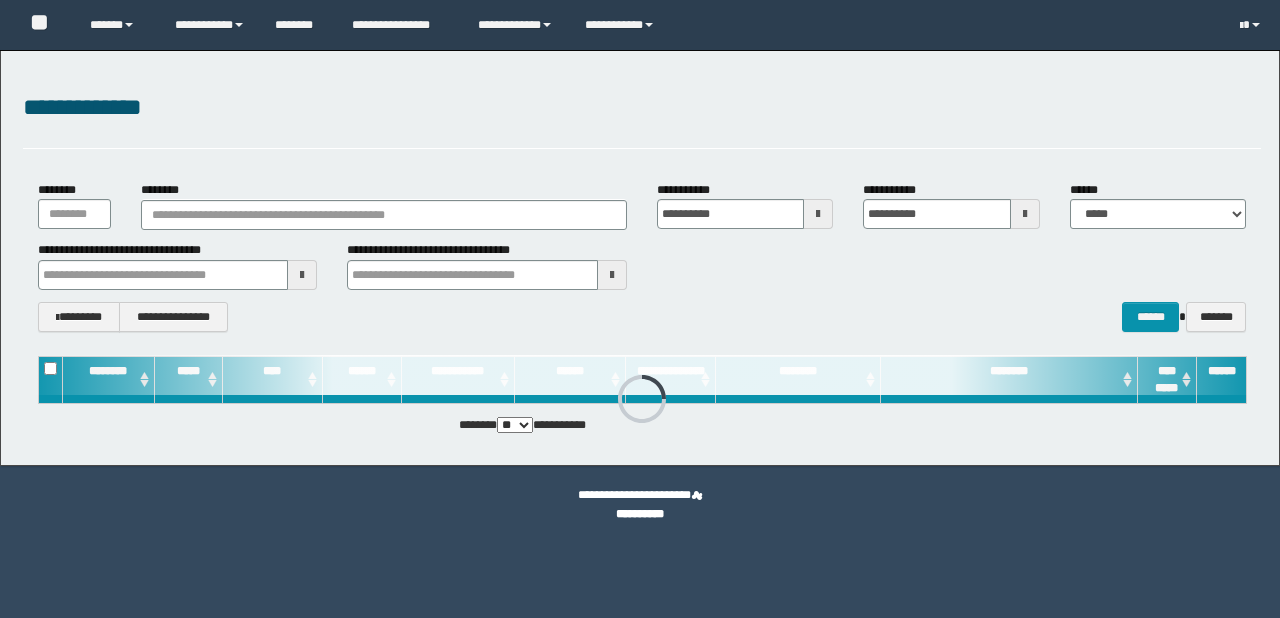 scroll, scrollTop: 0, scrollLeft: 0, axis: both 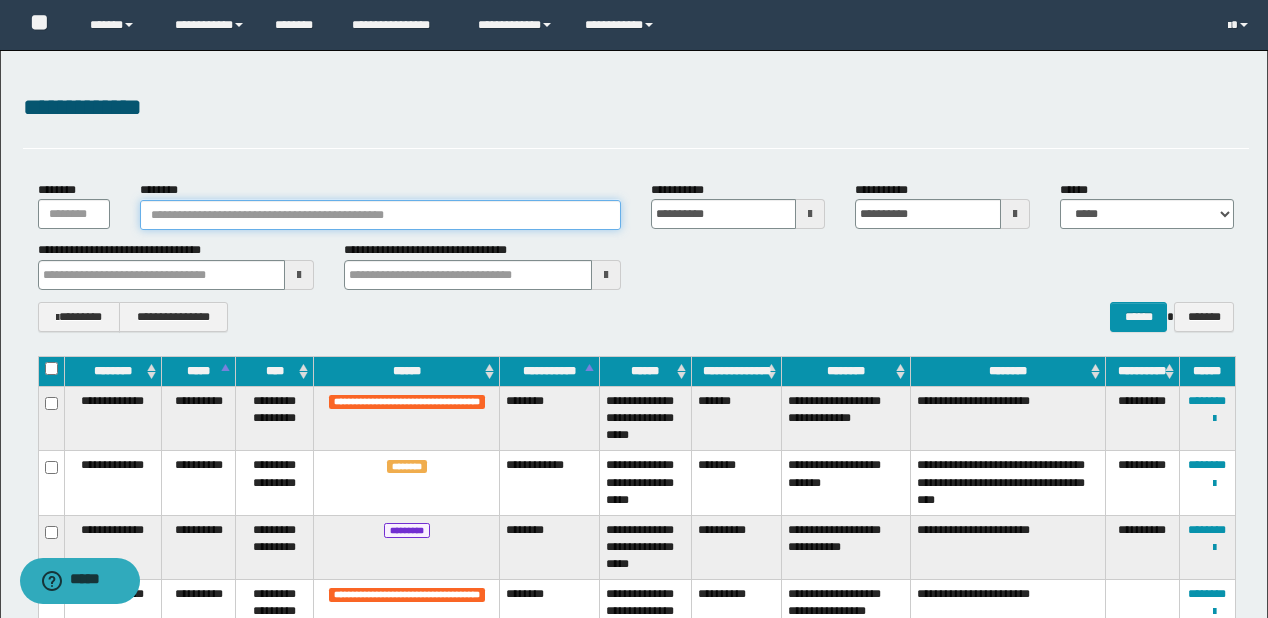 click on "********" at bounding box center (380, 215) 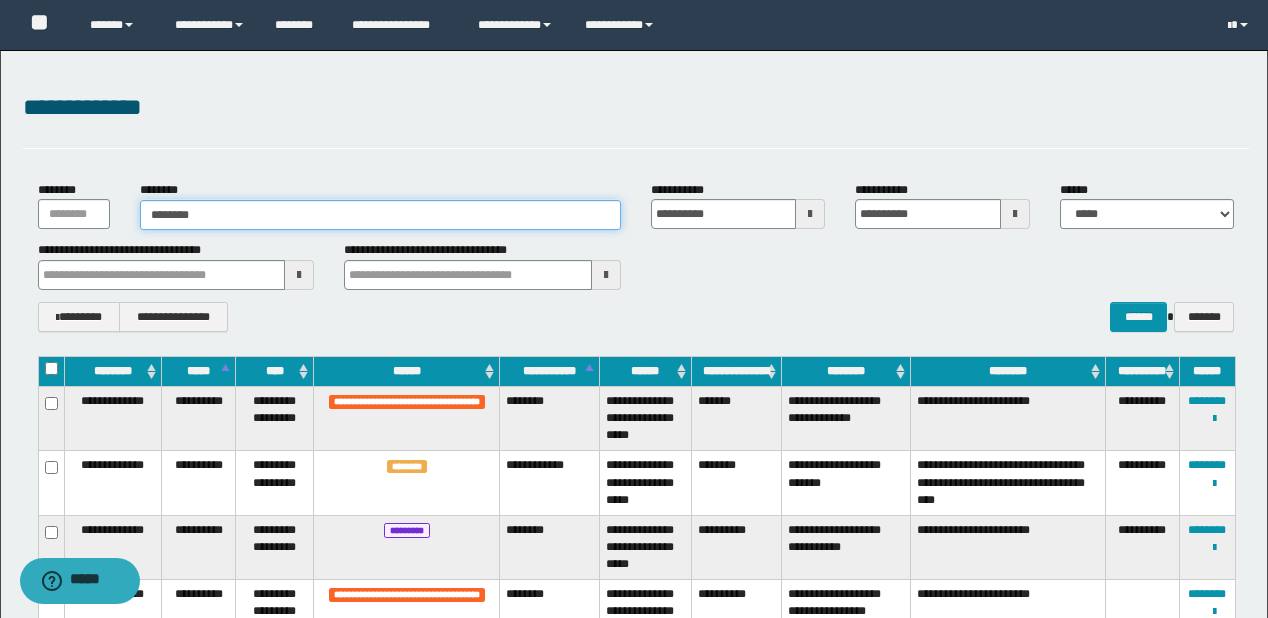 type on "********" 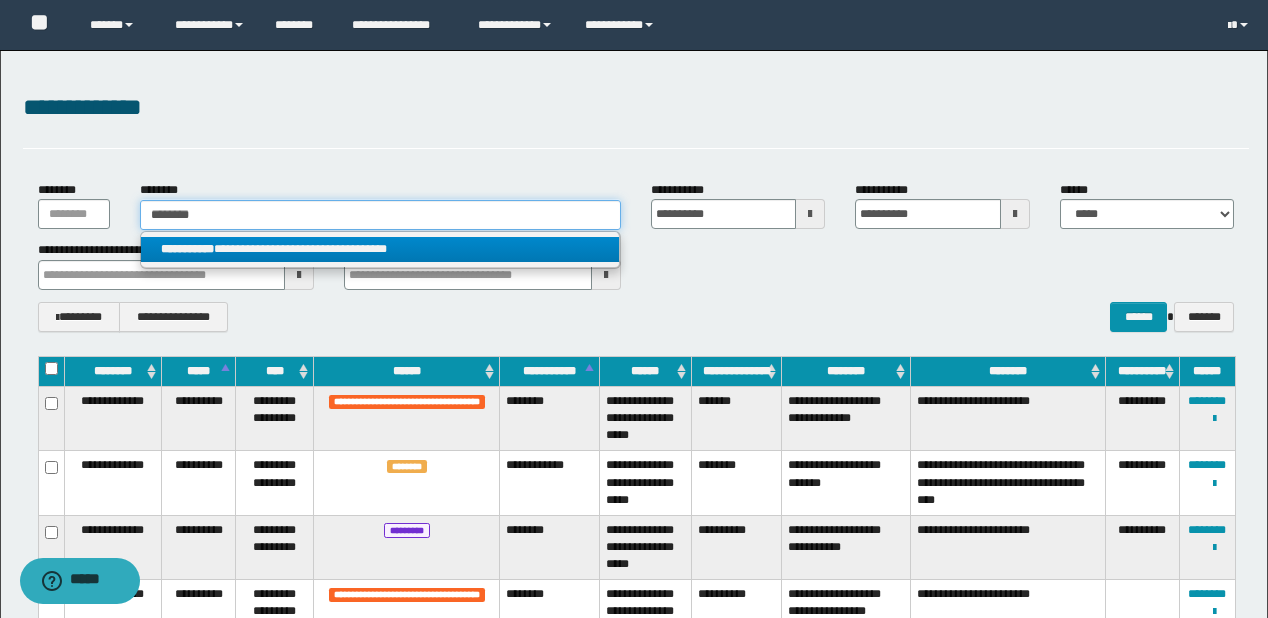 type on "********" 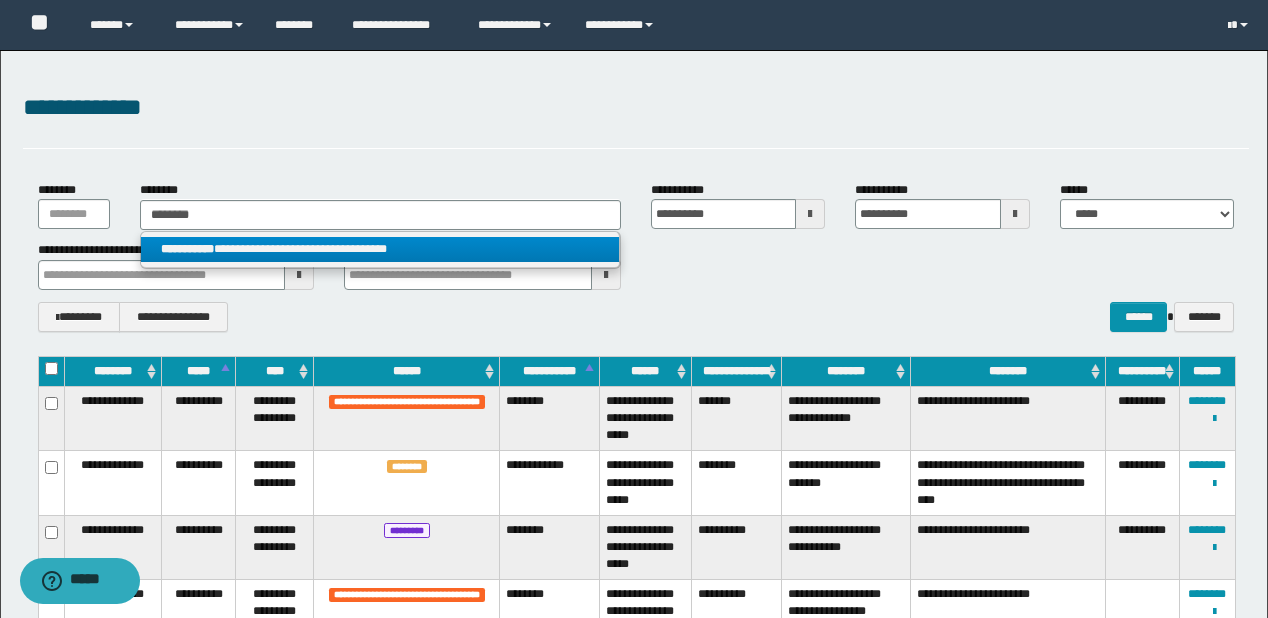 click on "**********" at bounding box center (380, 249) 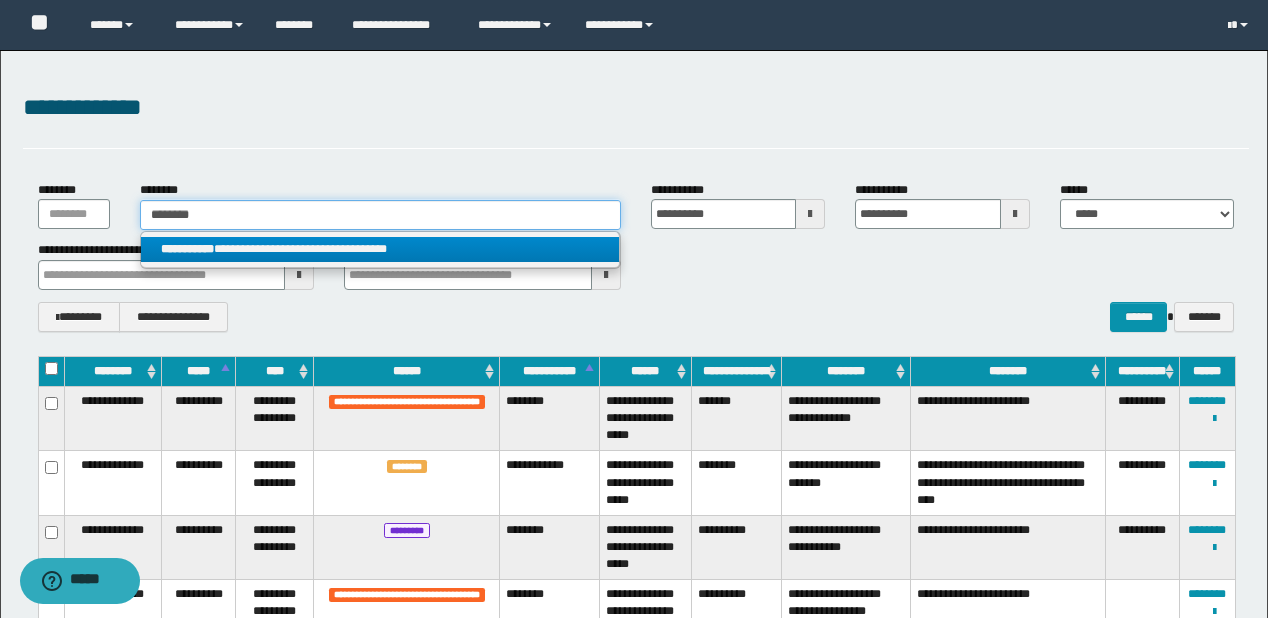 type 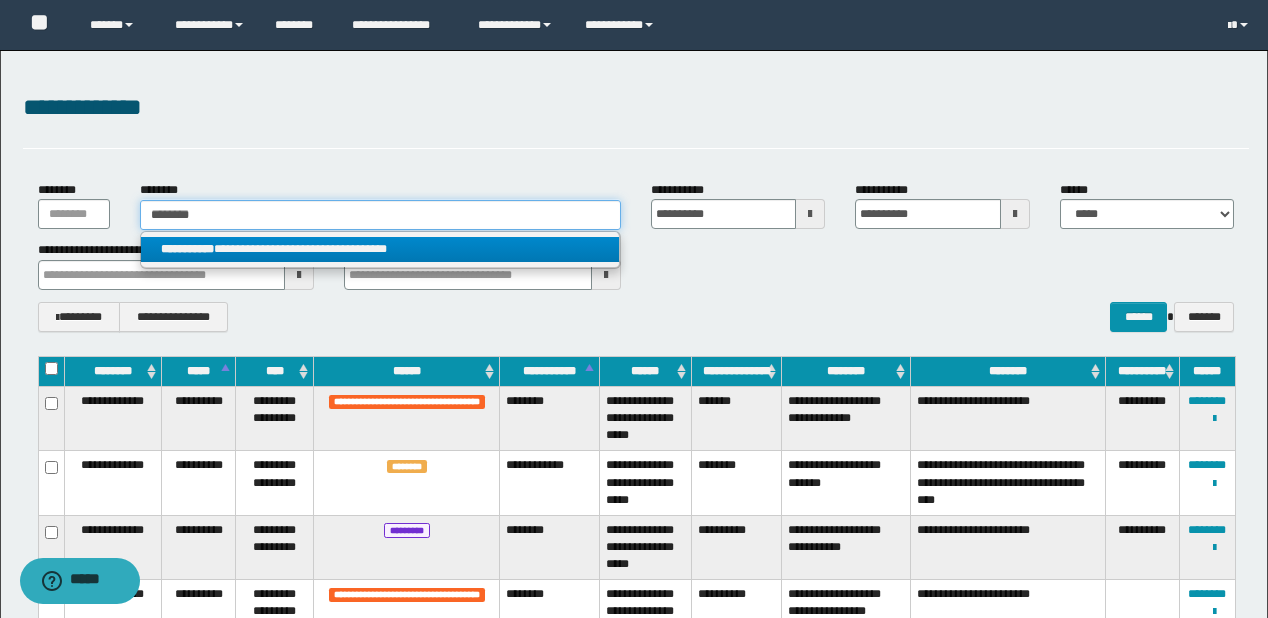 type on "**********" 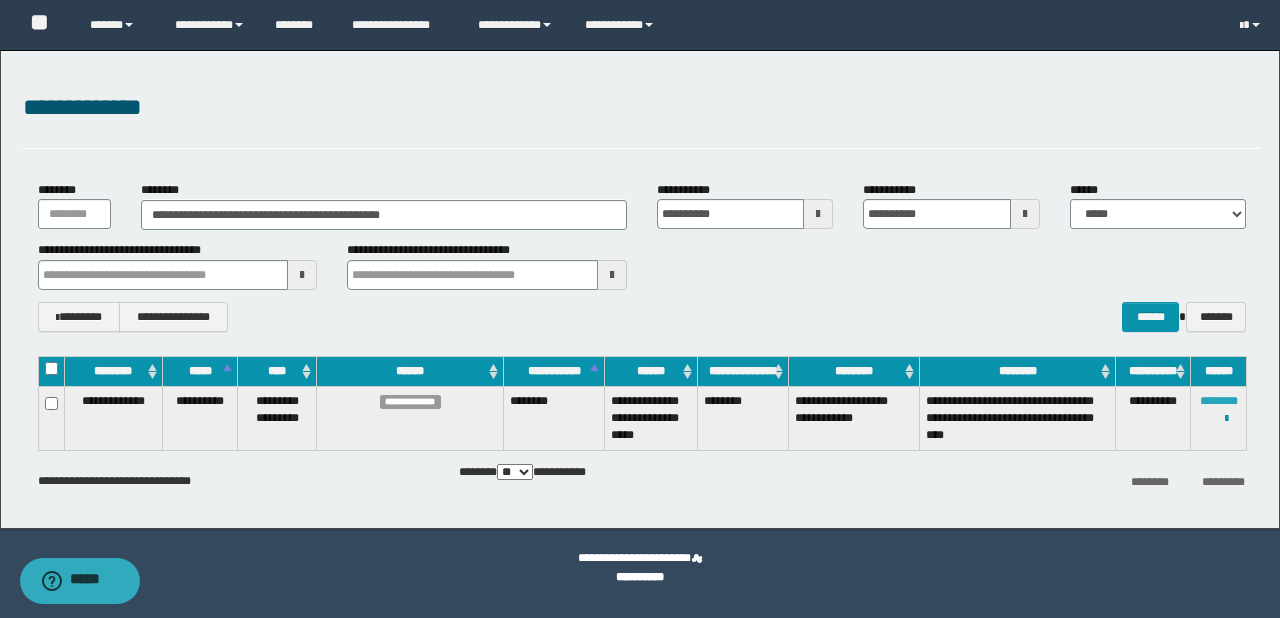 click on "********" at bounding box center [1219, 401] 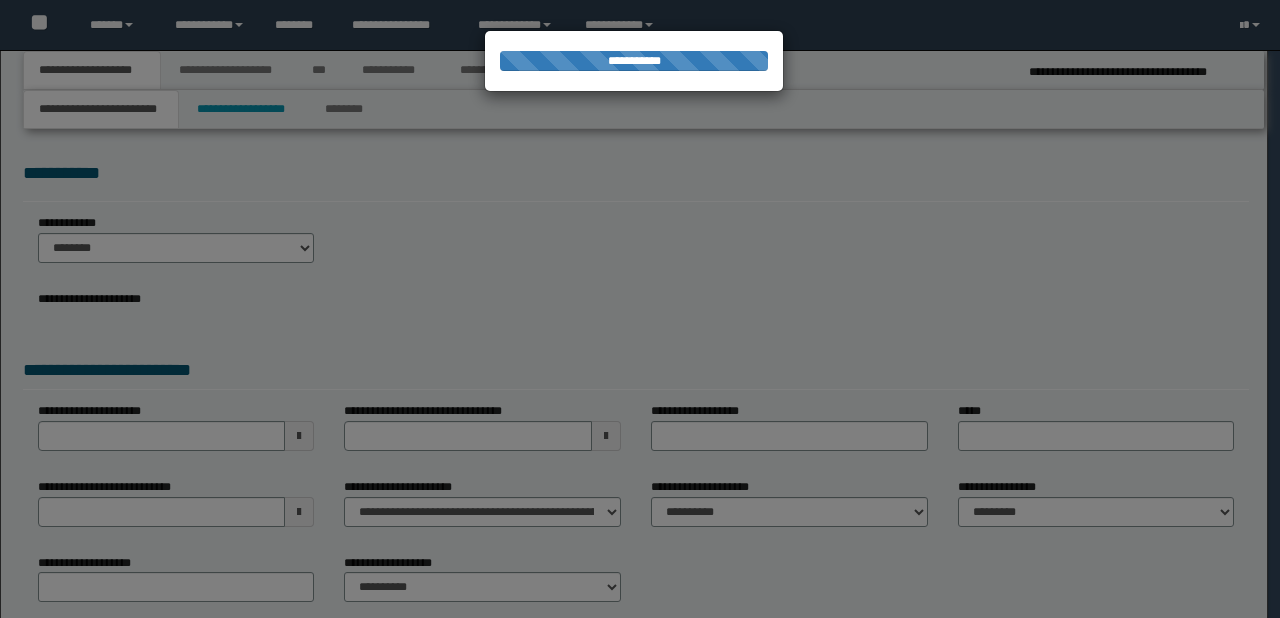 scroll, scrollTop: 0, scrollLeft: 0, axis: both 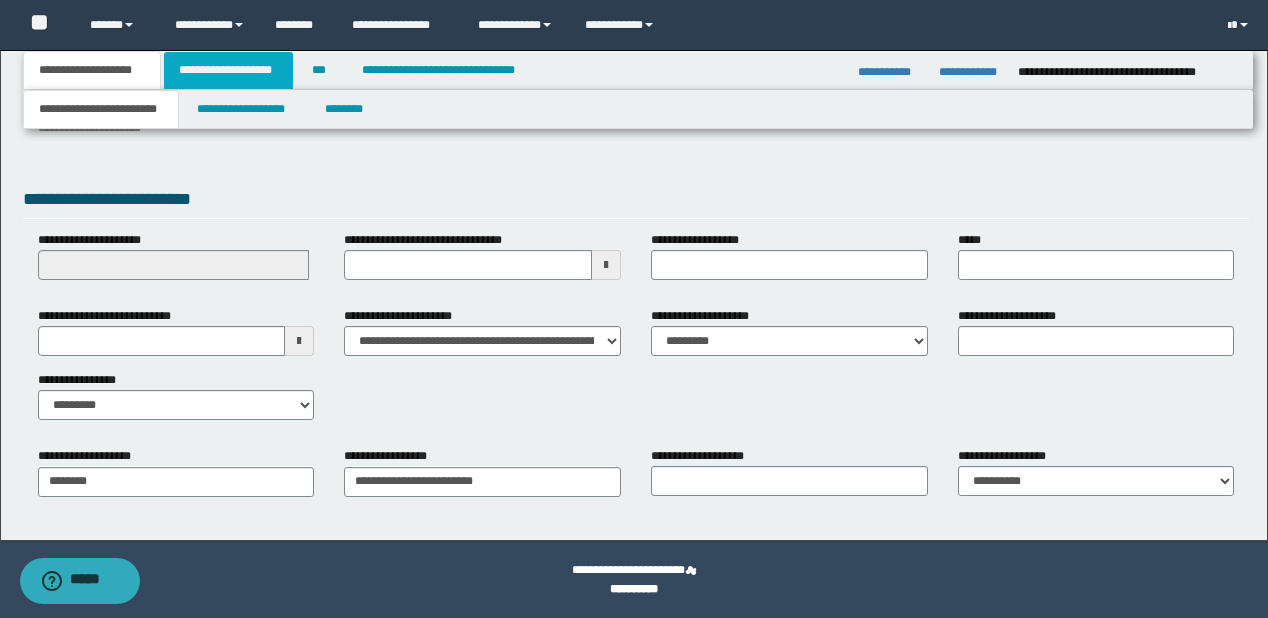 click on "**********" at bounding box center (228, 70) 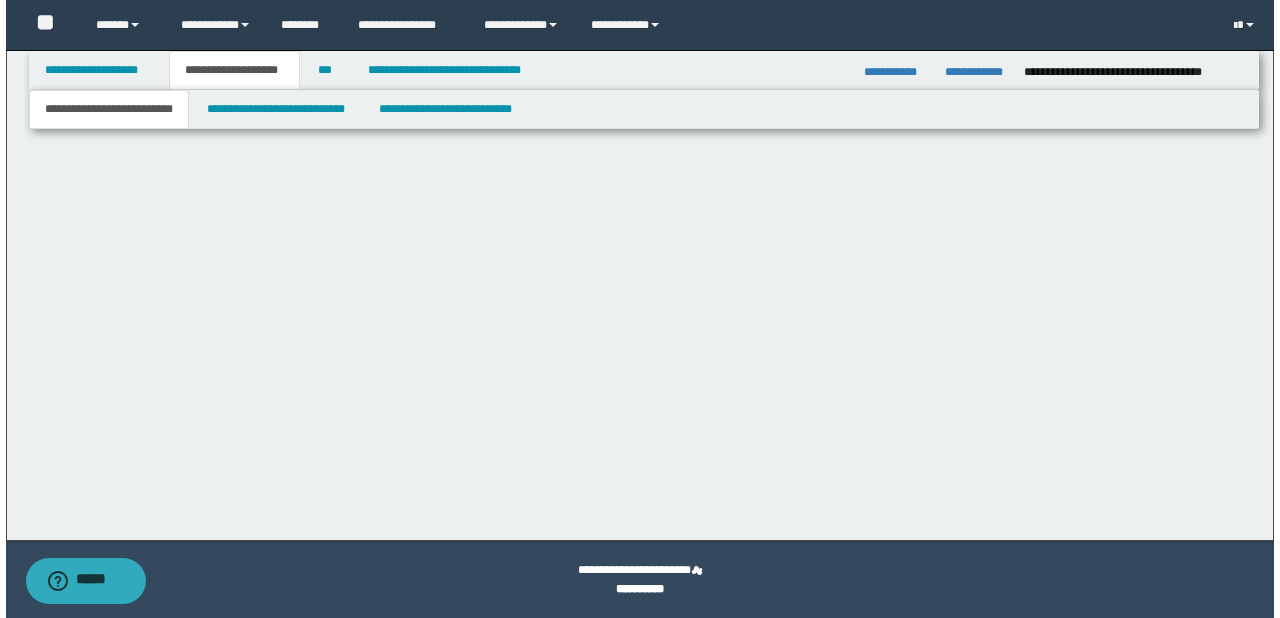 scroll, scrollTop: 0, scrollLeft: 0, axis: both 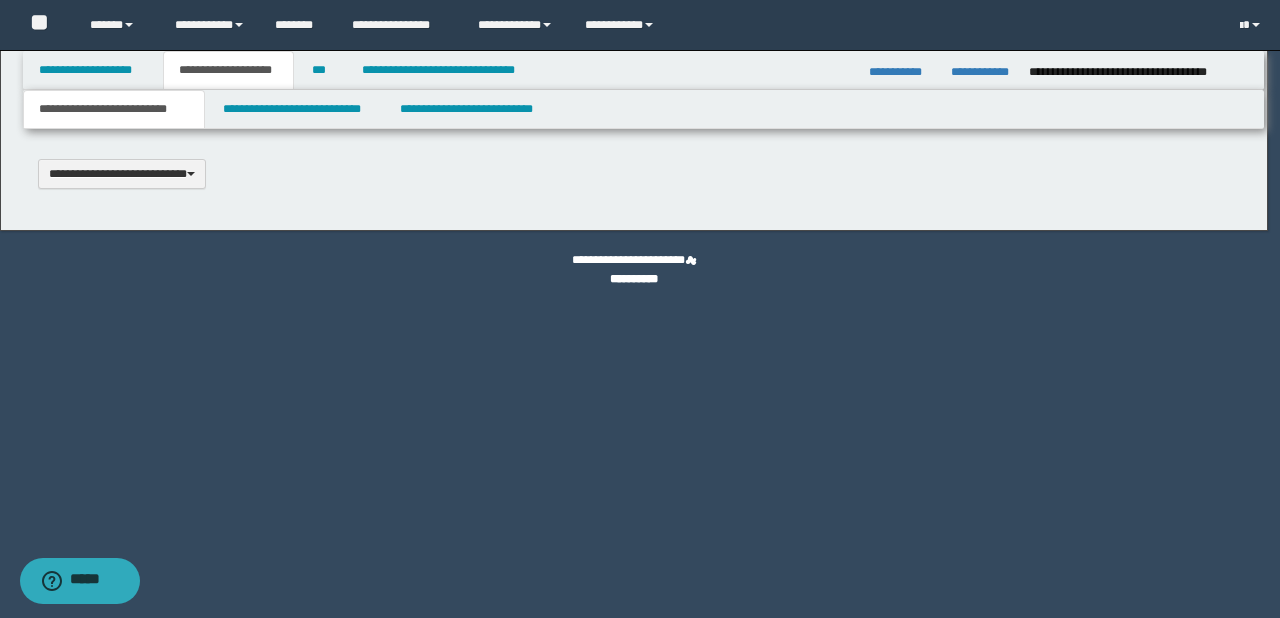 type 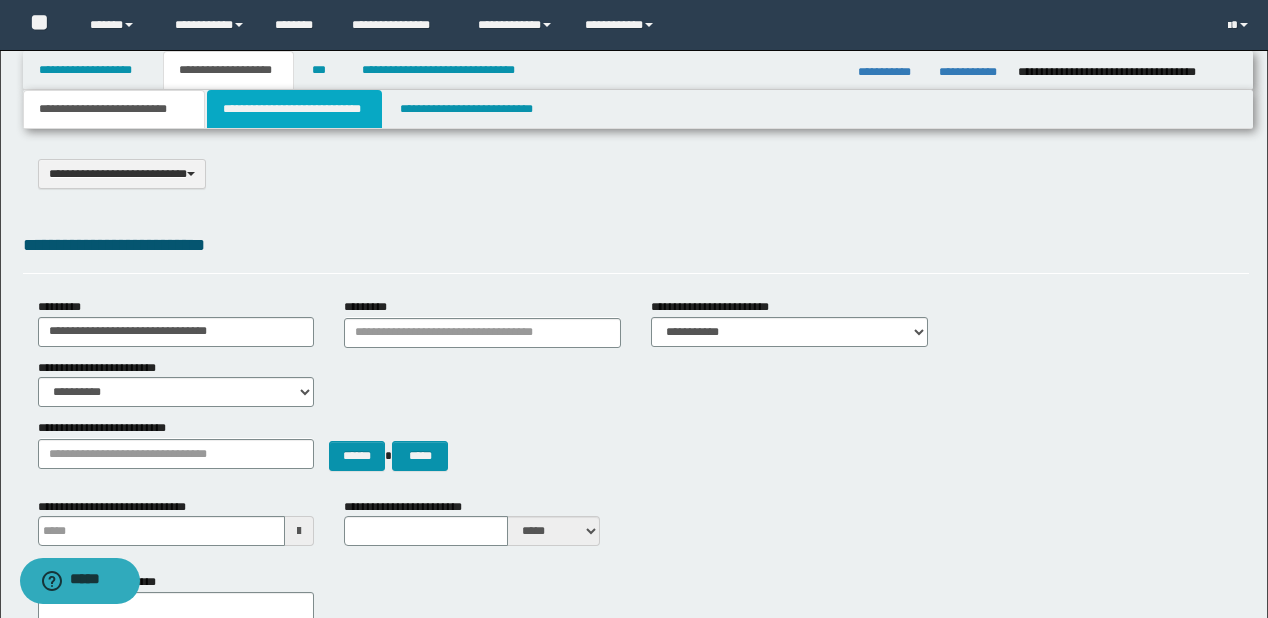 click on "**********" at bounding box center [294, 109] 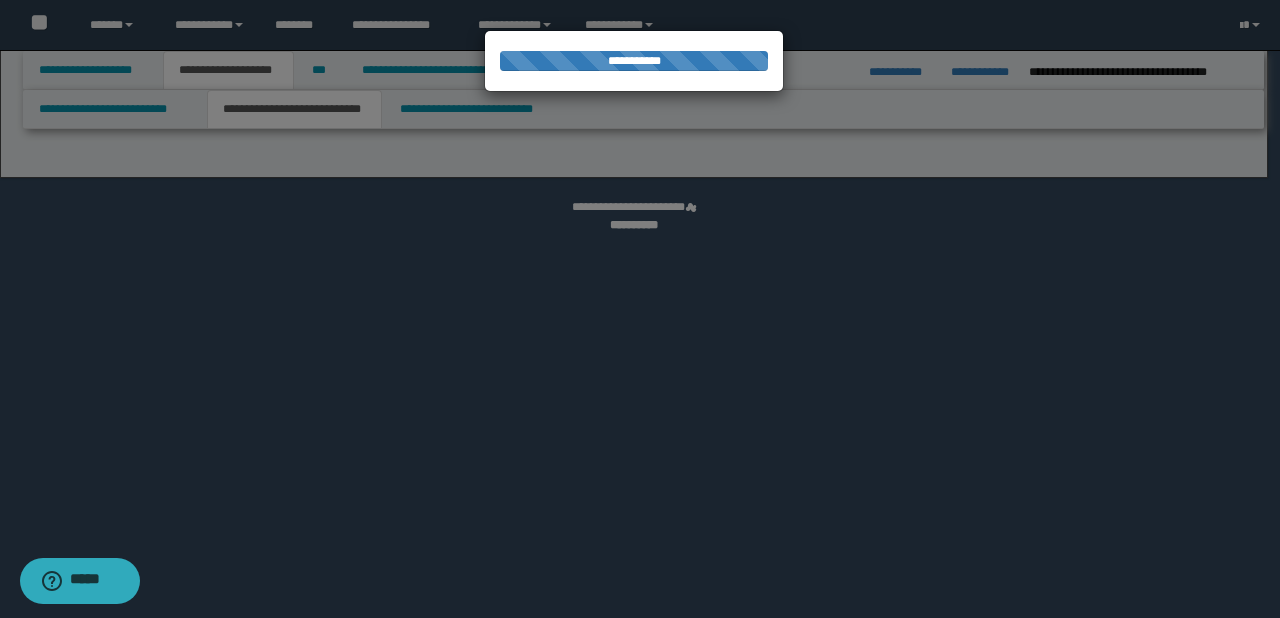 select on "*" 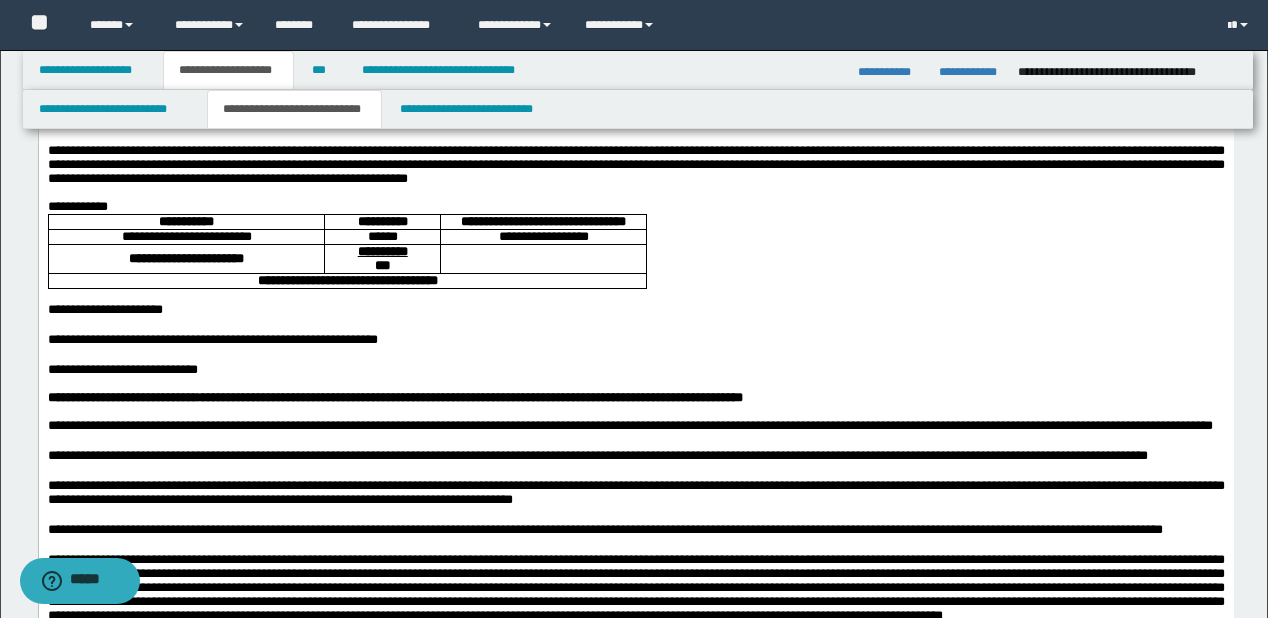 scroll, scrollTop: 400, scrollLeft: 0, axis: vertical 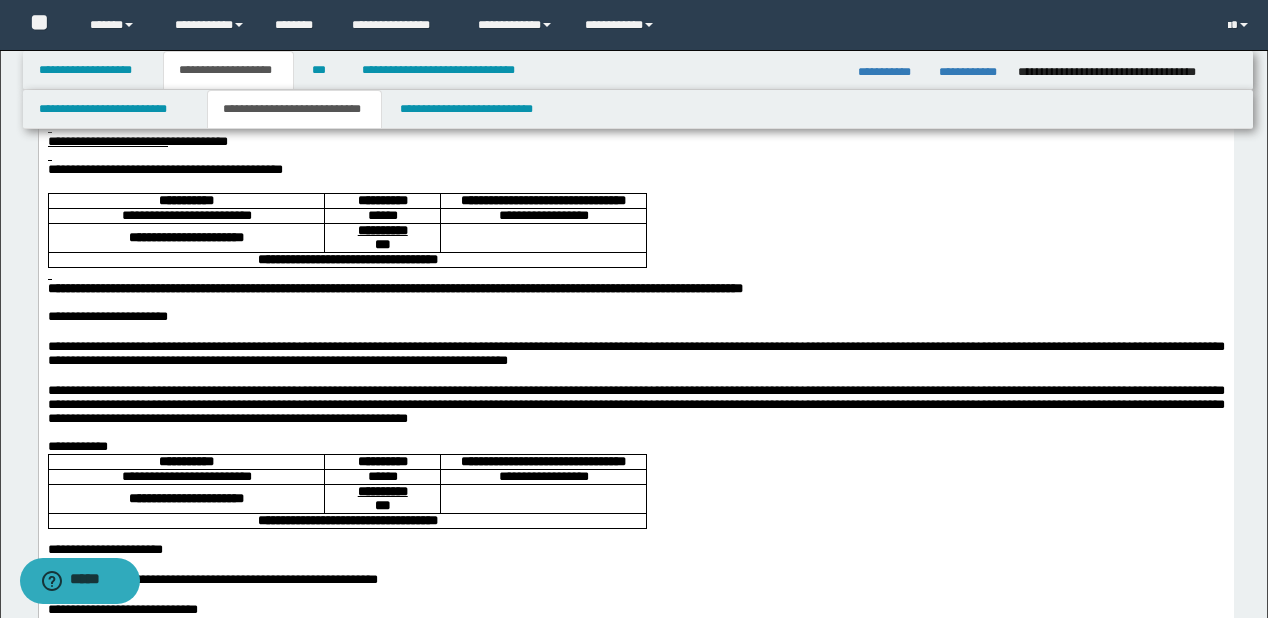 click at bounding box center [635, 156] 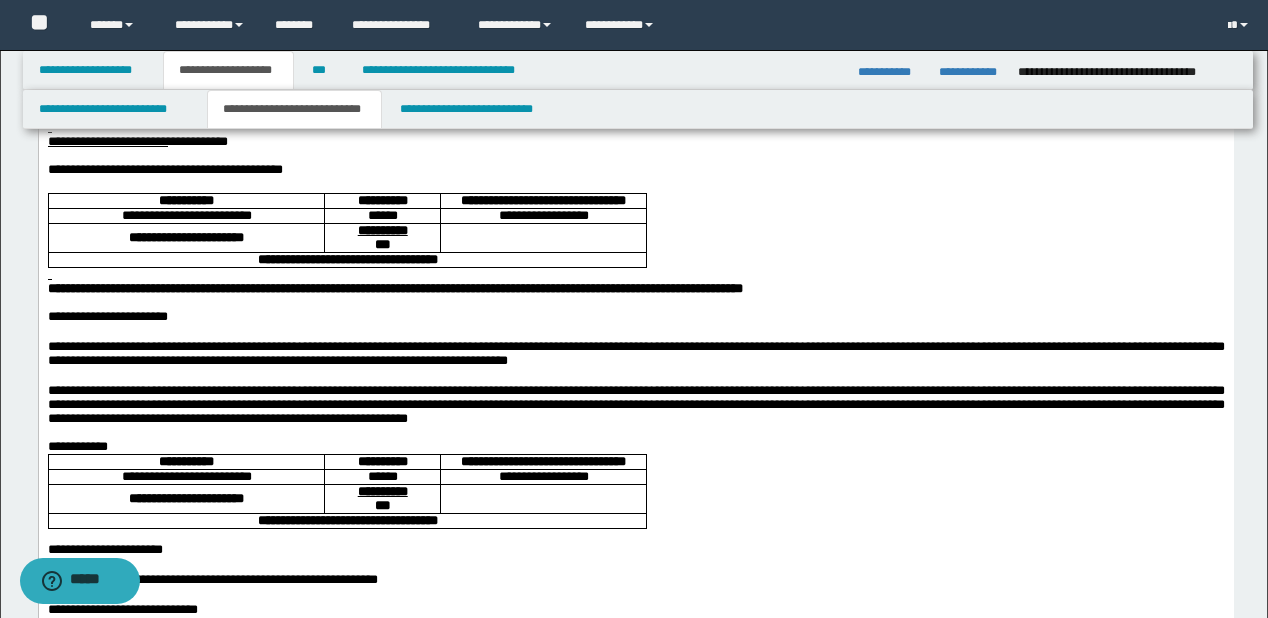 click at bounding box center [635, 128] 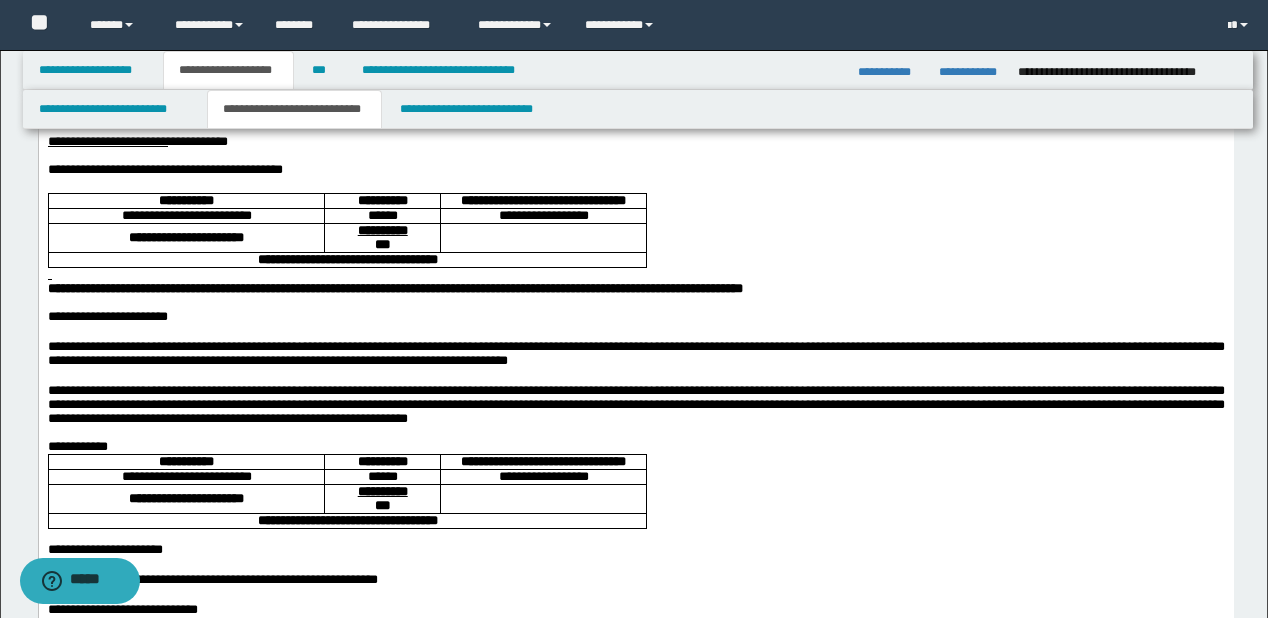 click at bounding box center (635, 275) 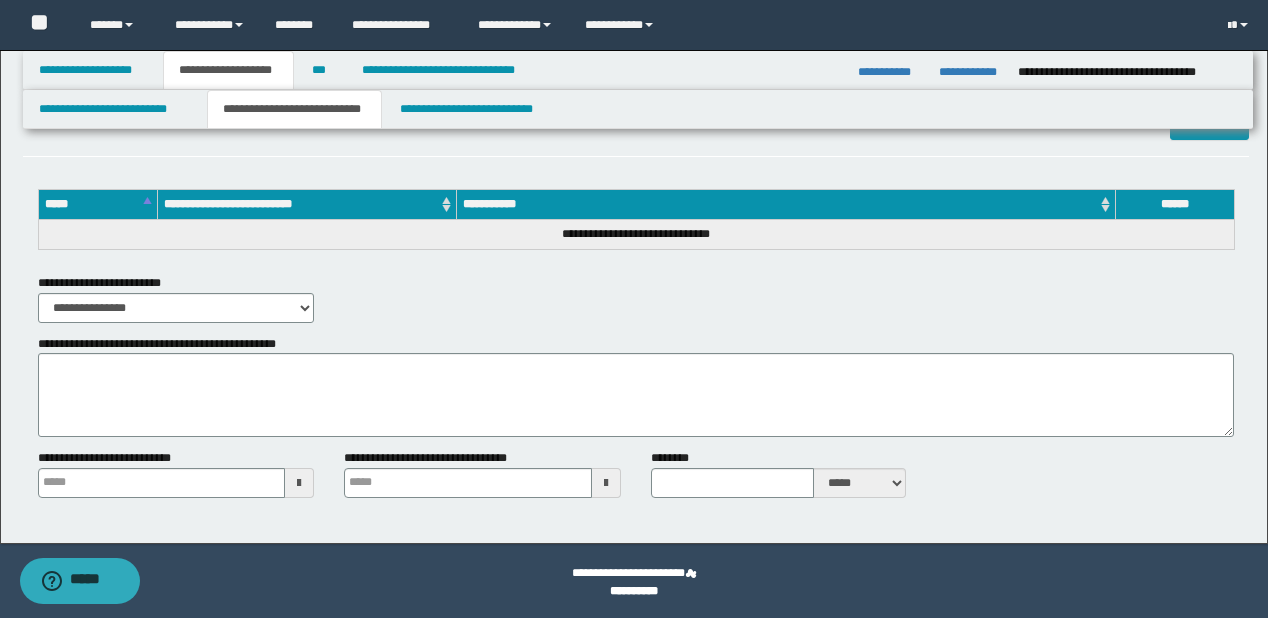 scroll, scrollTop: 3523, scrollLeft: 0, axis: vertical 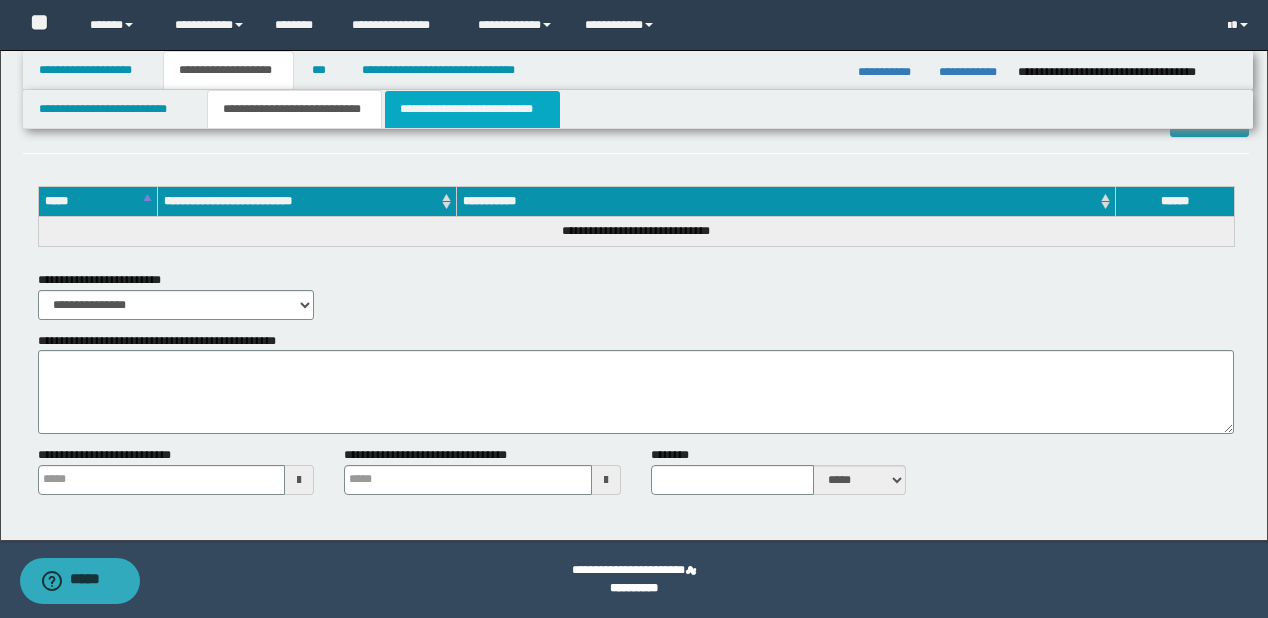 click on "**********" at bounding box center (472, 109) 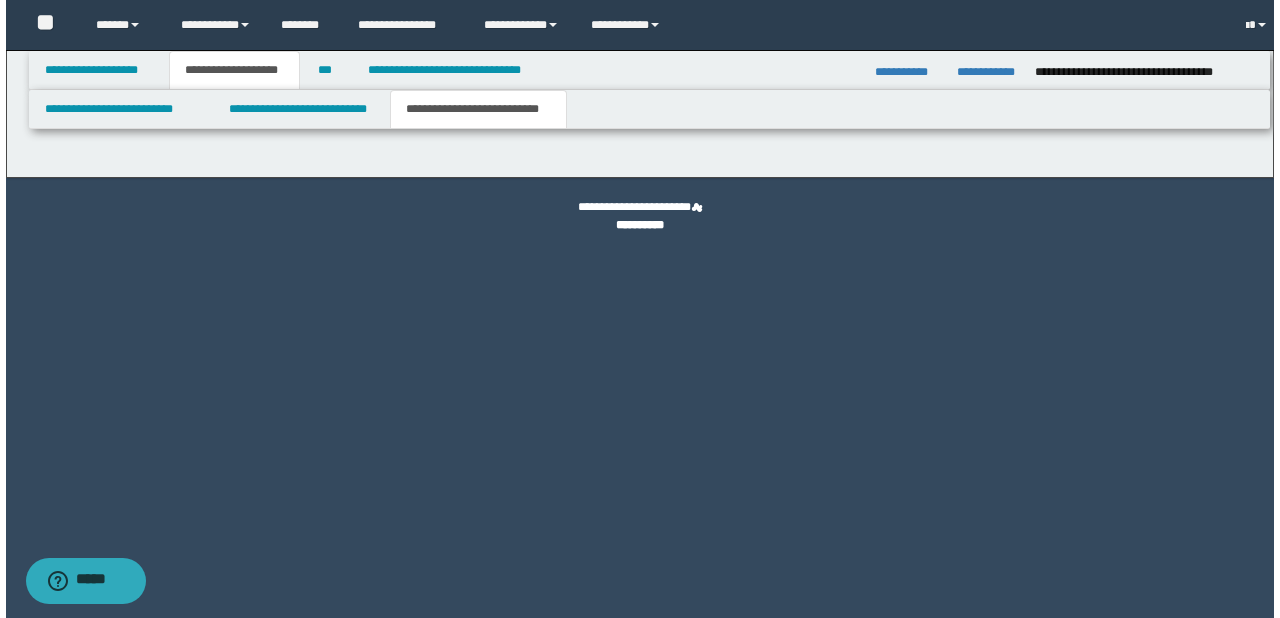 scroll, scrollTop: 0, scrollLeft: 0, axis: both 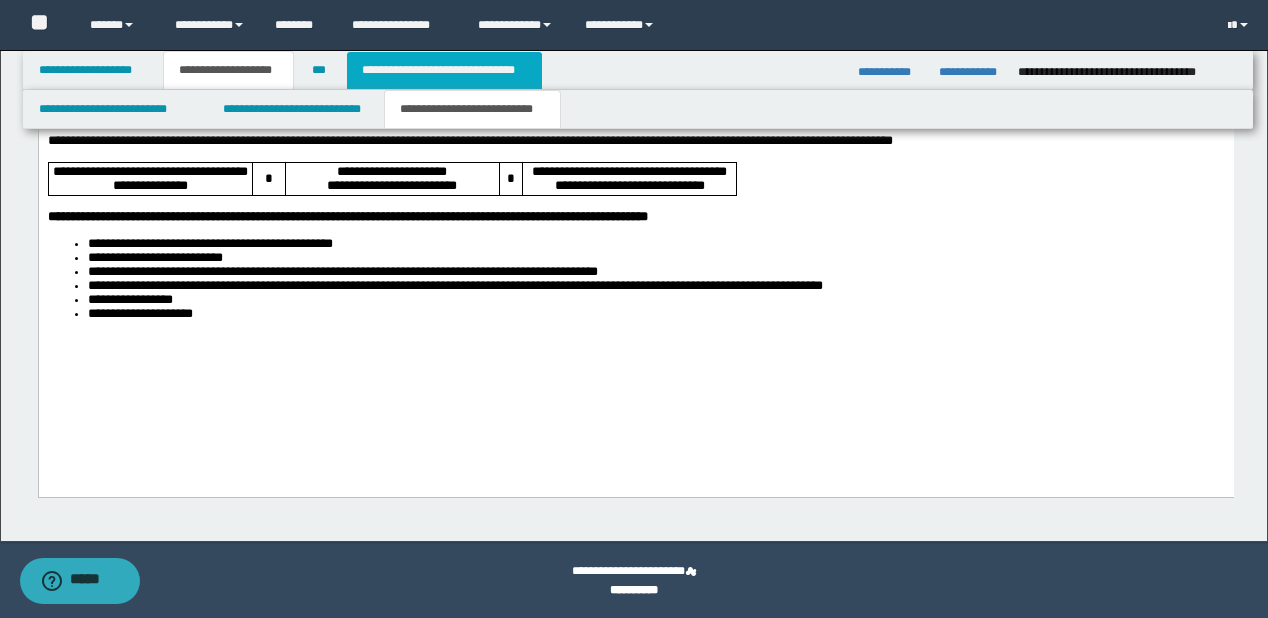 click on "**********" at bounding box center (444, 70) 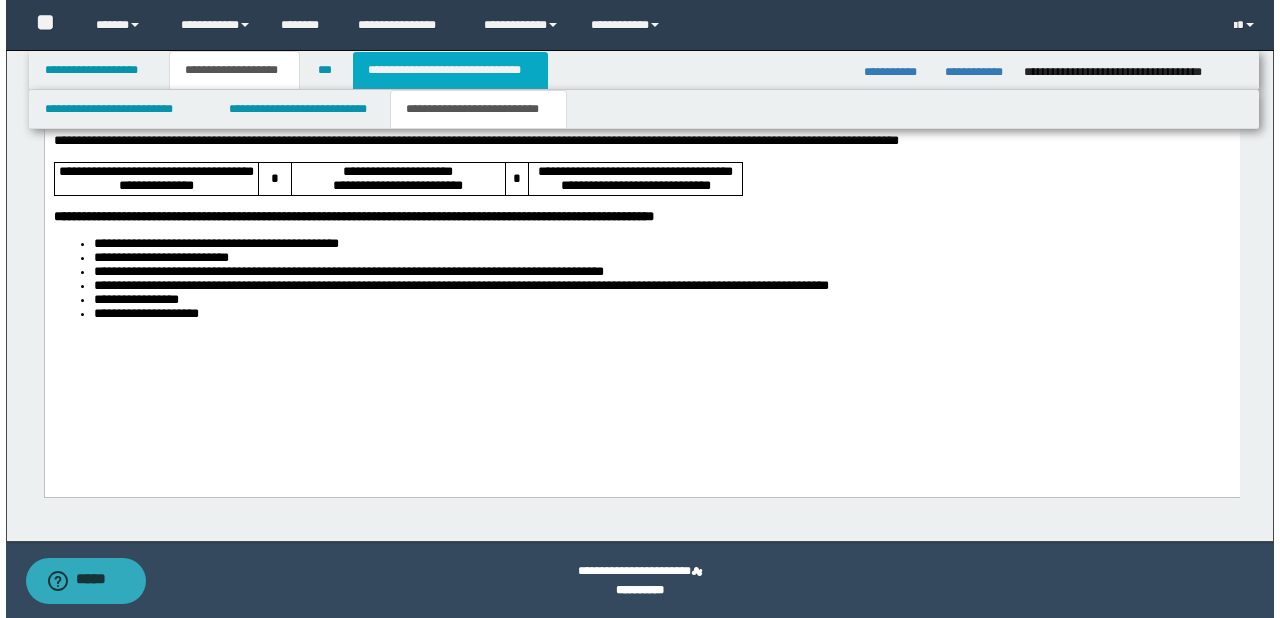 scroll, scrollTop: 0, scrollLeft: 0, axis: both 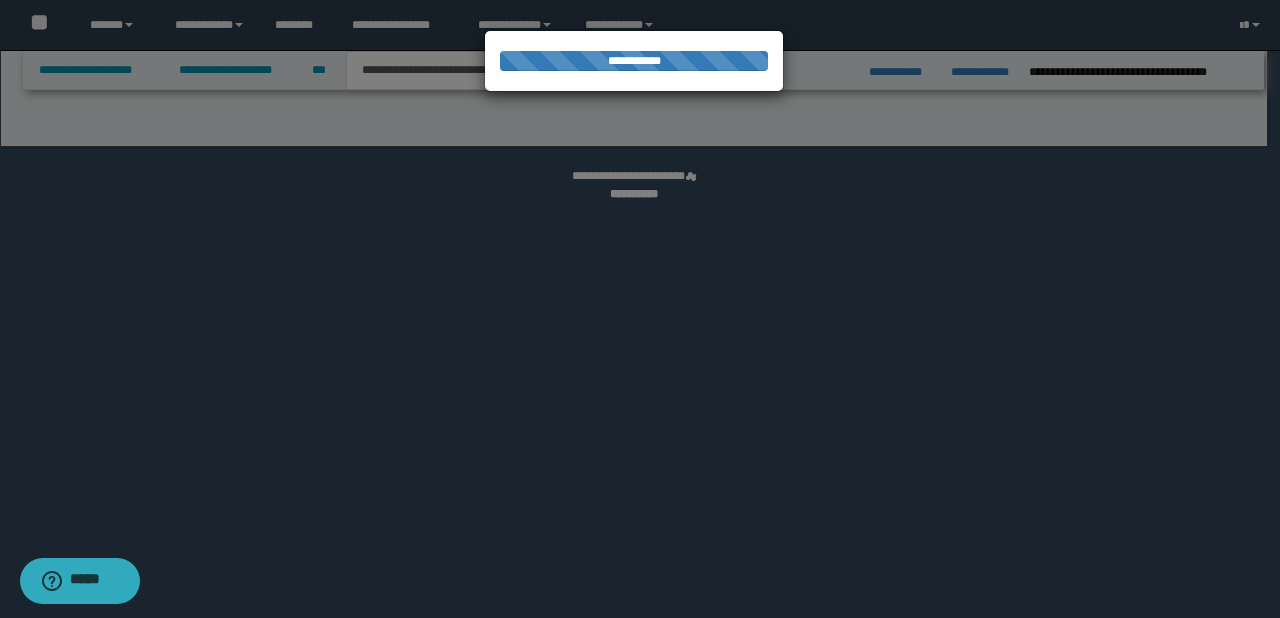 select on "*" 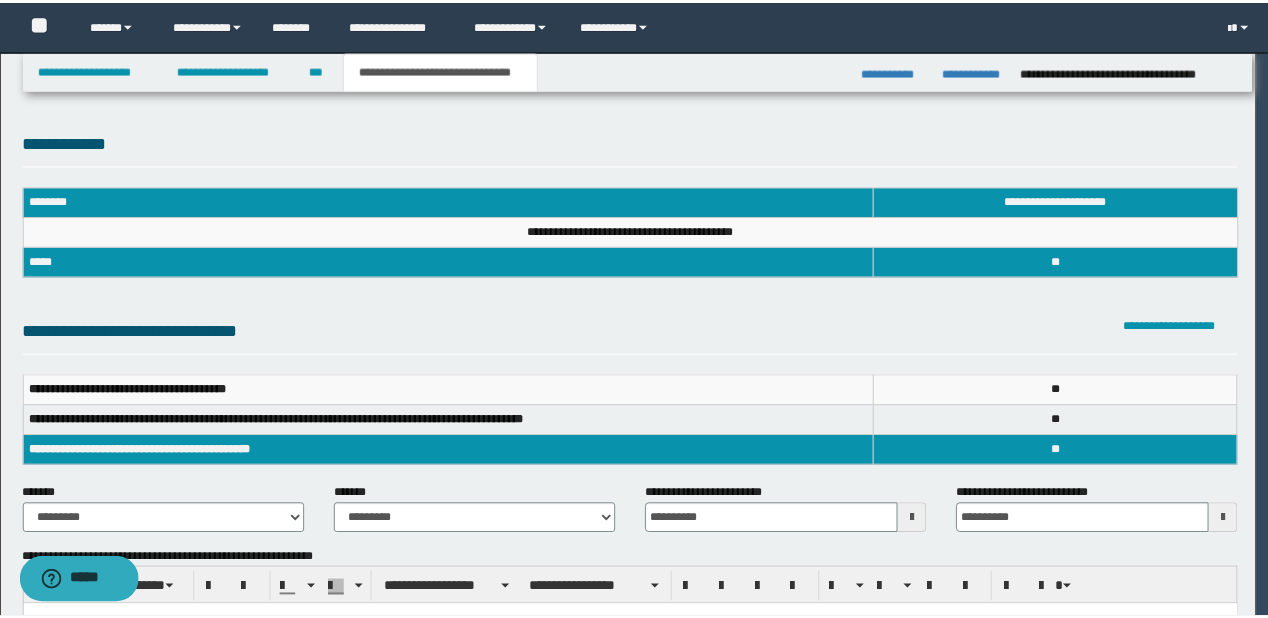 scroll, scrollTop: 0, scrollLeft: 0, axis: both 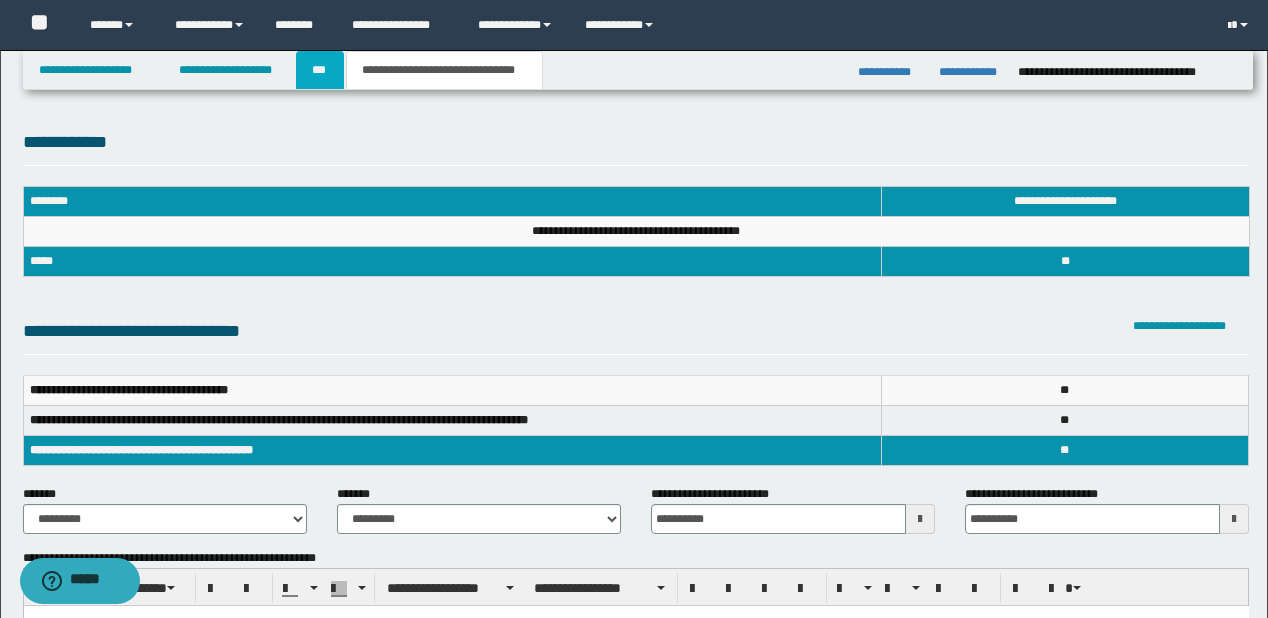 click on "***" at bounding box center (320, 70) 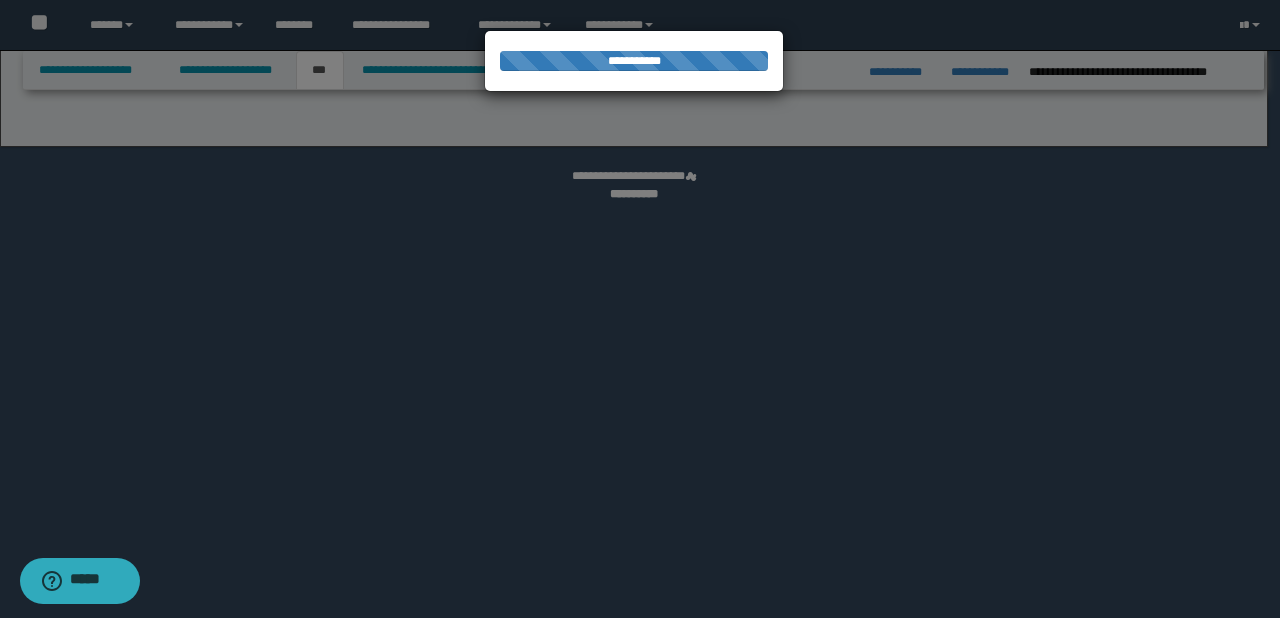 select on "*" 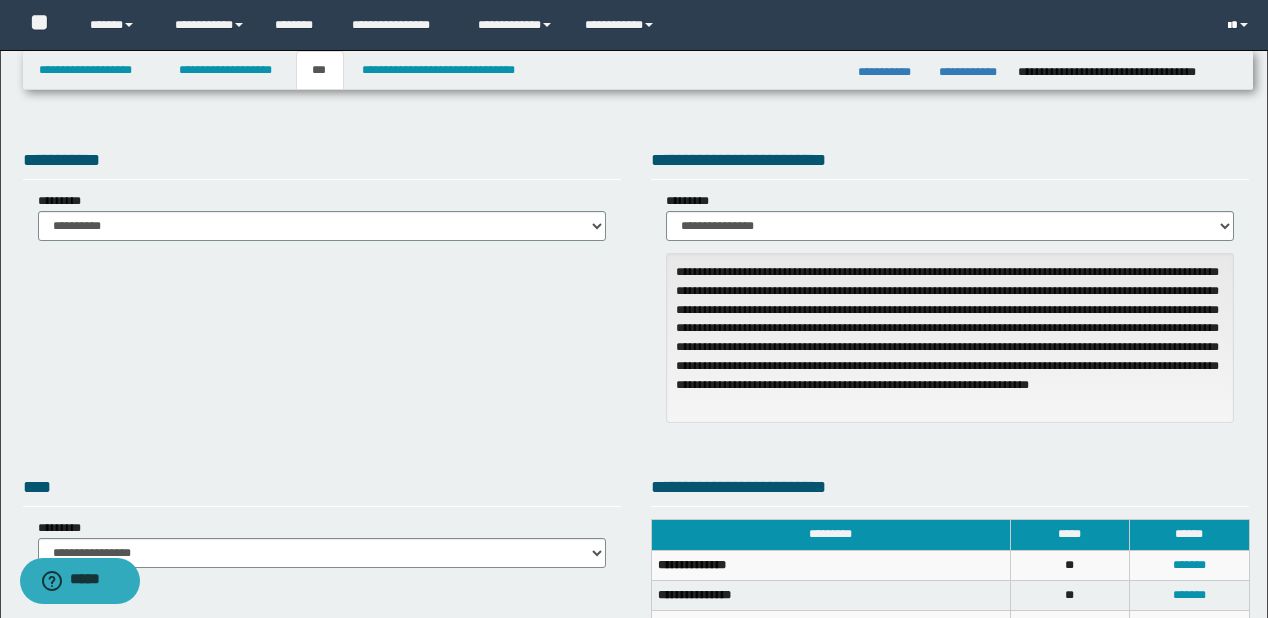 click at bounding box center (1229, 26) 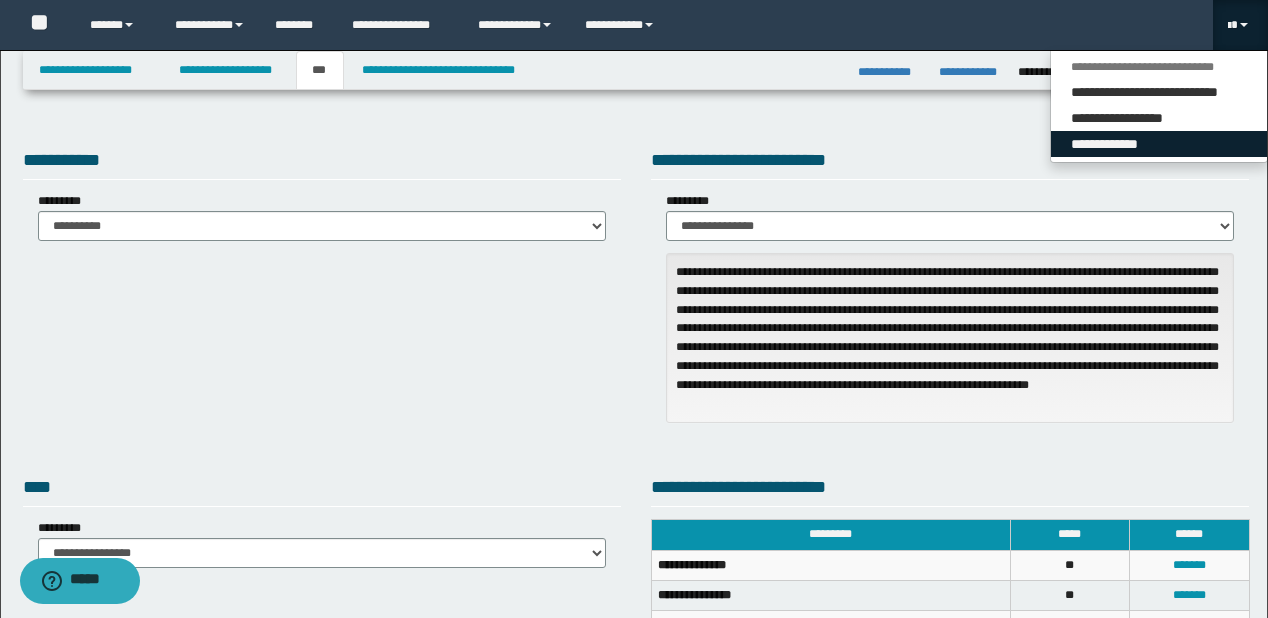 click on "**********" at bounding box center [1159, 144] 